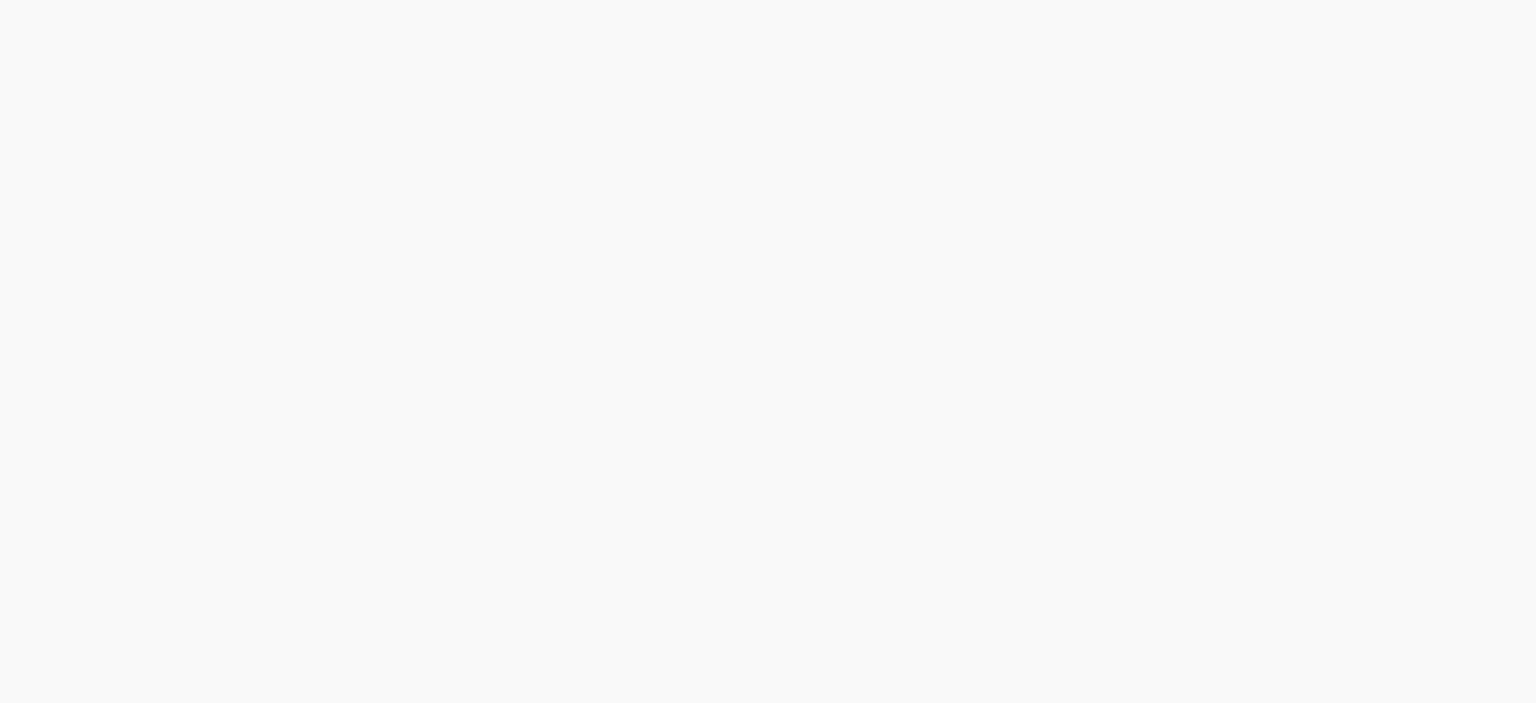 scroll, scrollTop: 0, scrollLeft: 0, axis: both 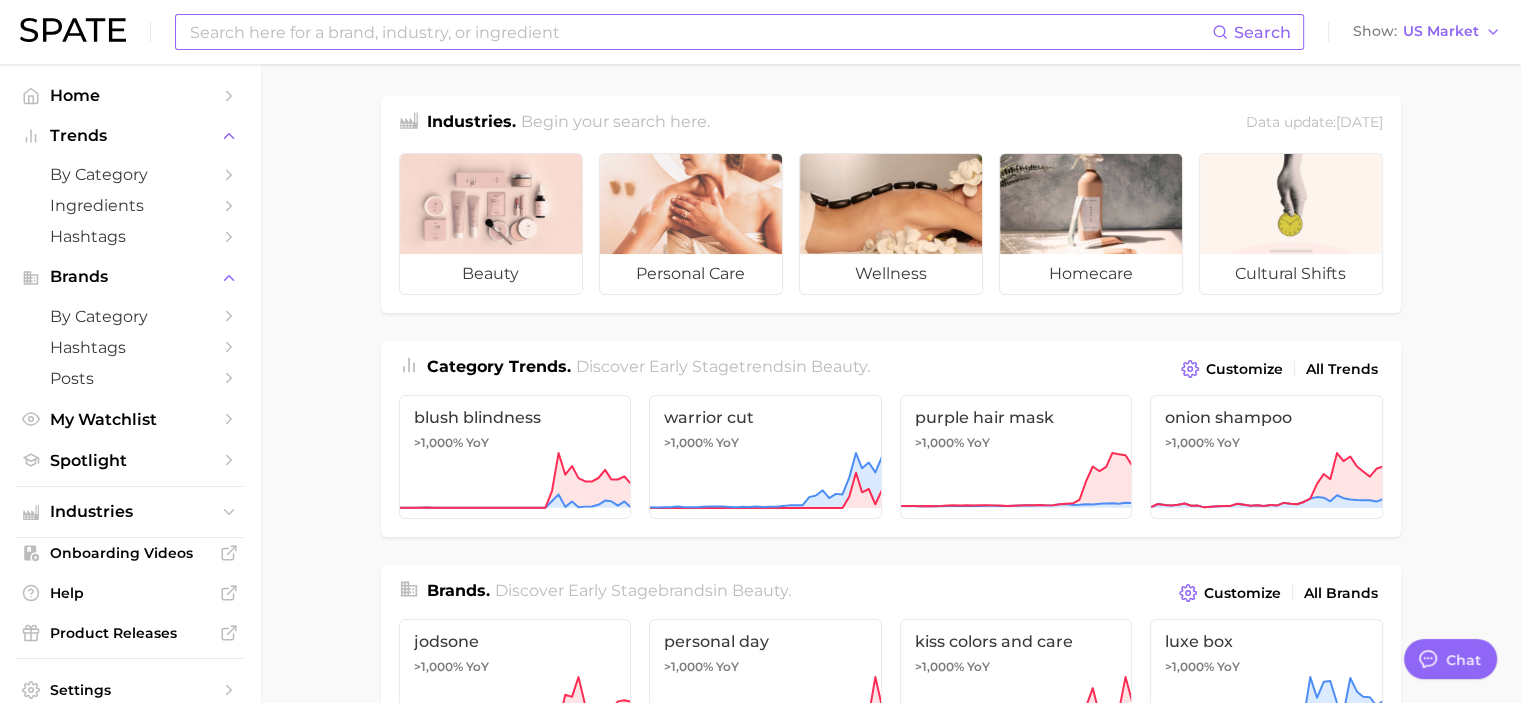 click at bounding box center (700, 32) 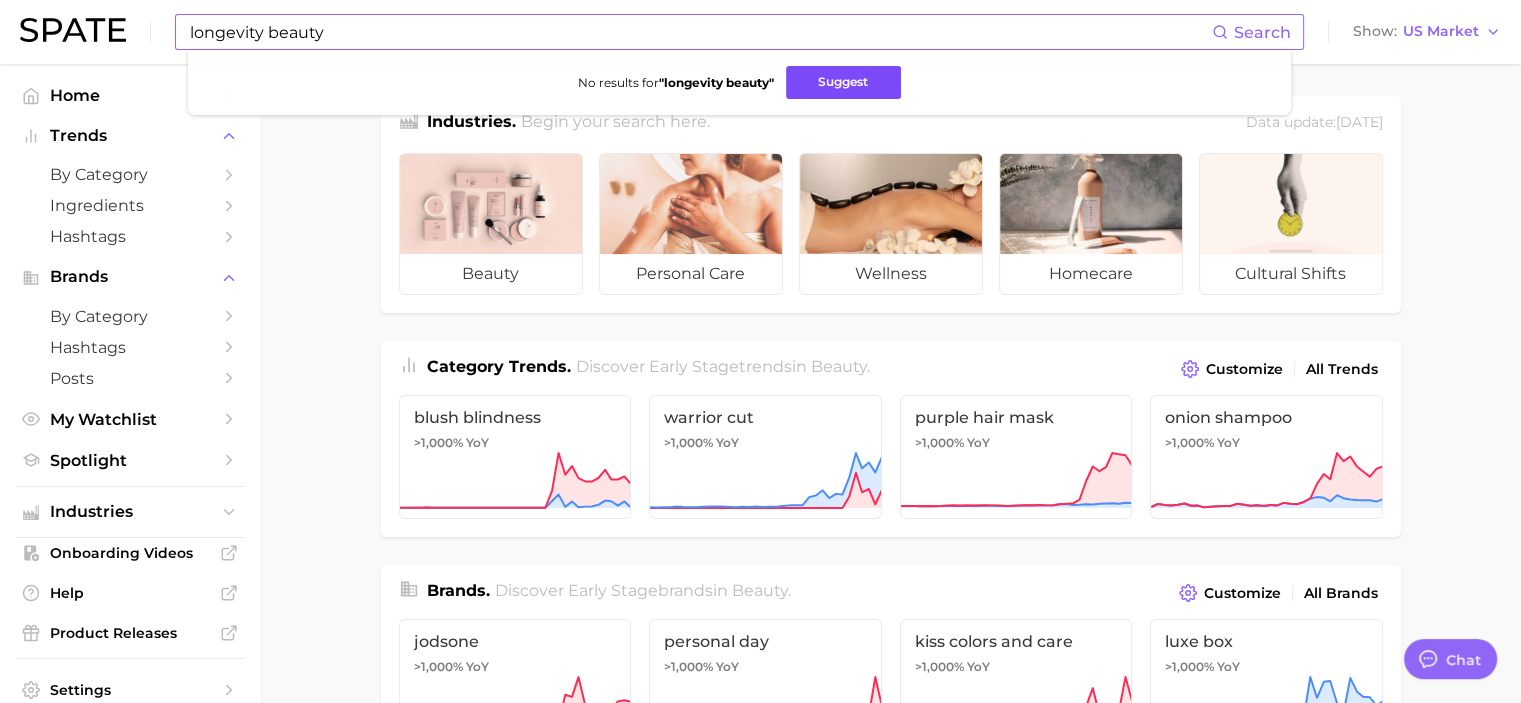 click on "Suggest" at bounding box center (843, 82) 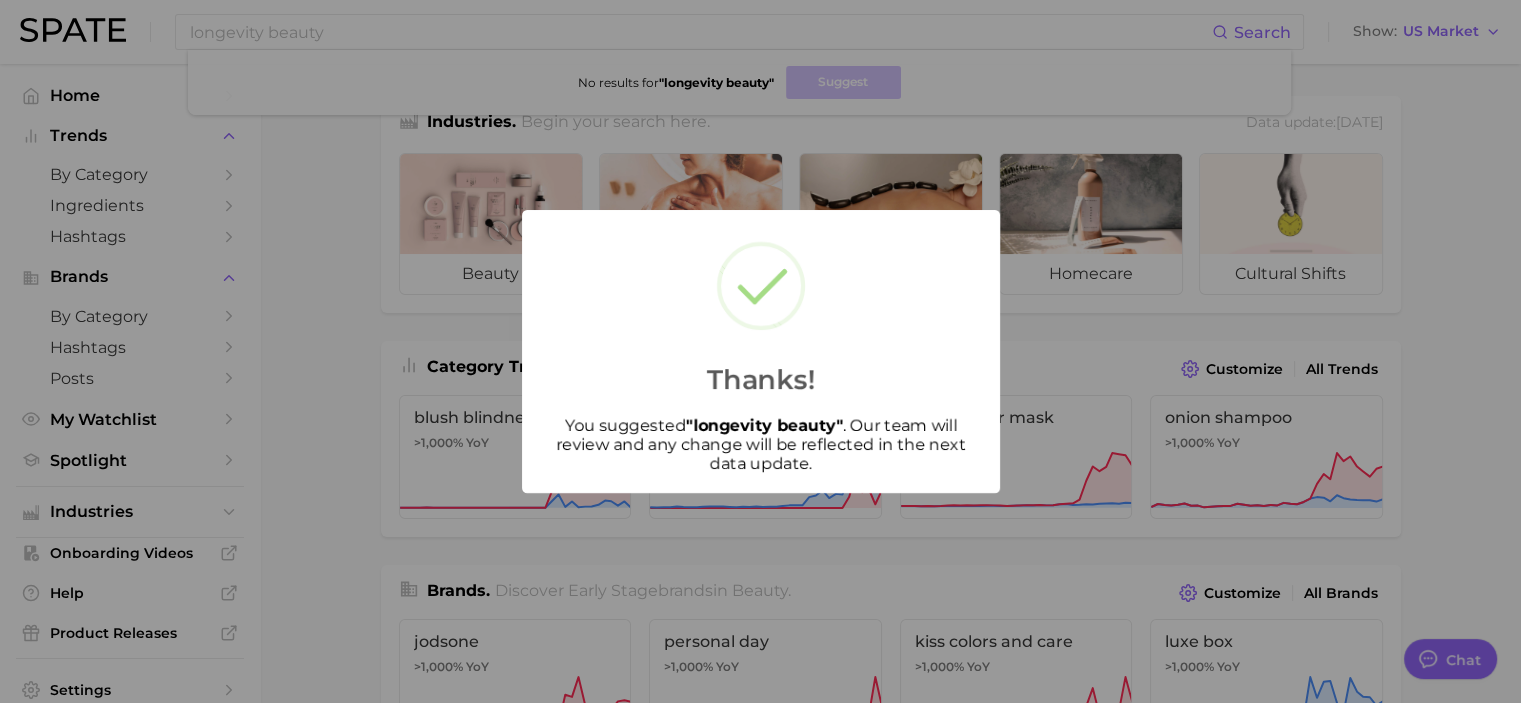 click on "Thanks!
You suggested  " longevity beauty " . Our team will review and any change will be reflected in the next data update." at bounding box center [761, 351] 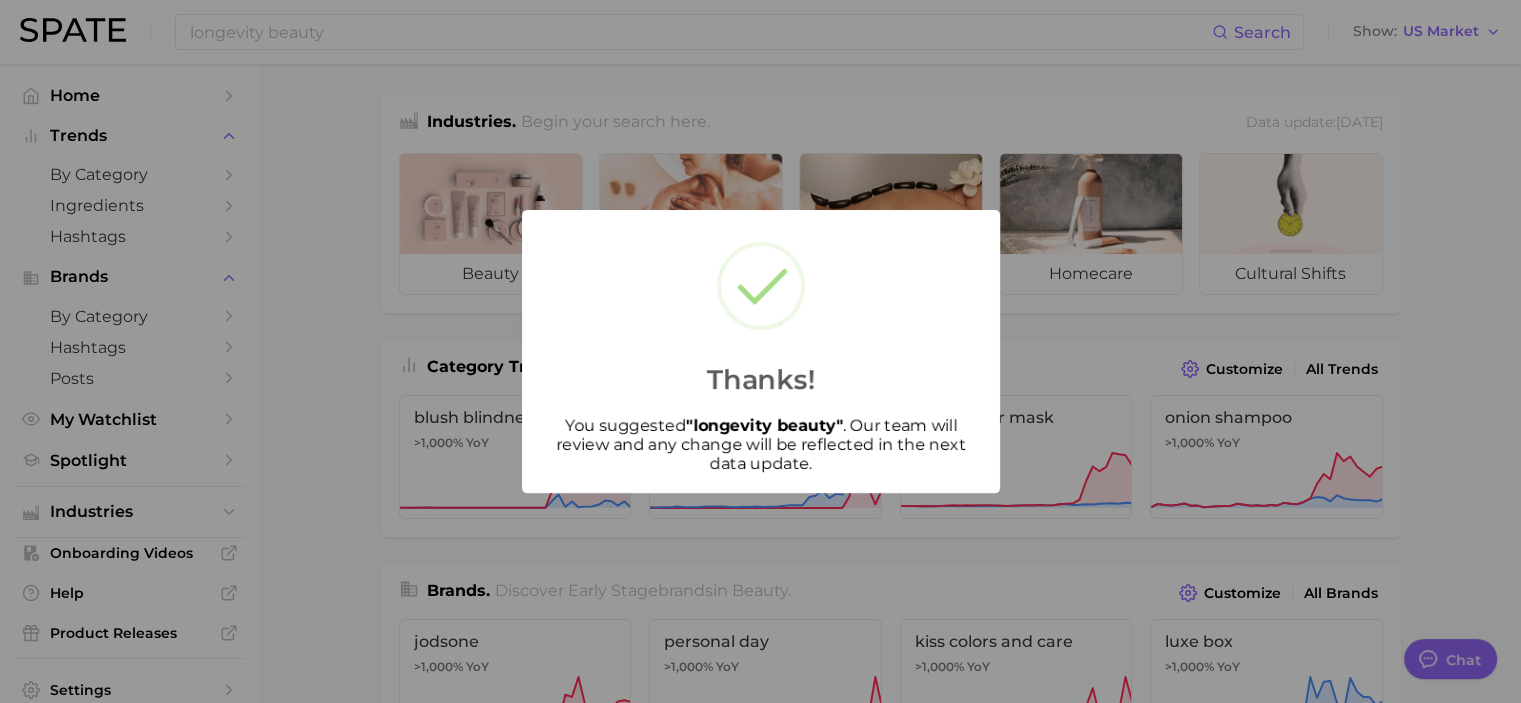 click on "Thanks!
You suggested  " longevity beauty " . Our team will review and any change will be reflected in the next data update." at bounding box center (760, 351) 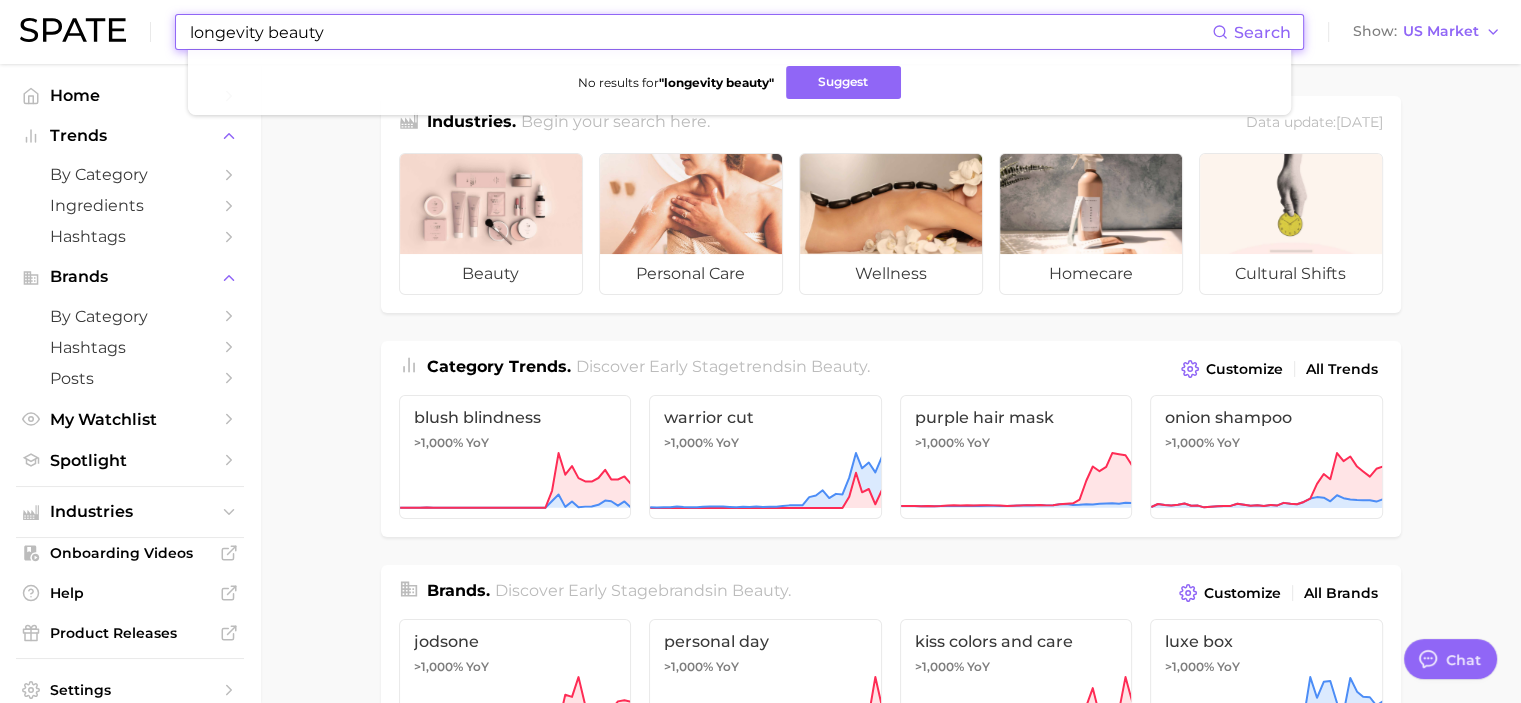 drag, startPoint x: 643, startPoint y: 37, endPoint x: -903, endPoint y: -27, distance: 1547.3241 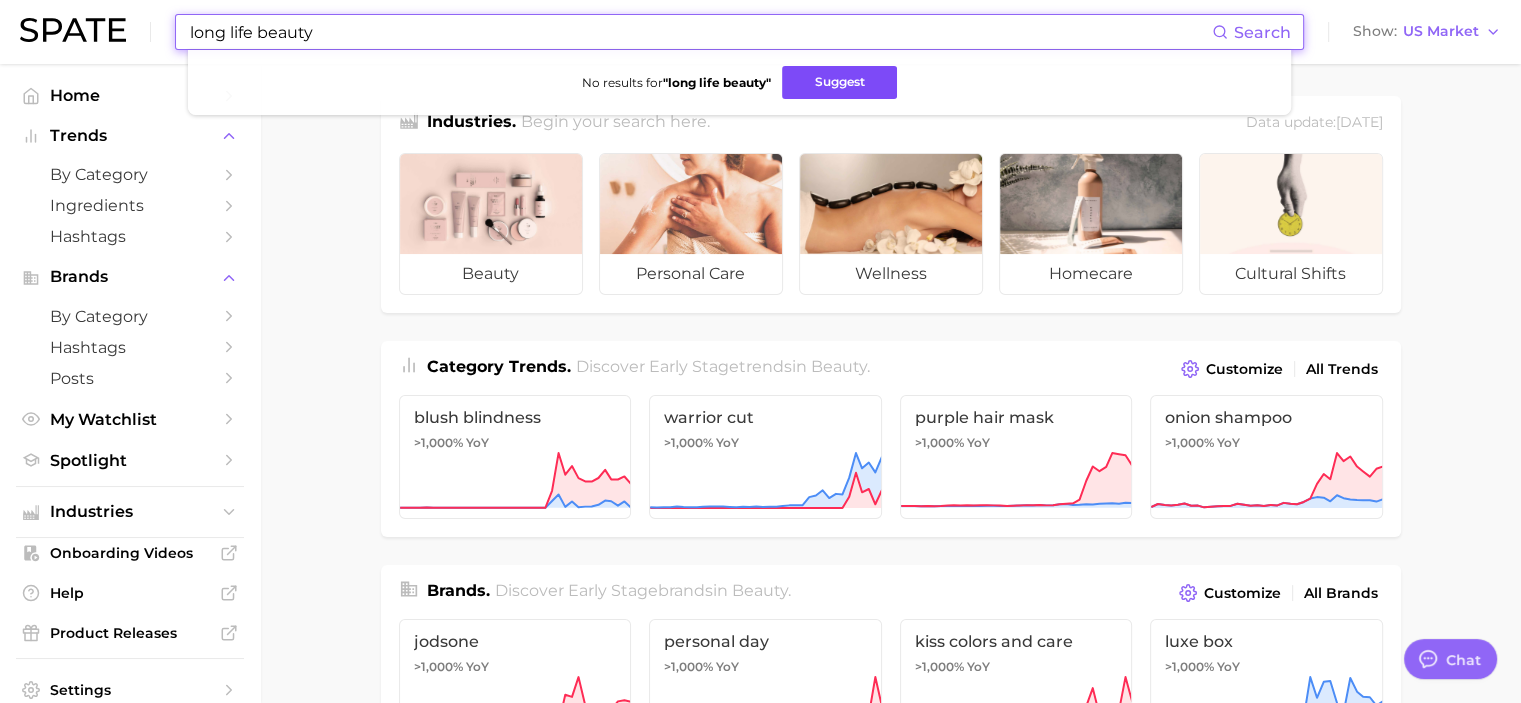click on "Suggest" at bounding box center (839, 82) 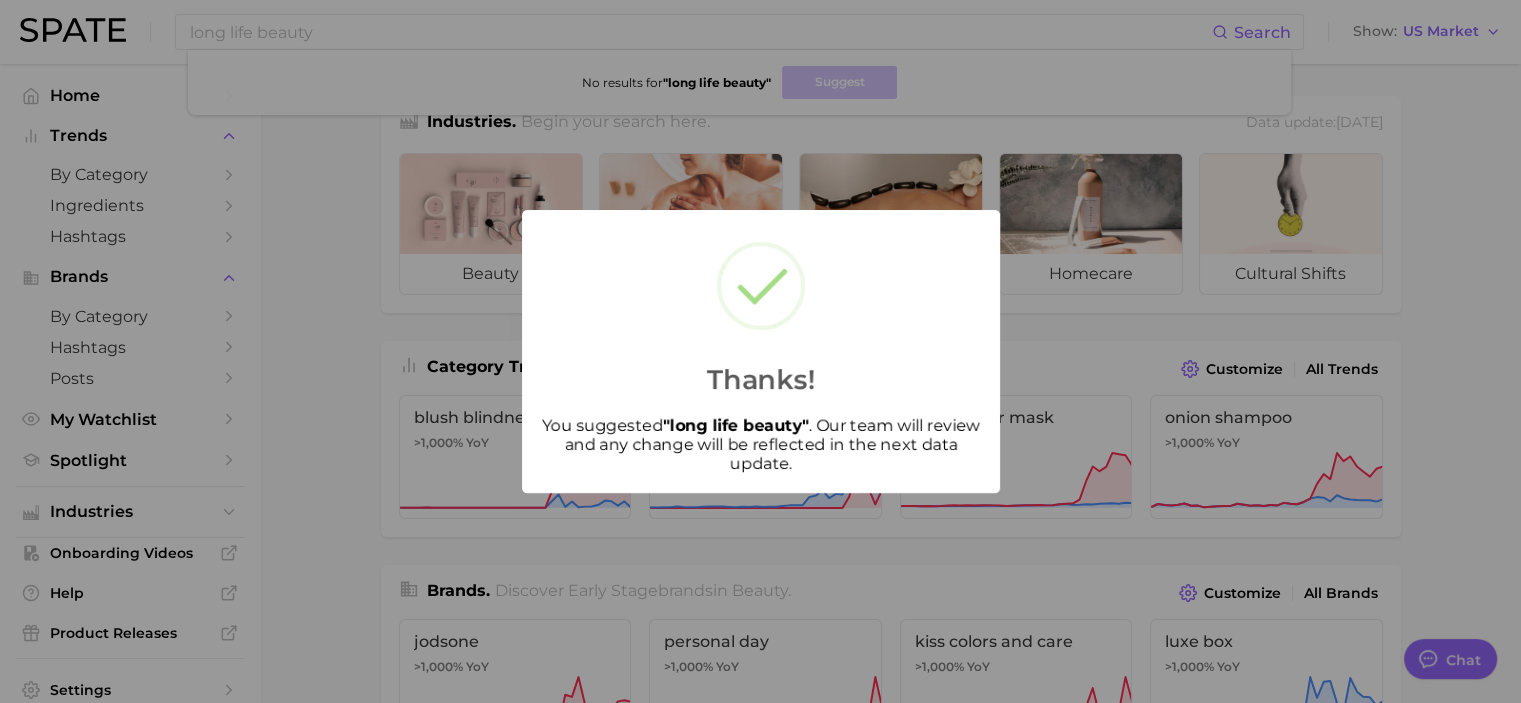 click on "Thanks!
You suggested  " long life beauty " . Our team will review and any change will be reflected in the next data update." at bounding box center (761, 351) 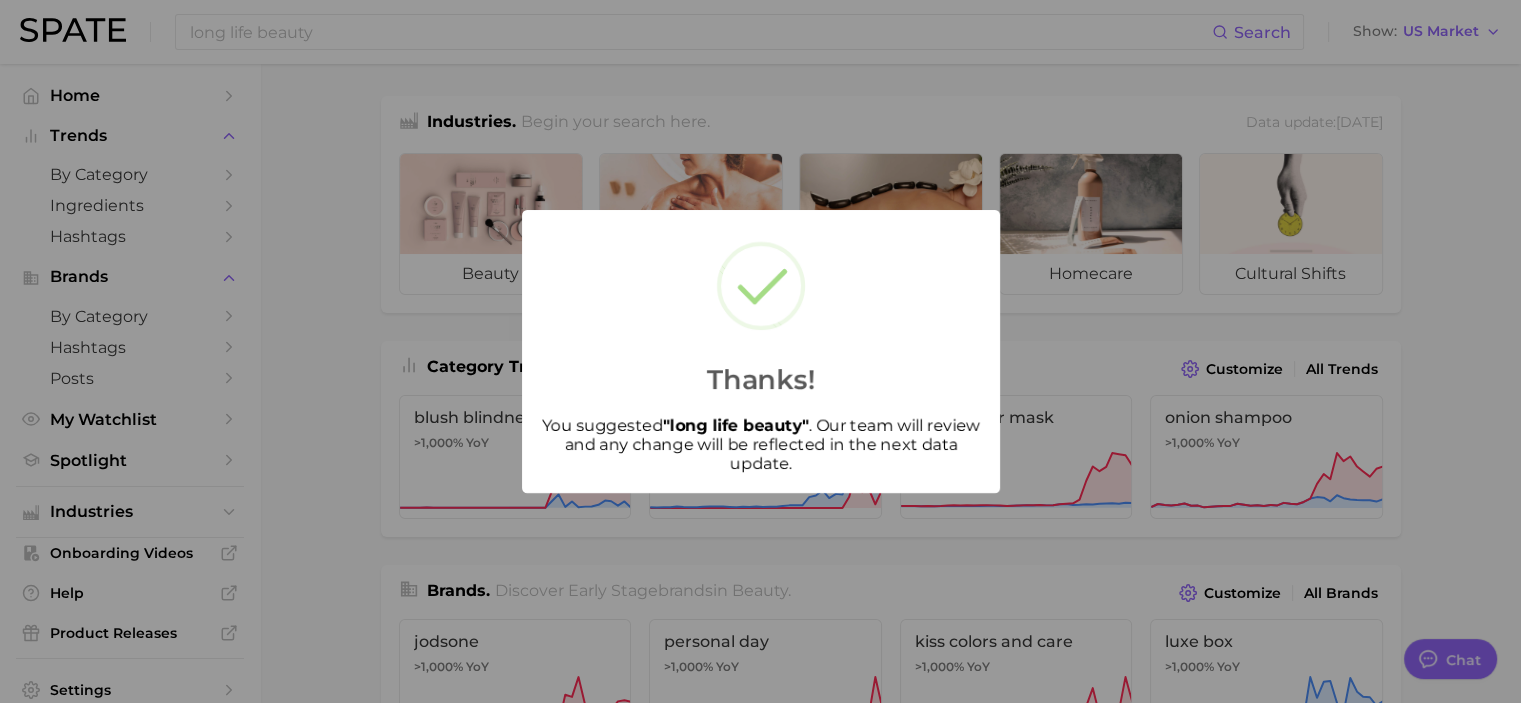 click on "Thanks!
You suggested  " long life beauty " . Our team will review and any change will be reflected in the next data update." at bounding box center (760, 351) 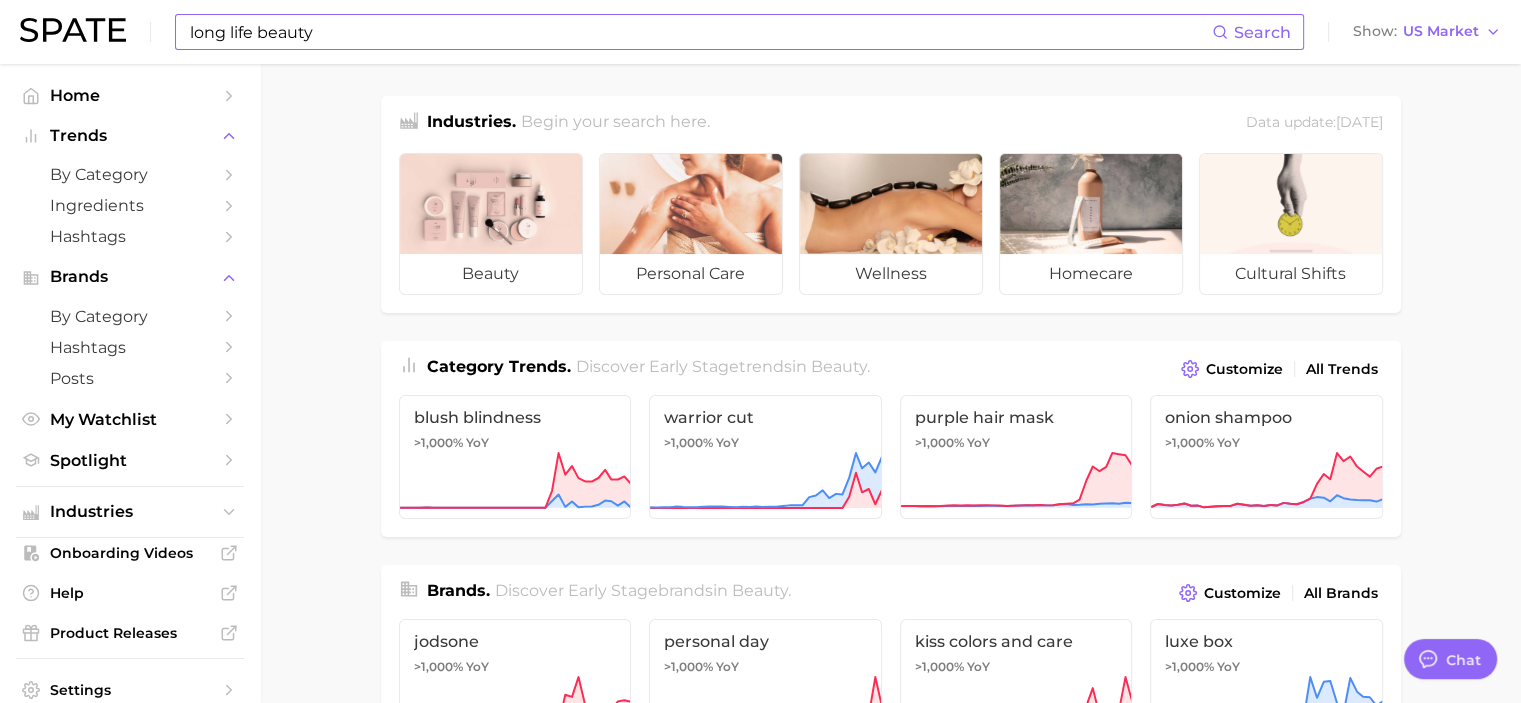 click on "long life beauty" at bounding box center (700, 32) 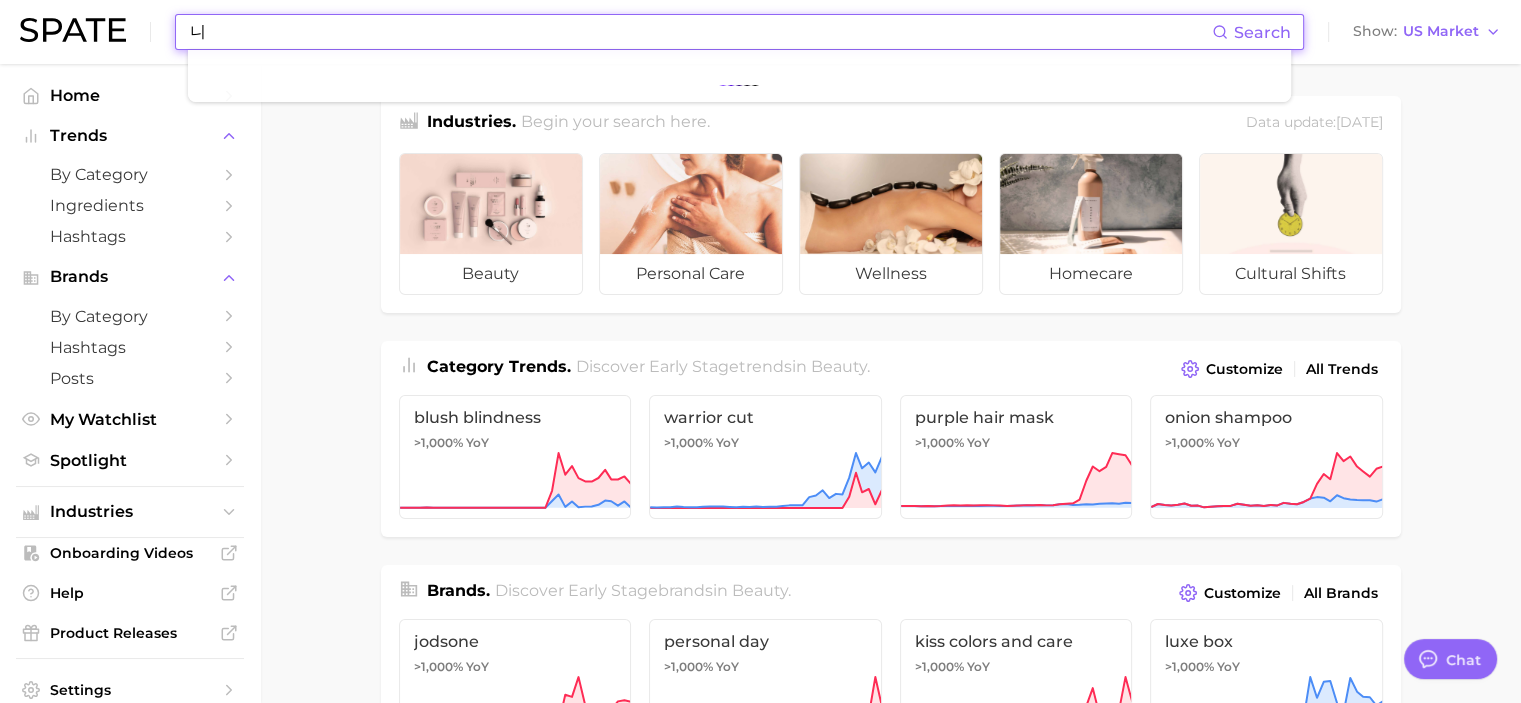 type on "ㄴ" 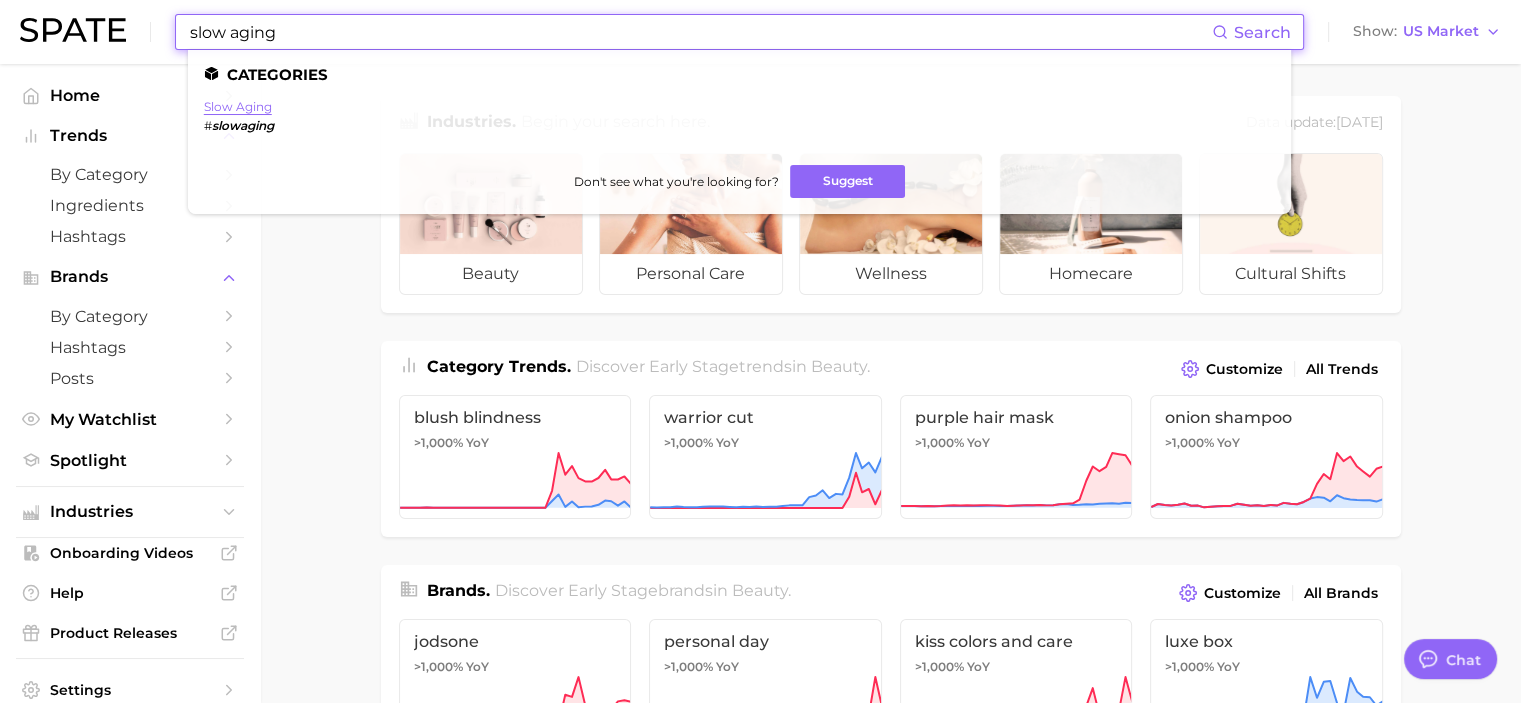 type on "slow aging" 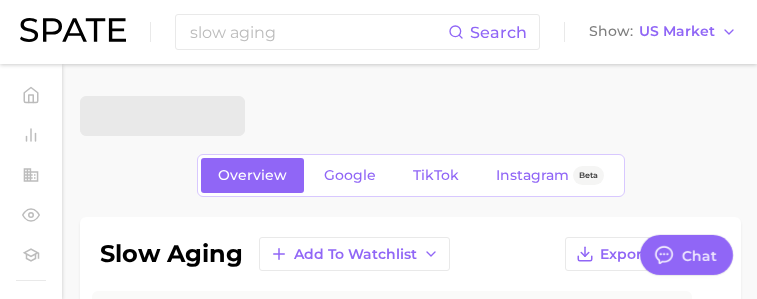 type on "x" 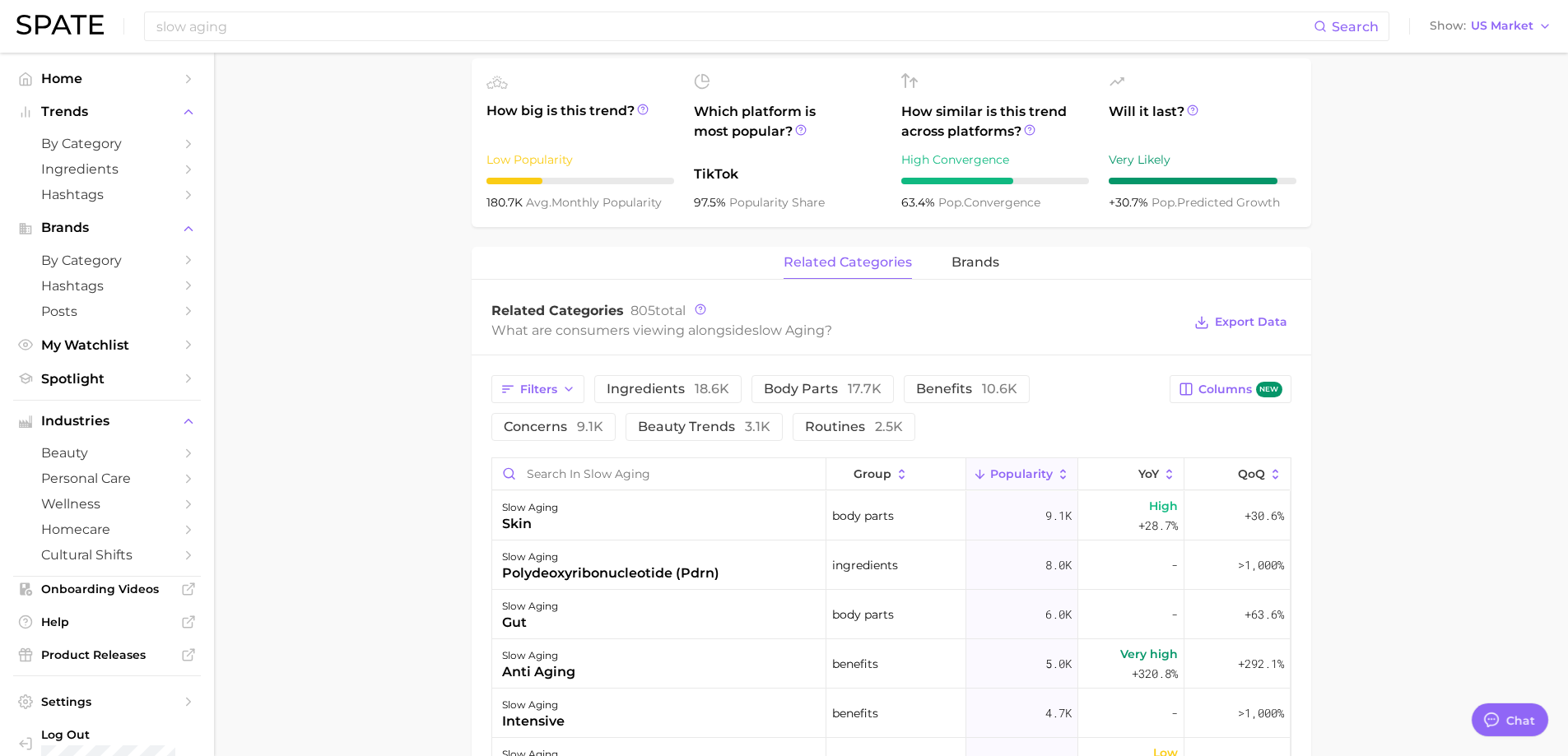 scroll, scrollTop: 576, scrollLeft: 0, axis: vertical 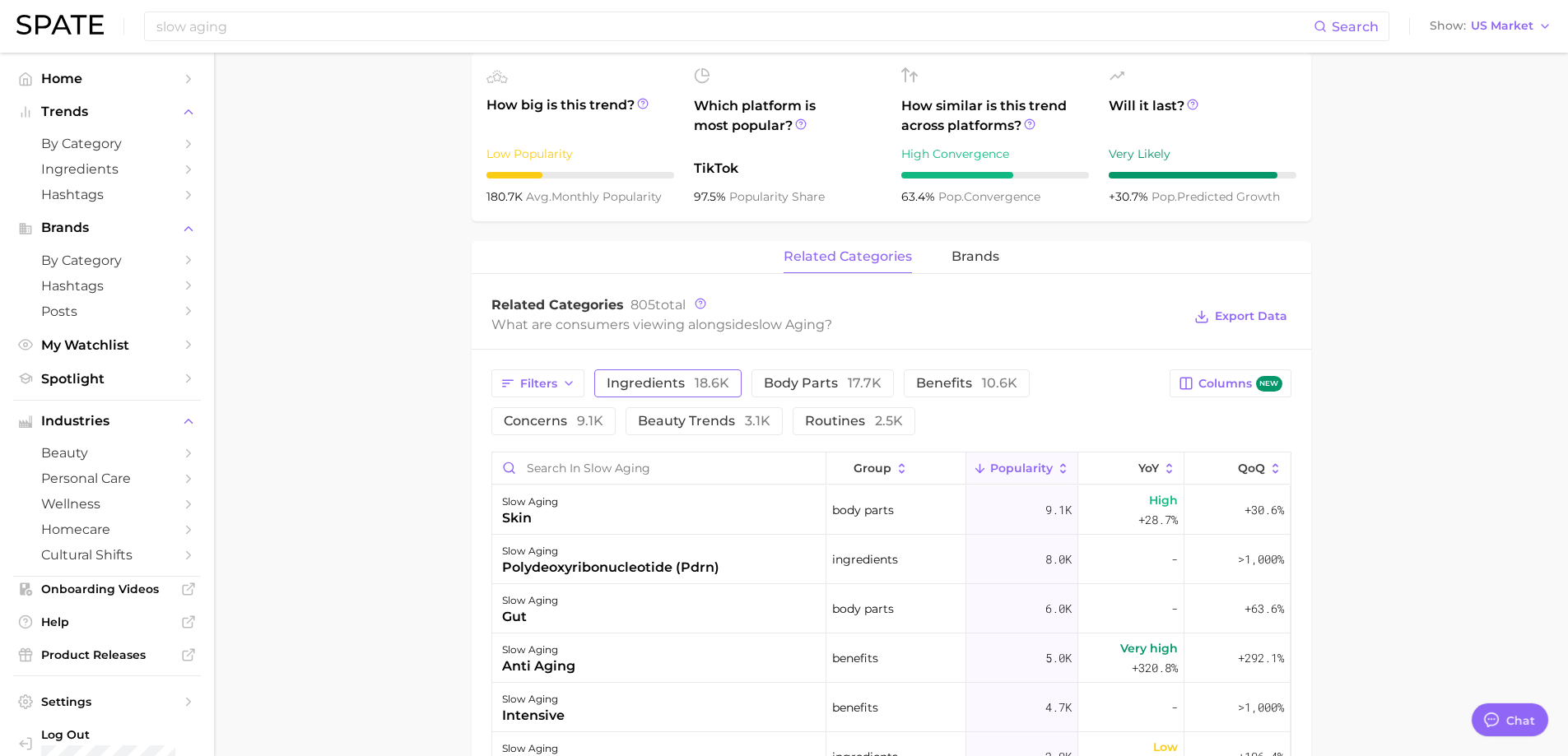 click on "ingredients   18.6k" at bounding box center (668, 383) 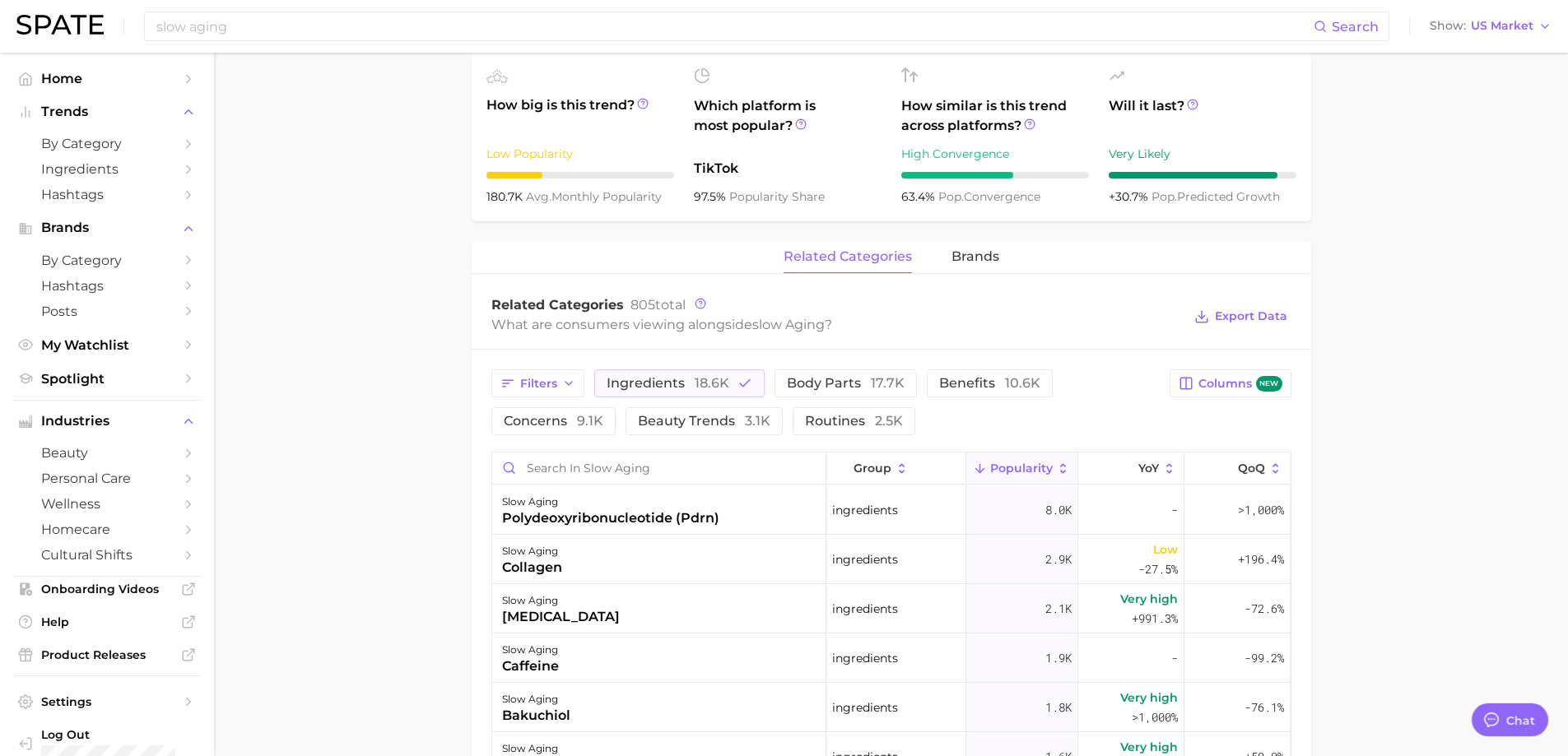 scroll, scrollTop: 658, scrollLeft: 0, axis: vertical 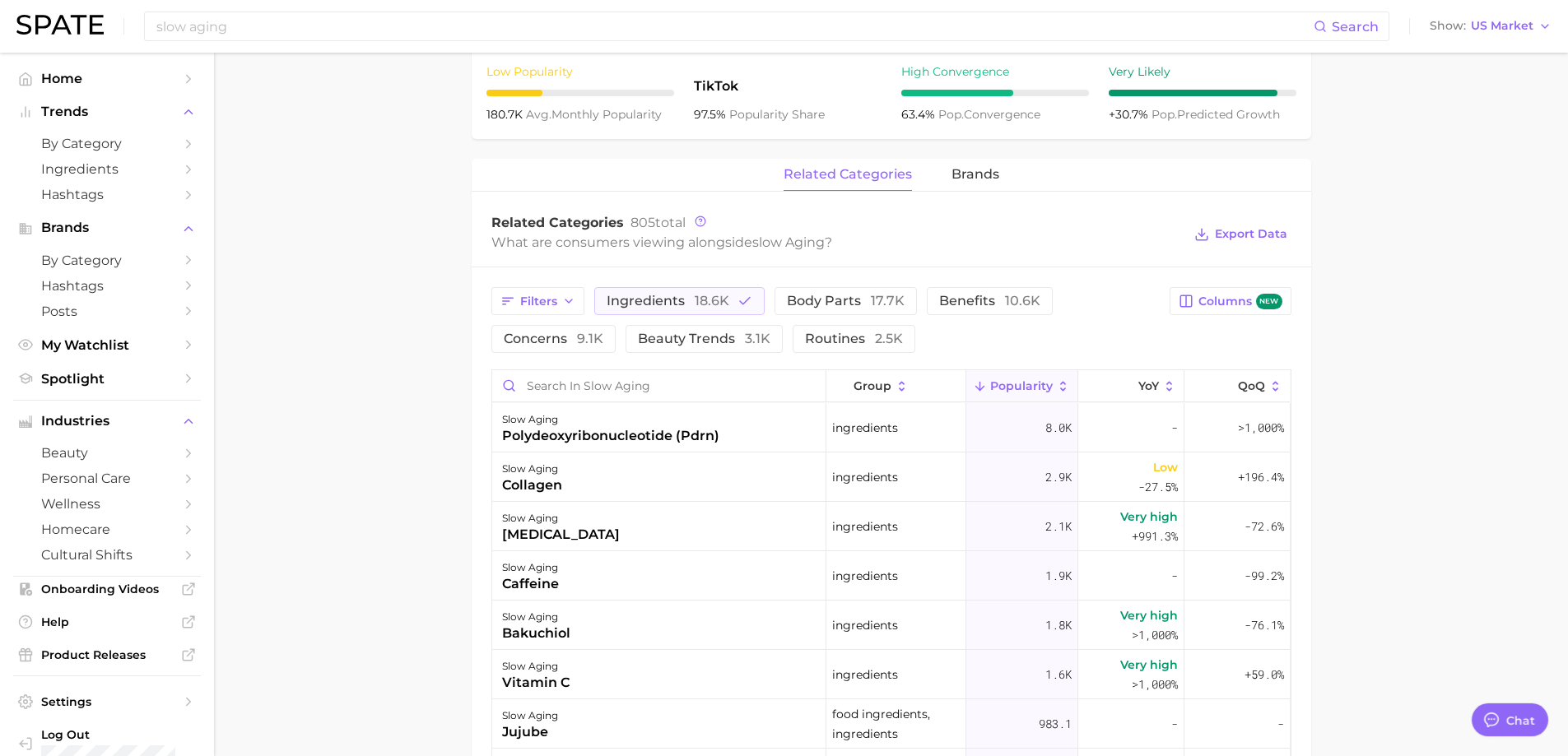 click on "Popularity" at bounding box center [1021, 386] 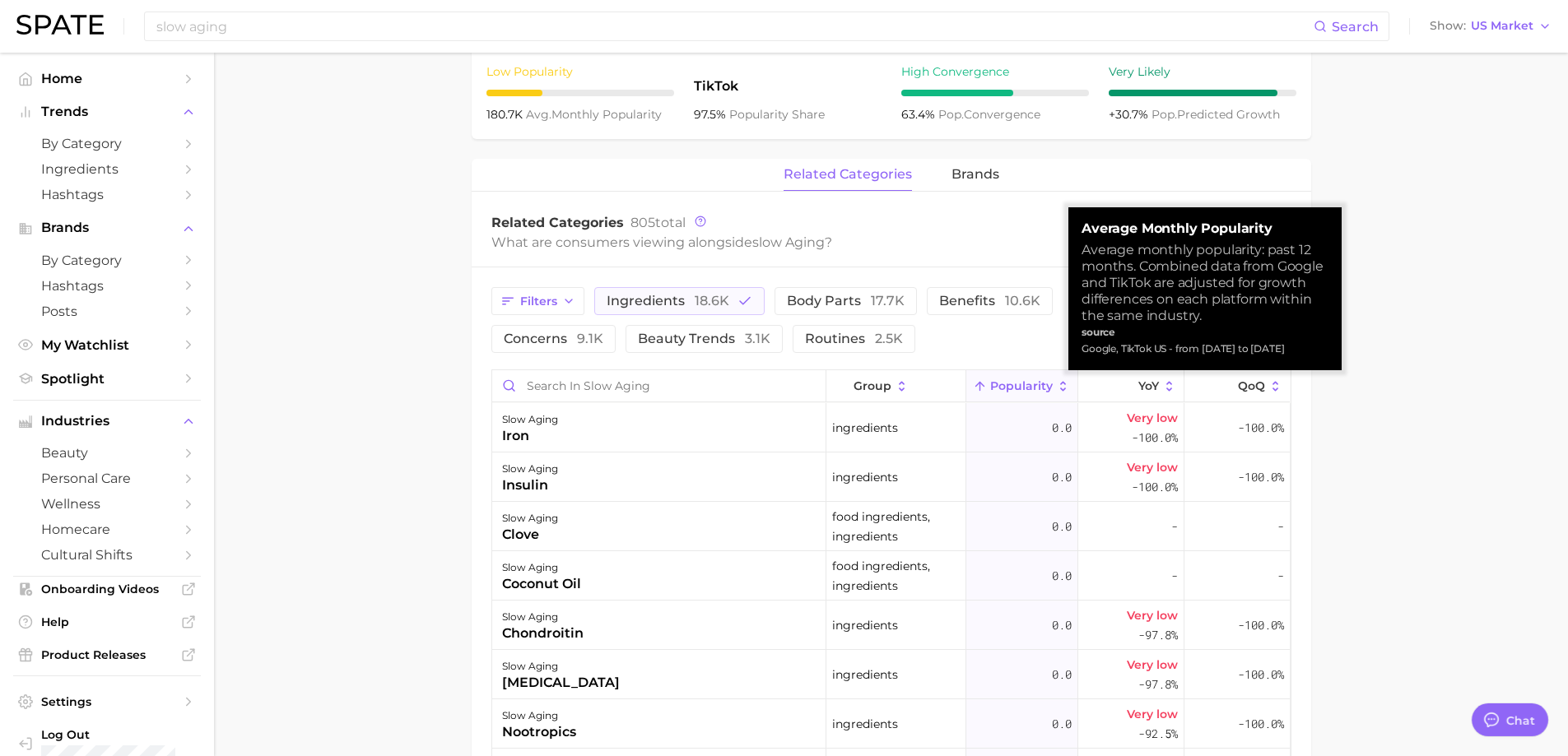 click on "Popularity" at bounding box center (1021, 386) 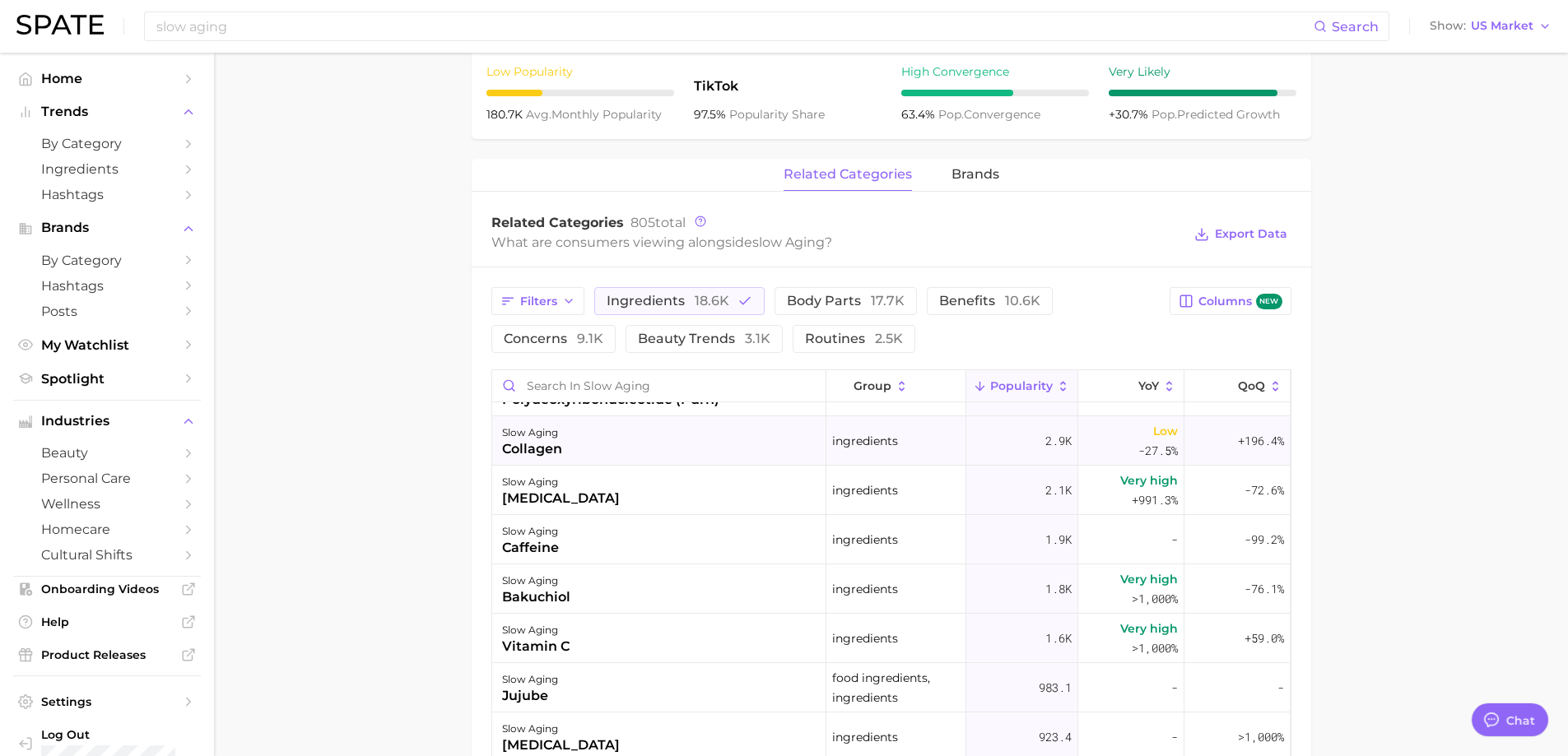 scroll, scrollTop: 0, scrollLeft: 0, axis: both 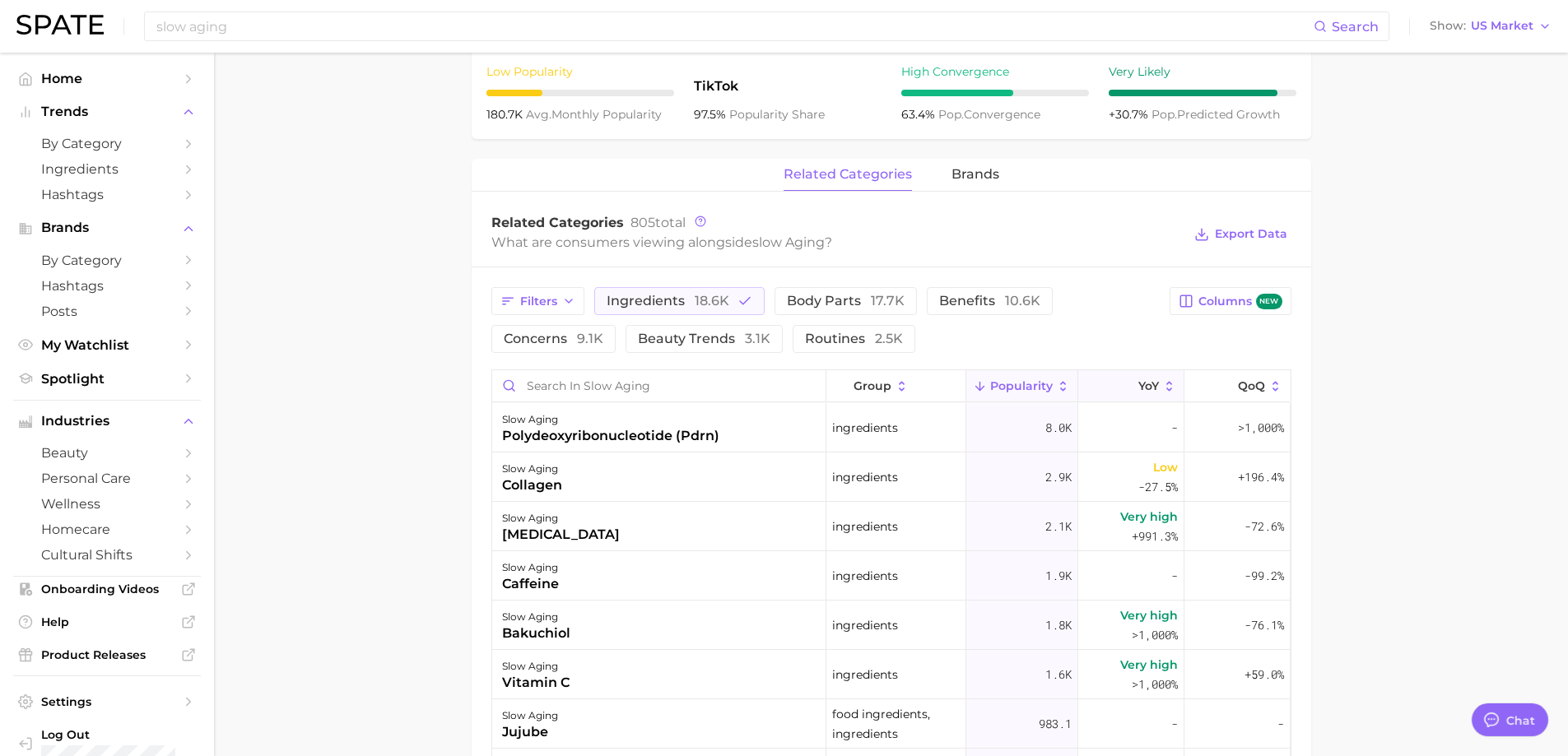 click 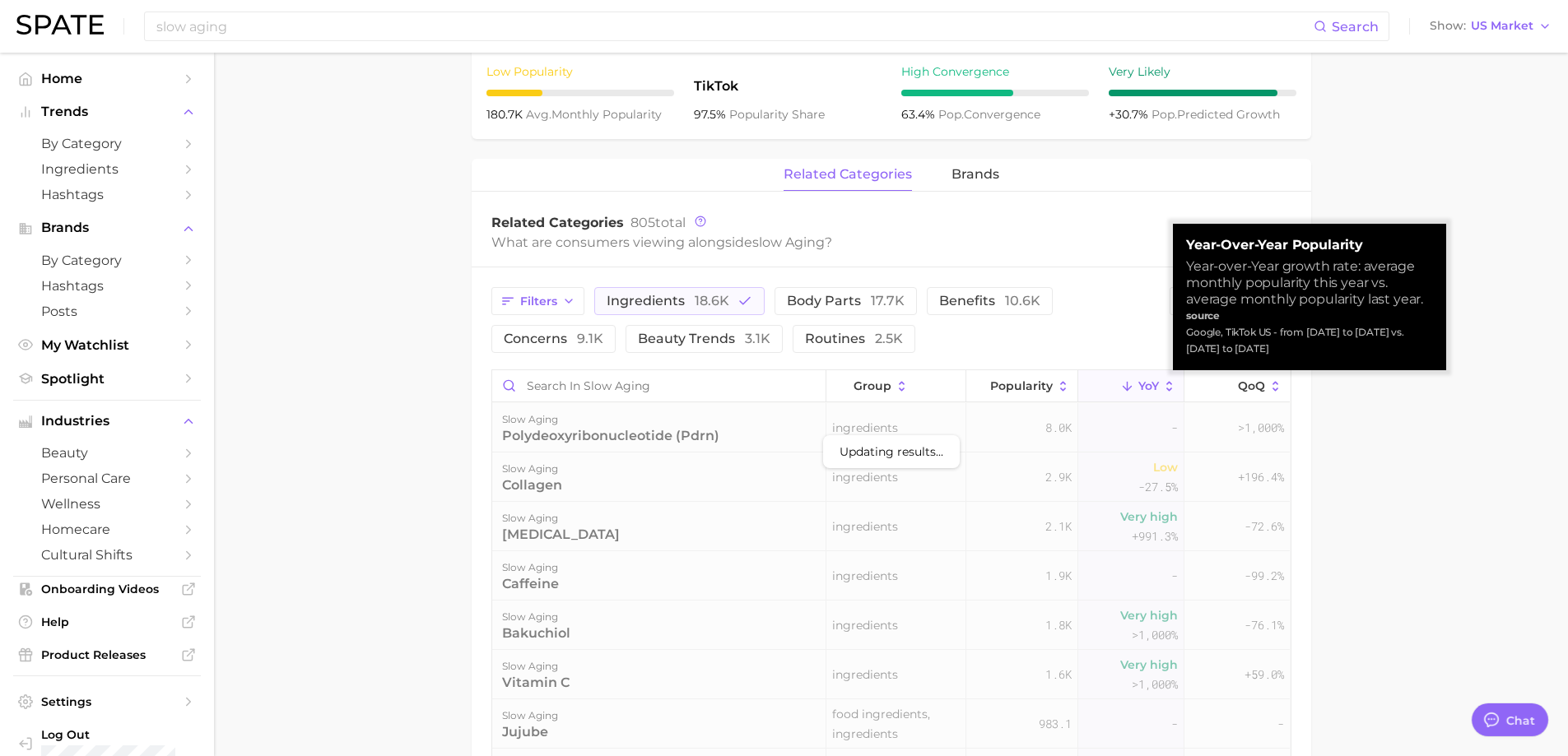 click 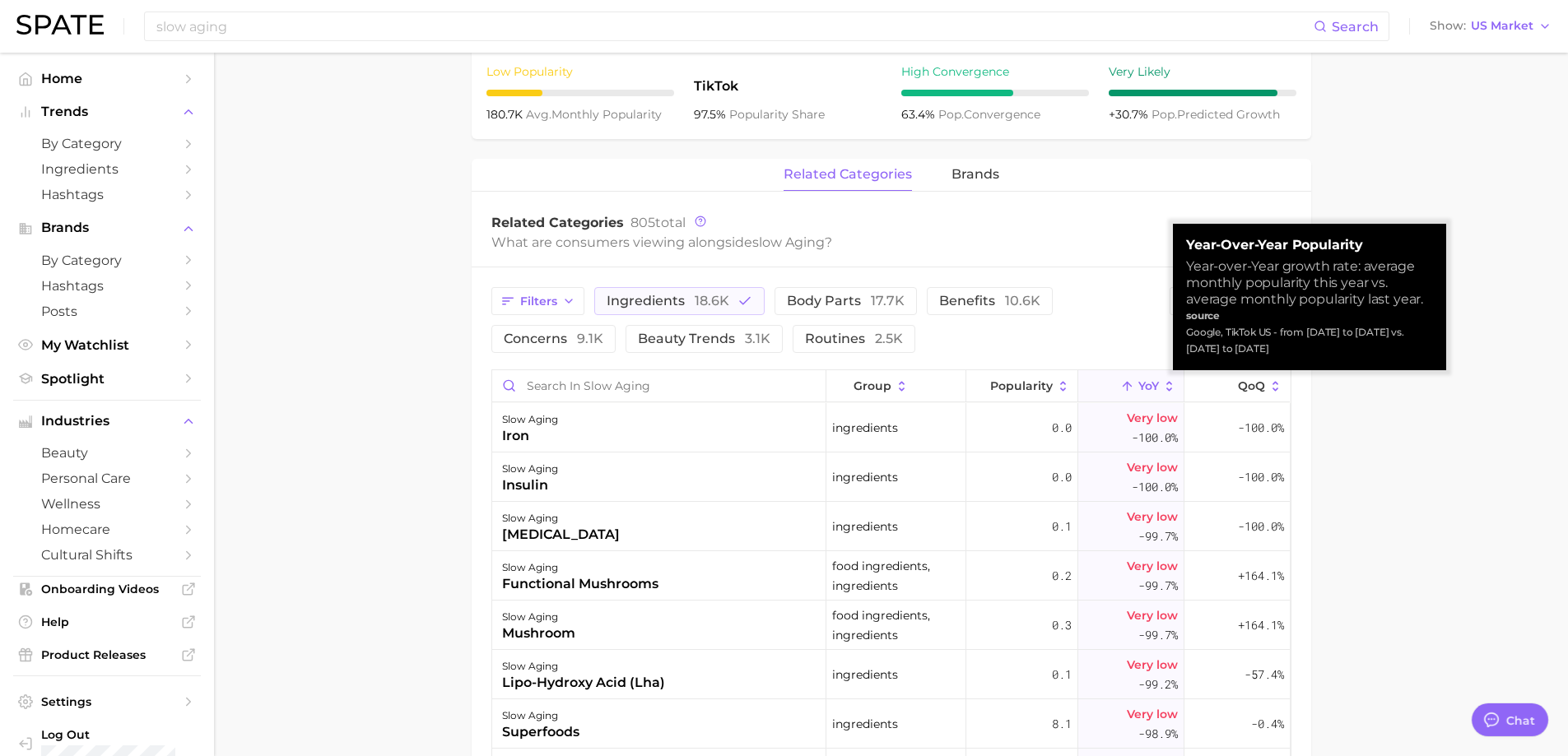 click 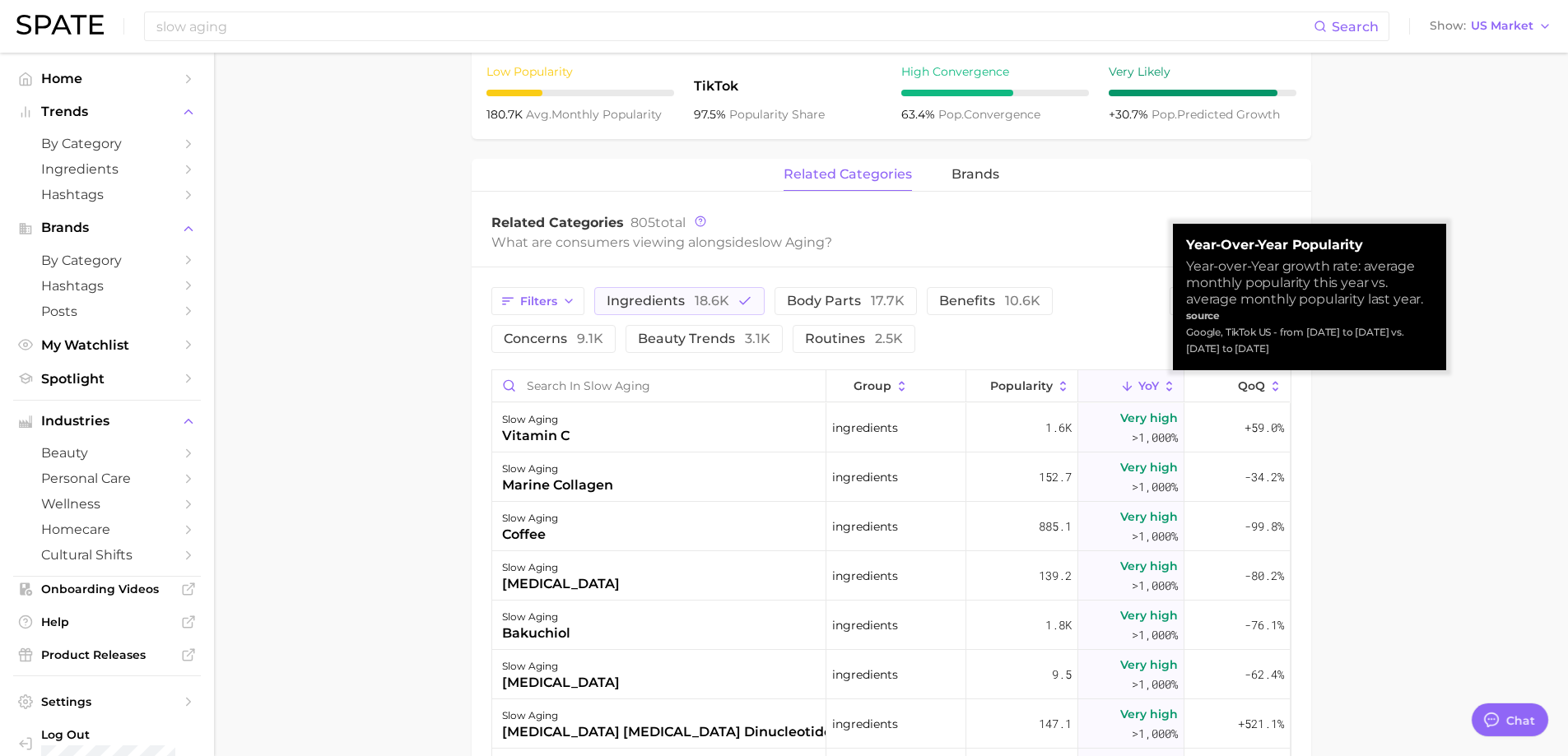 click 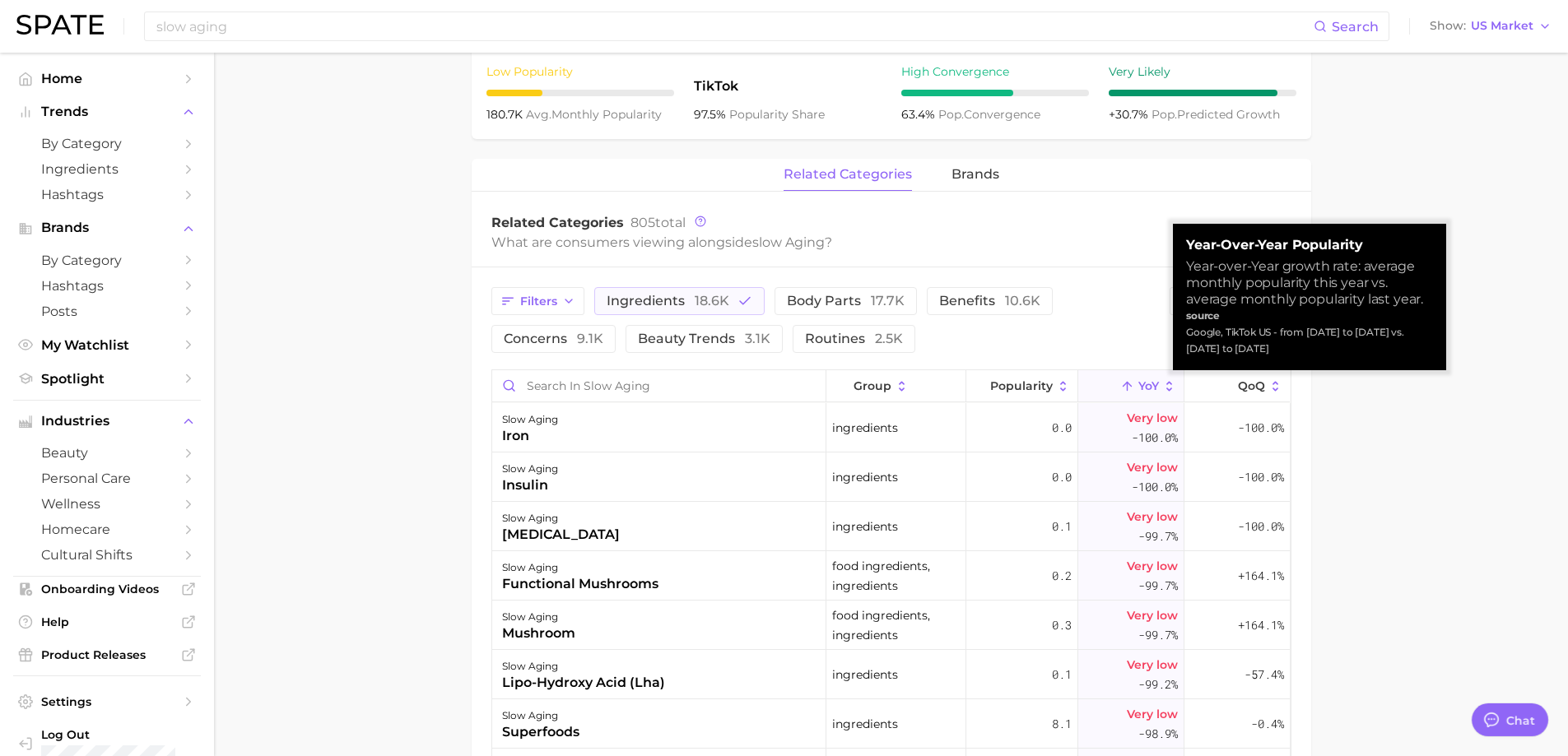 click 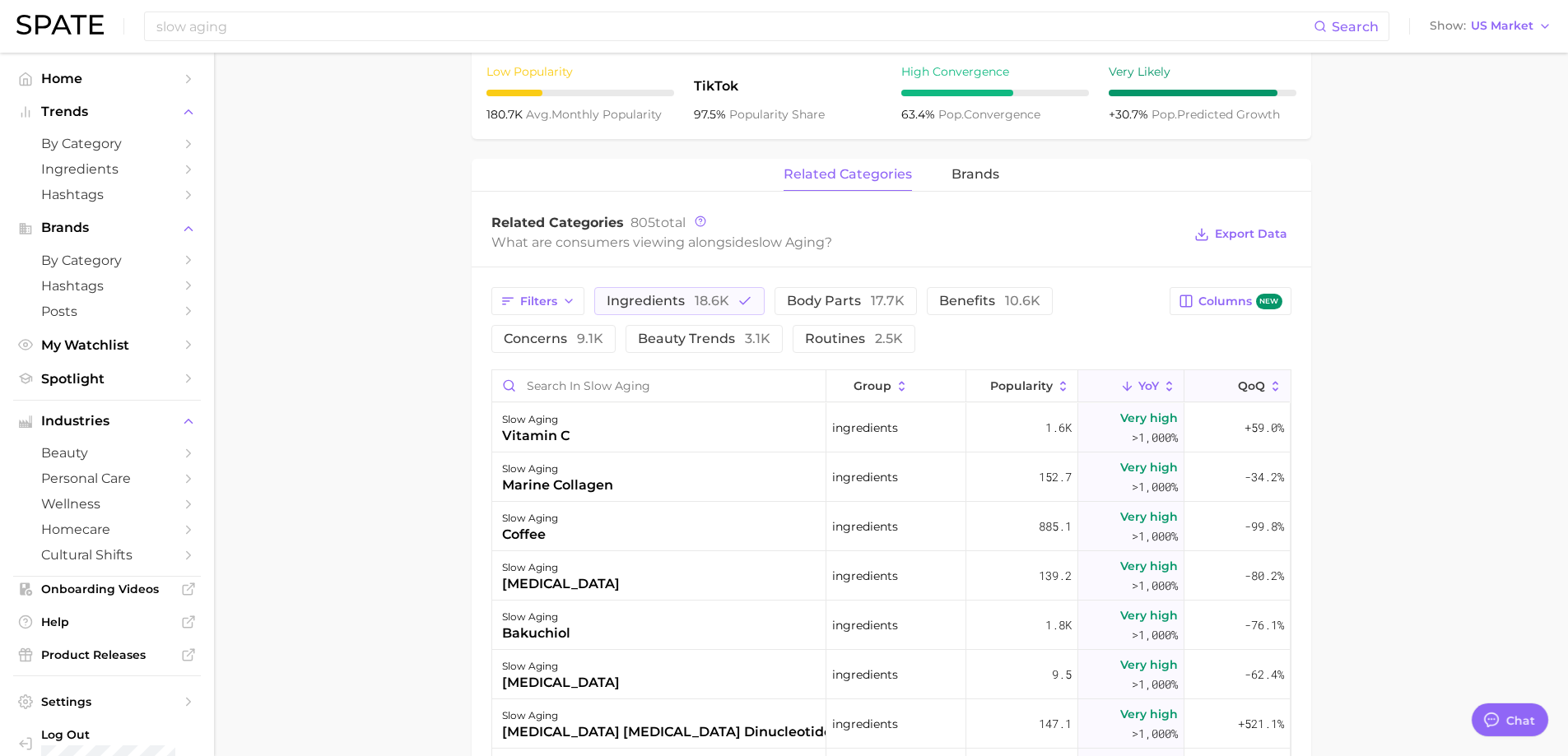click 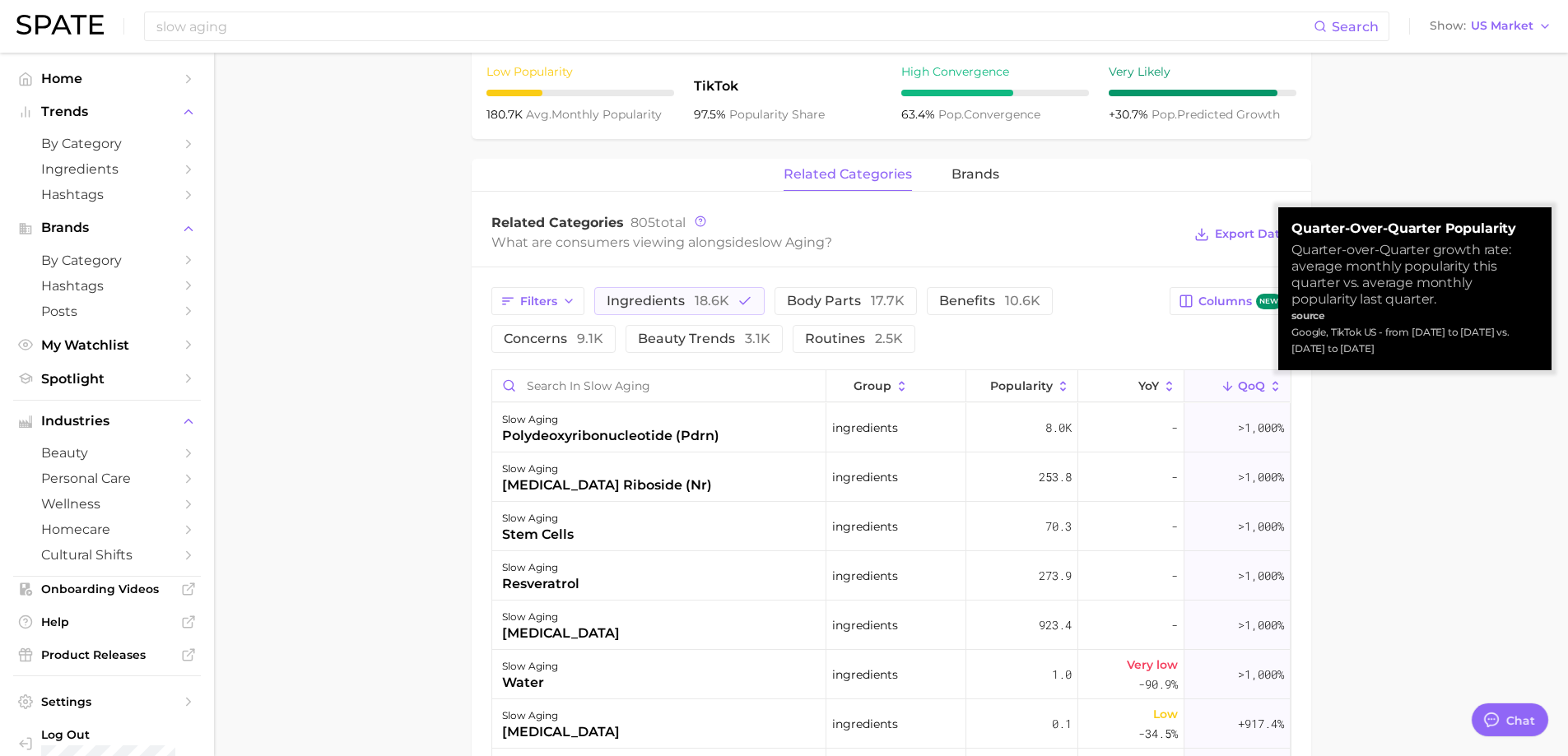 click 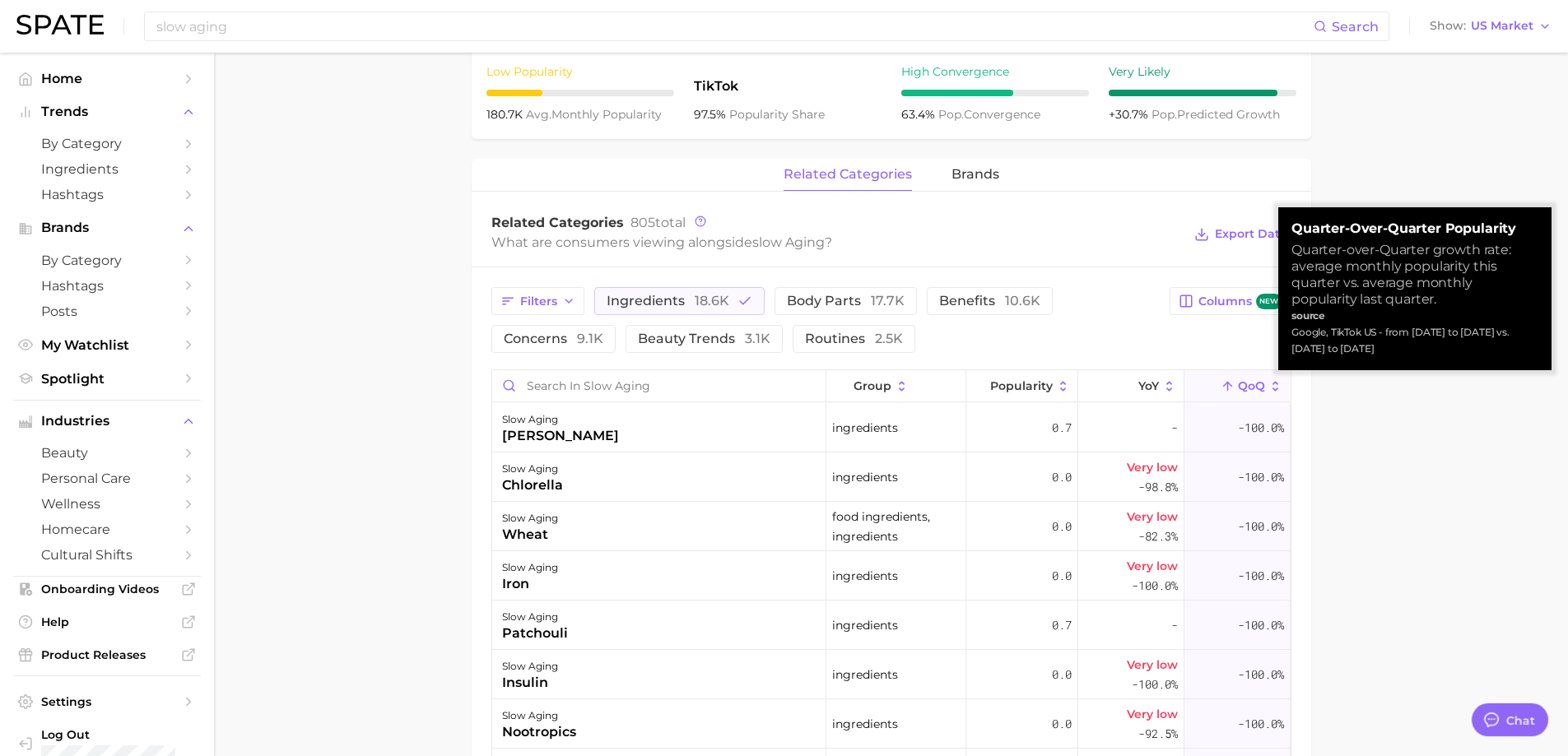 click 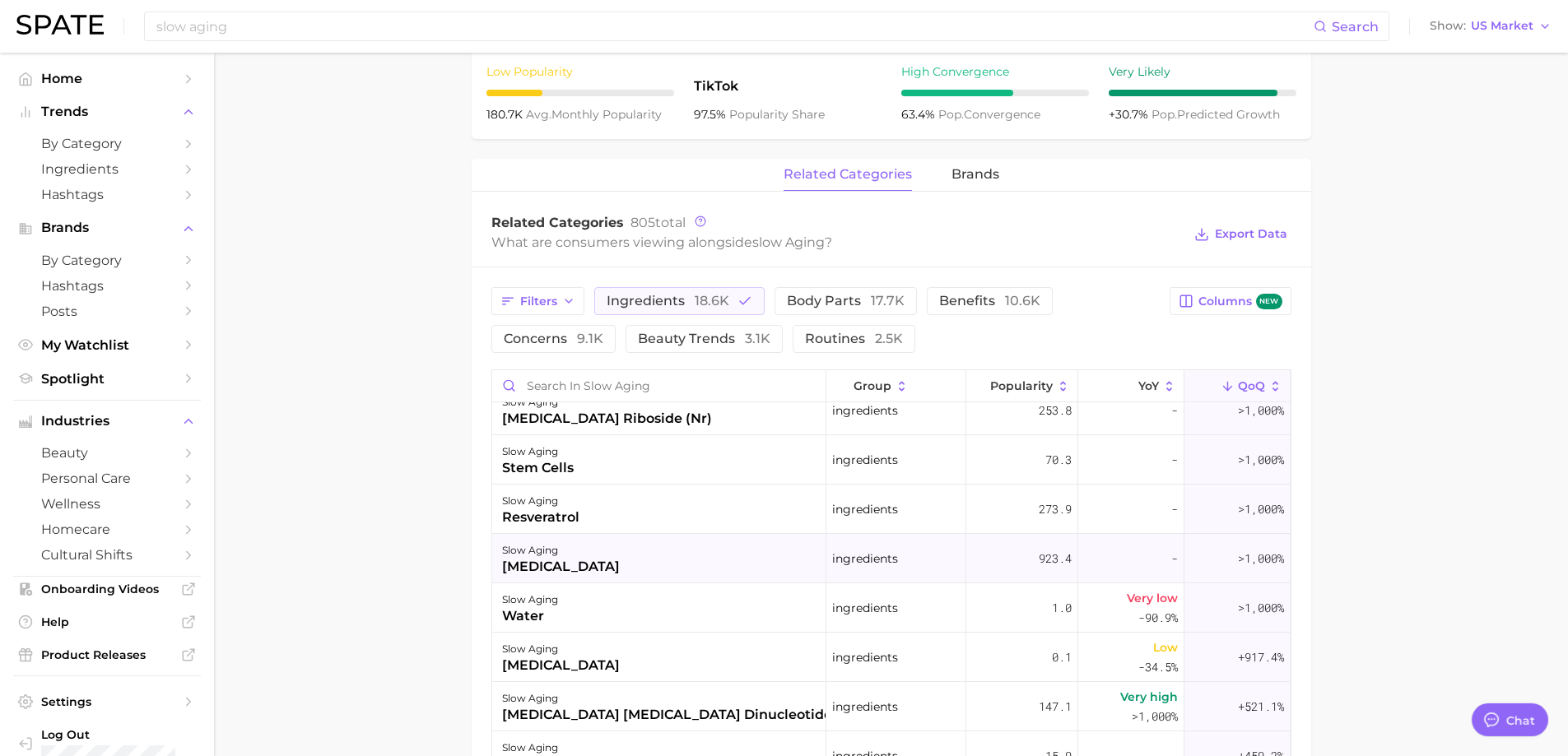 scroll, scrollTop: 0, scrollLeft: 0, axis: both 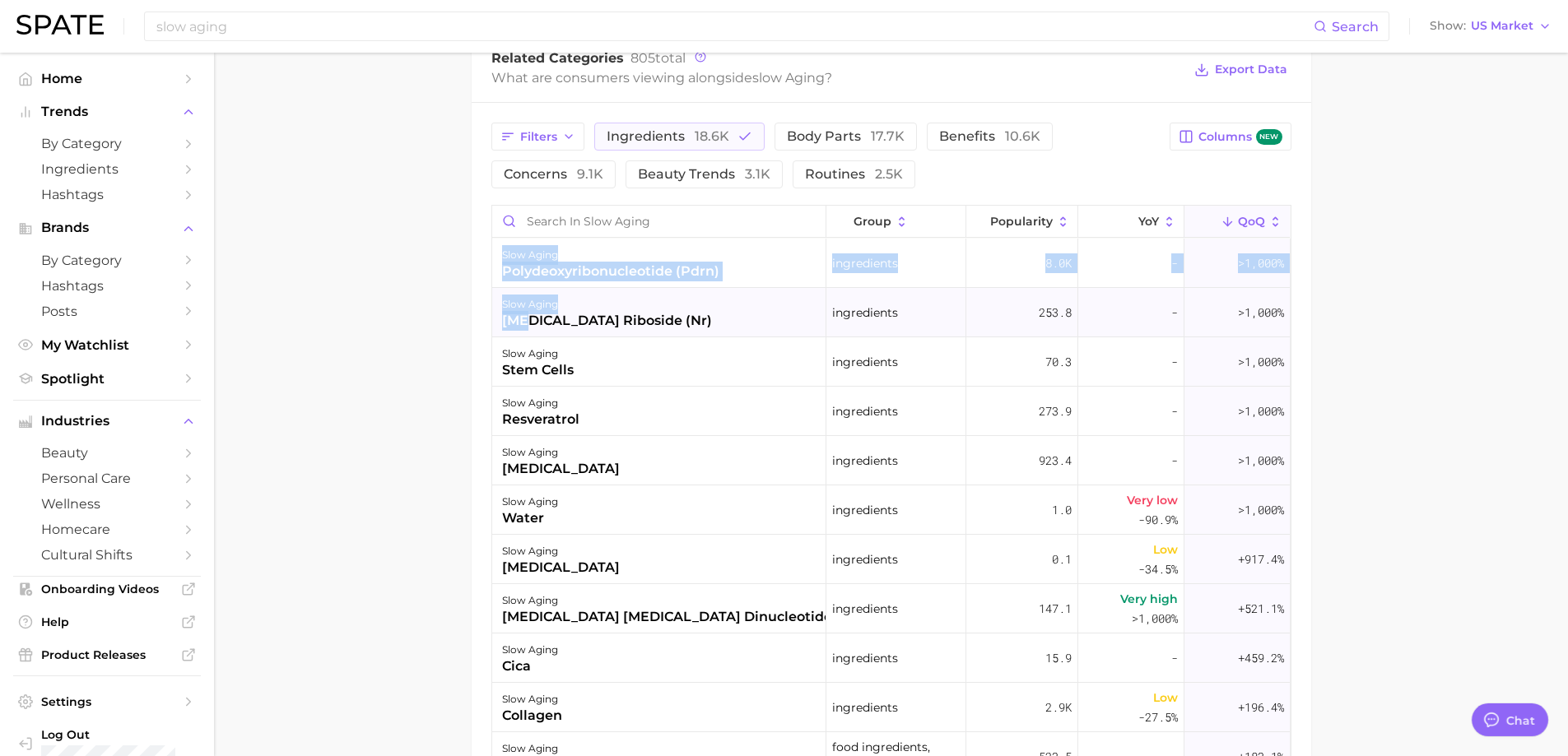 drag, startPoint x: 487, startPoint y: 329, endPoint x: 528, endPoint y: 324, distance: 41.303753 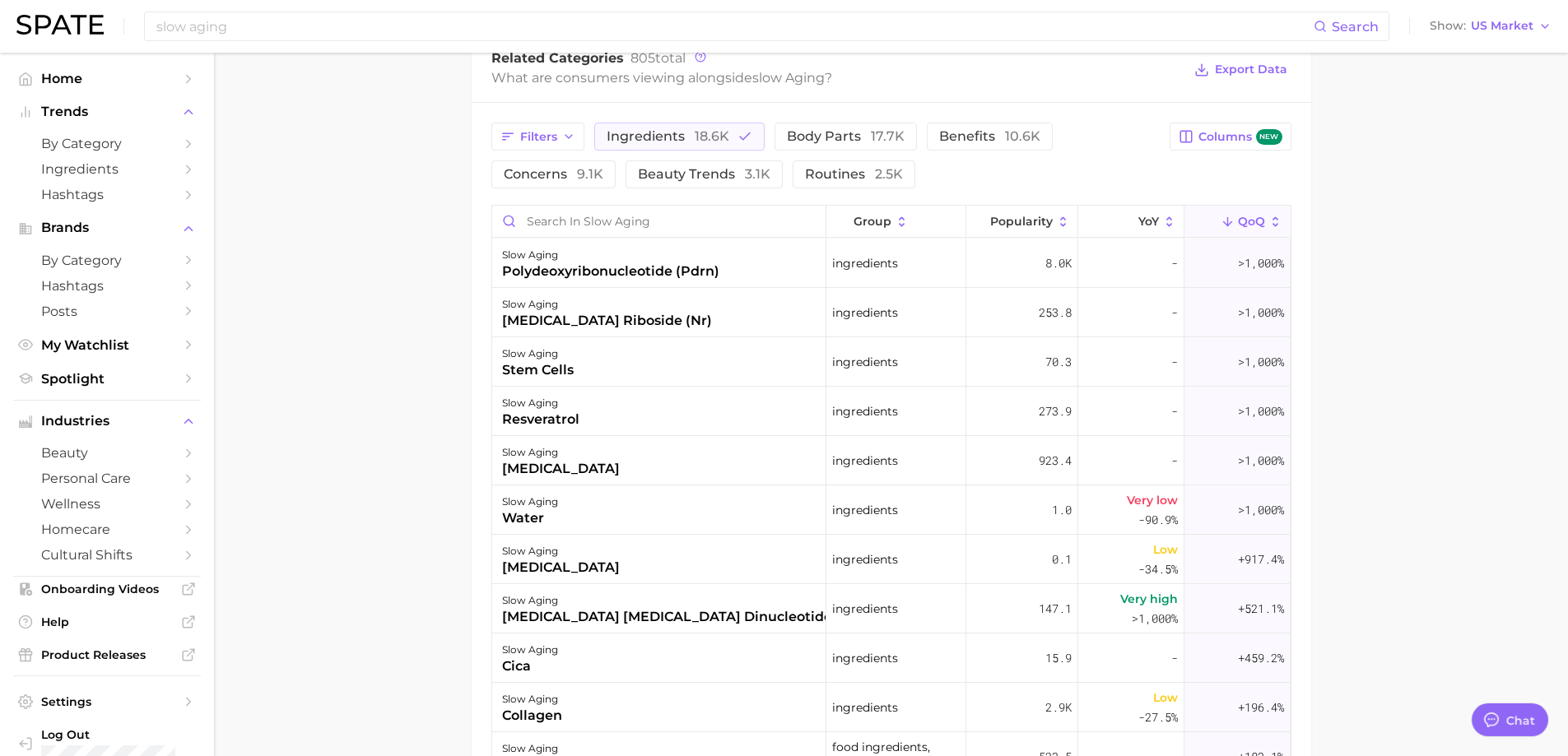 click on "slow aging Overview Google TikTok Instagram Beta slow aging Add to Watchlist Export Data Slow aging refers to the ability of a product to delay the natural process of aging and promote a youthful appearance for a longer period of time. Popularity falling star +82.6% combined YoY +97.1% GOOGLE YoY +82.2% TIKTOK YoY +30.7% Predicted  YoY 100.0k 200.0k 2023 2024 2025 2026 How big is this trend? Low Popularity 180.7k avg.  monthly popularity Which platform is most popular? TikTok 97.5% popularity share How similar is this trend across platforms? High Convergence 63.4% pop.  convergence Will it last? Very Likely +30.7% pop.  predicted growth related categories brands Related Categories 805  total What are consumers viewing alongside  slow aging ? Export Data Filters ingredients   18.6k body parts   17.7k benefits   10.6k concerns   9.1k beauty trends   3.1k routines   2.5k Columns new group Popularity YoY QoQ slow aging polydeoxyribonucleotide (pdrn) ingredients 8.0k - >1,000% slow aging nicotinamide riboside (nr)" at bounding box center (891, 146) 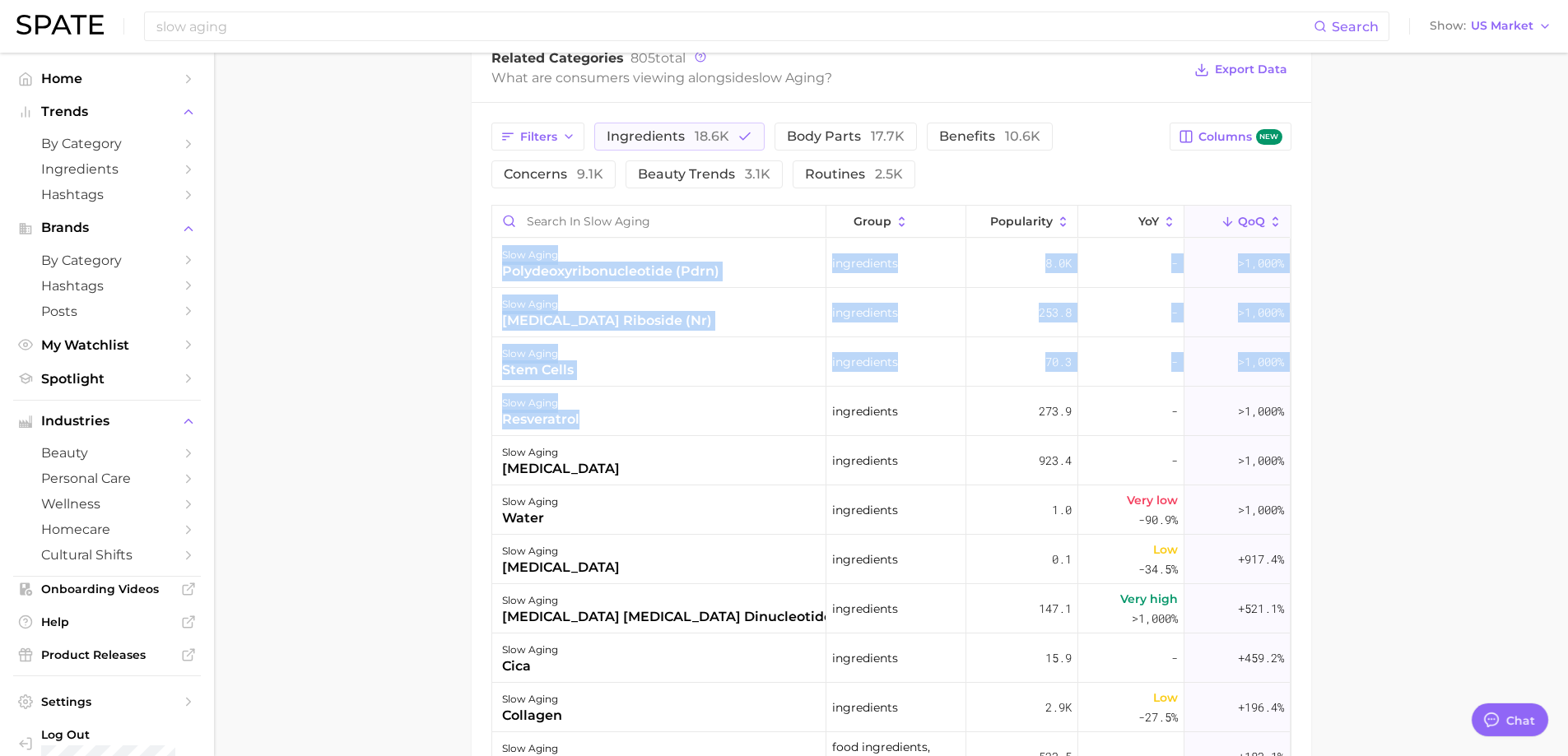 drag, startPoint x: 458, startPoint y: 426, endPoint x: 403, endPoint y: 459, distance: 64.14047 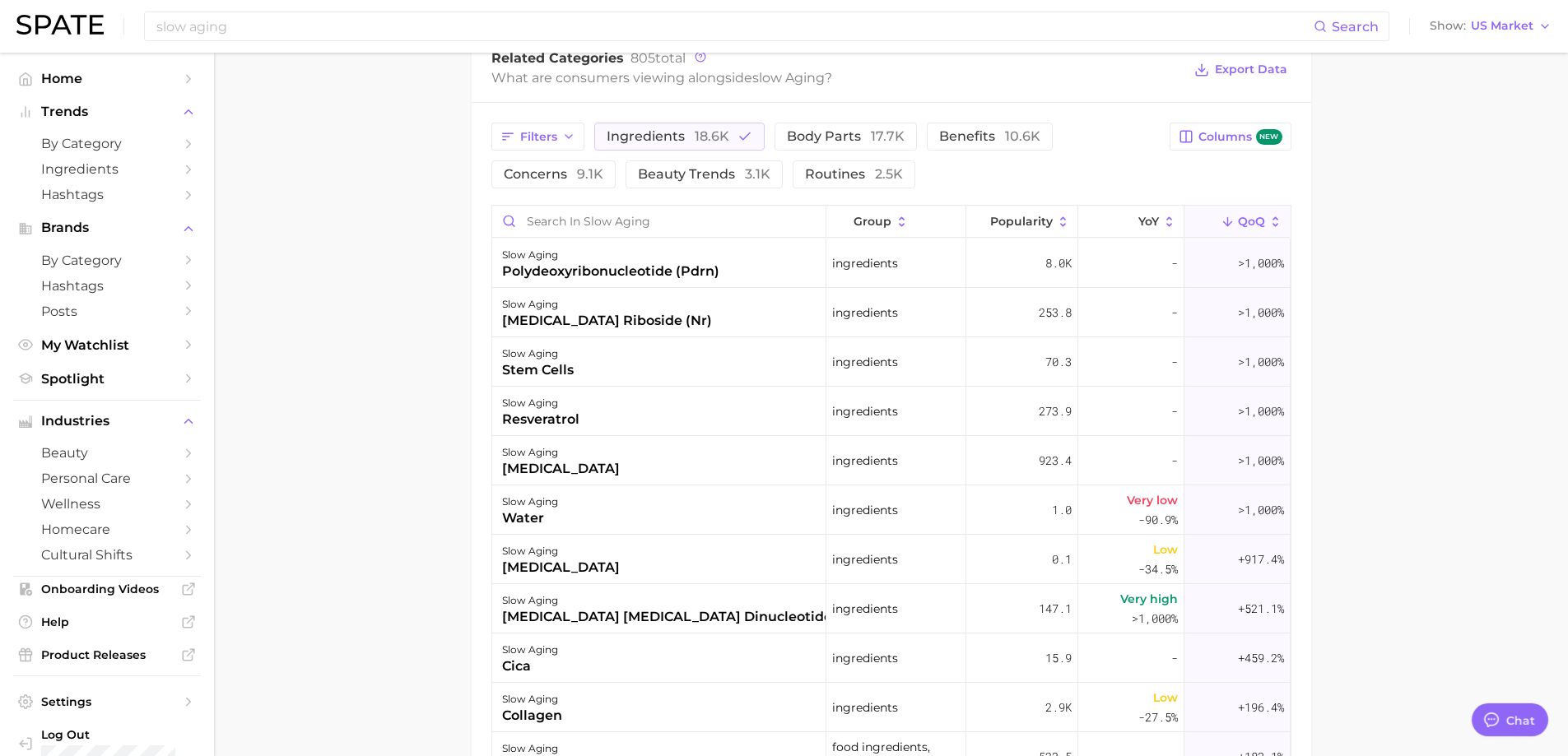 click on "slow aging Overview Google TikTok Instagram Beta slow aging Add to Watchlist Export Data Slow aging refers to the ability of a product to delay the natural process of aging and promote a youthful appearance for a longer period of time. Popularity falling star +82.6% combined YoY +97.1% GOOGLE YoY +82.2% TIKTOK YoY +30.7% Predicted  YoY 100.0k 200.0k 2023 2024 2025 2026 How big is this trend? Low Popularity 180.7k avg.  monthly popularity Which platform is most popular? TikTok 97.5% popularity share How similar is this trend across platforms? High Convergence 63.4% pop.  convergence Will it last? Very Likely +30.7% pop.  predicted growth related categories brands Related Categories 805  total What are consumers viewing alongside  slow aging ? Export Data Filters ingredients   18.6k body parts   17.7k benefits   10.6k concerns   9.1k beauty trends   3.1k routines   2.5k Columns new group Popularity YoY QoQ slow aging polydeoxyribonucleotide (pdrn) ingredients 8.0k - >1,000% slow aging nicotinamide riboside (nr)" at bounding box center (891, 146) 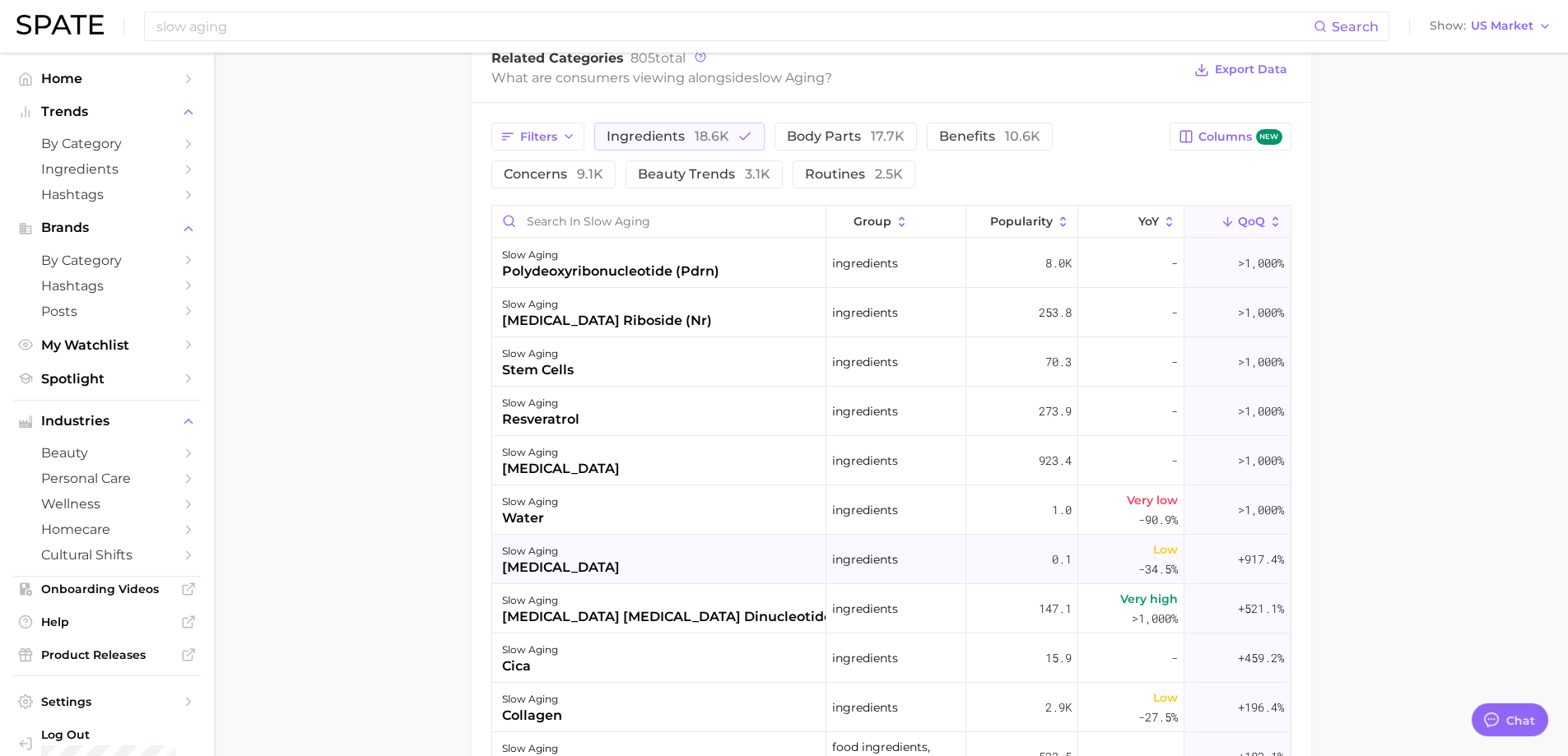 scroll, scrollTop: 82, scrollLeft: 0, axis: vertical 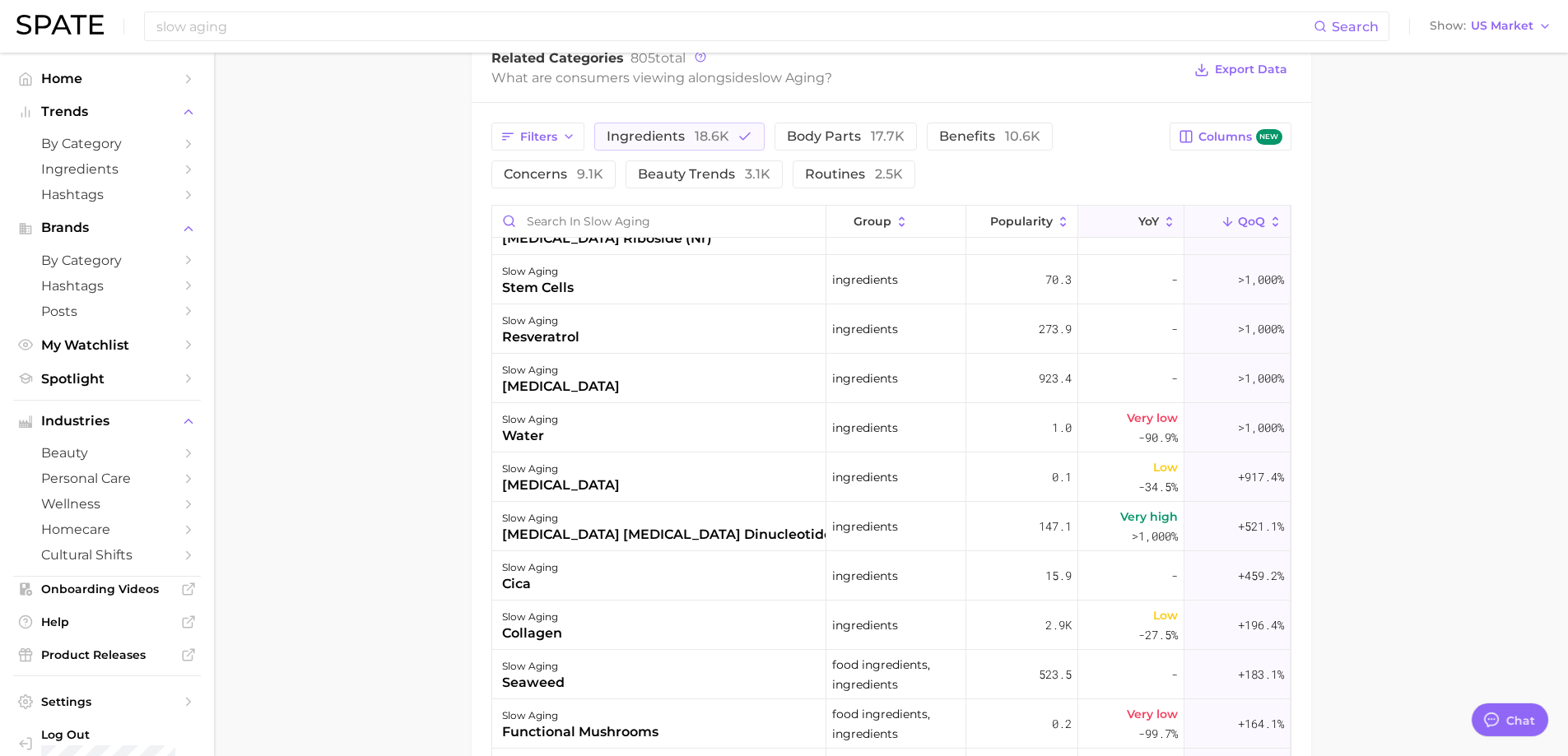 click 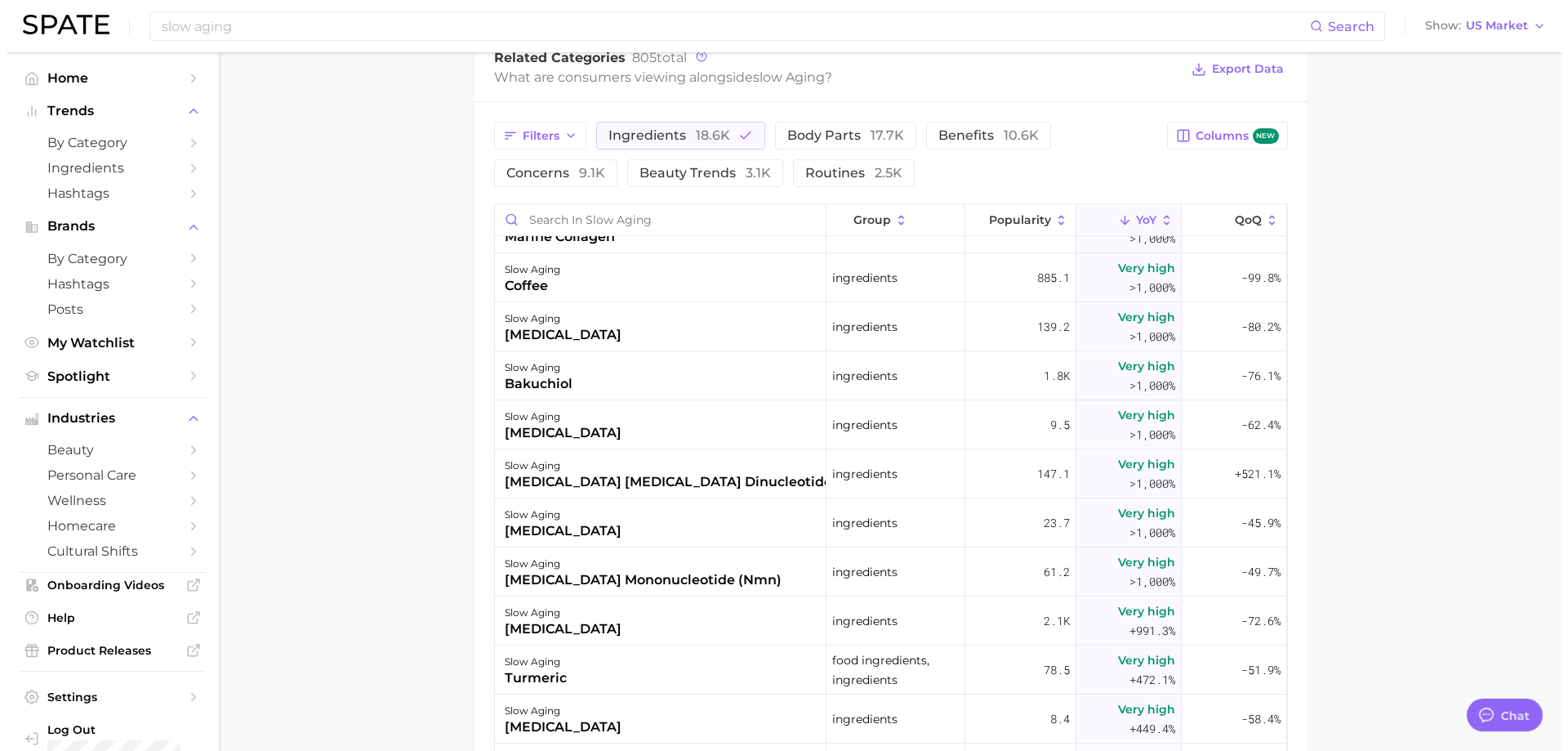 scroll, scrollTop: 0, scrollLeft: 0, axis: both 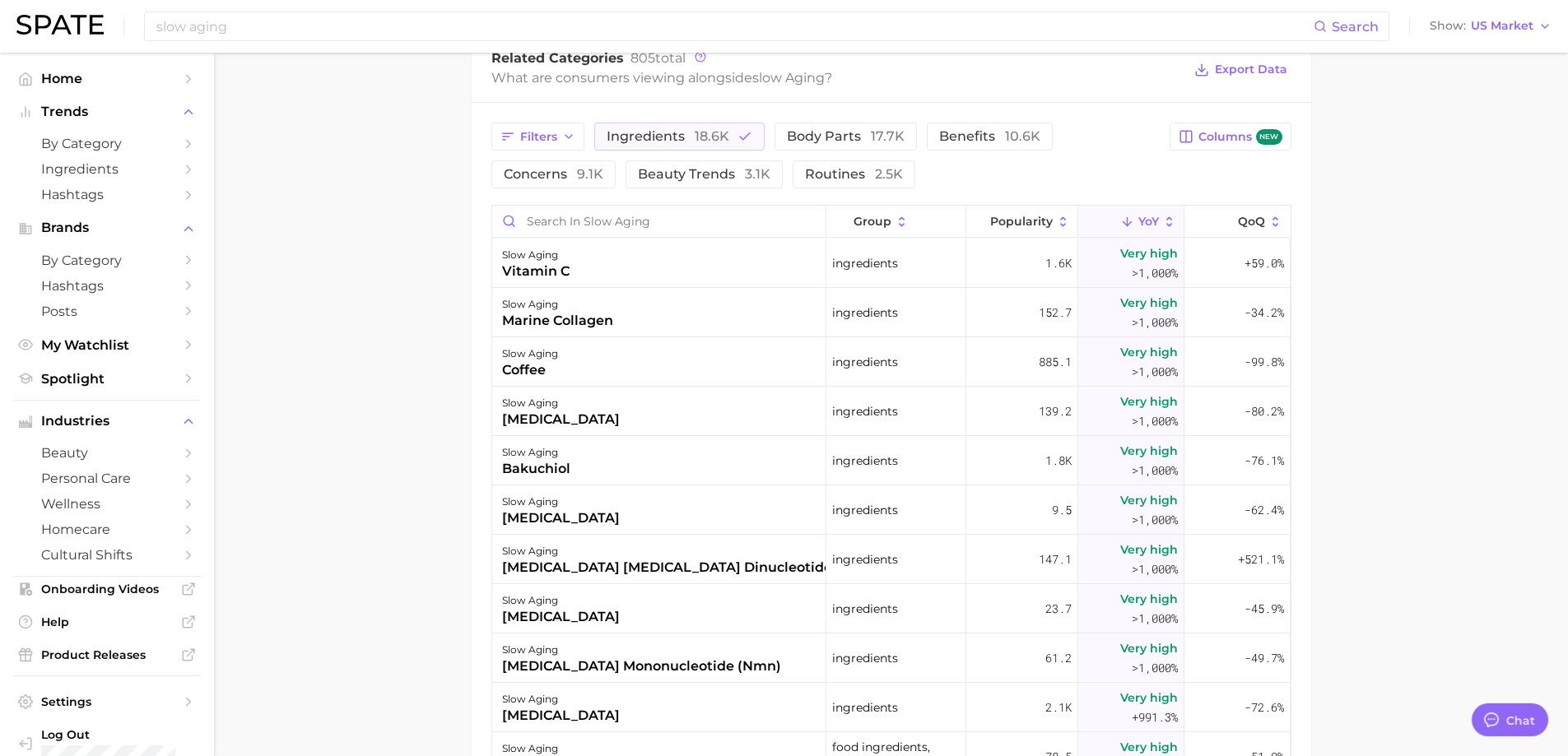 click 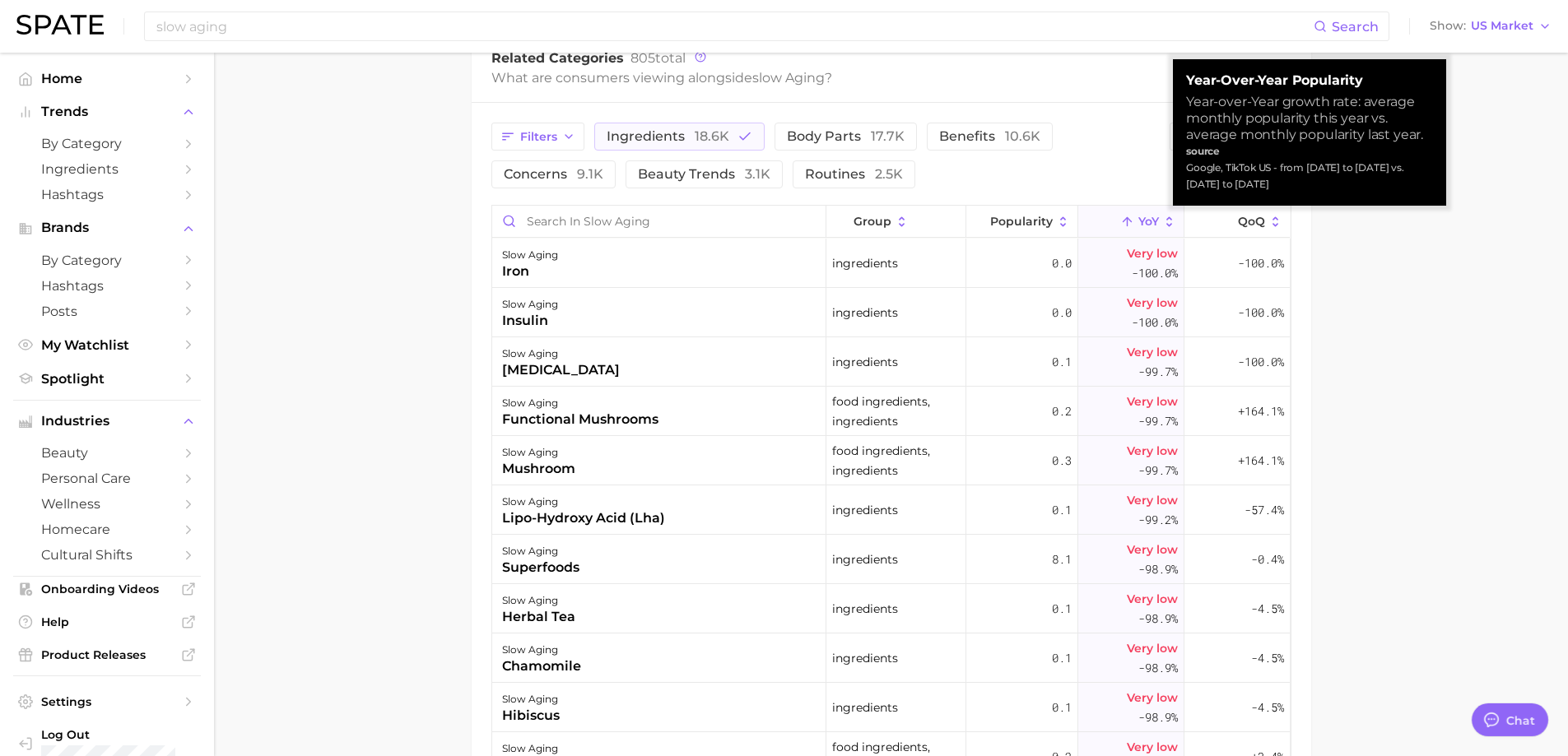click 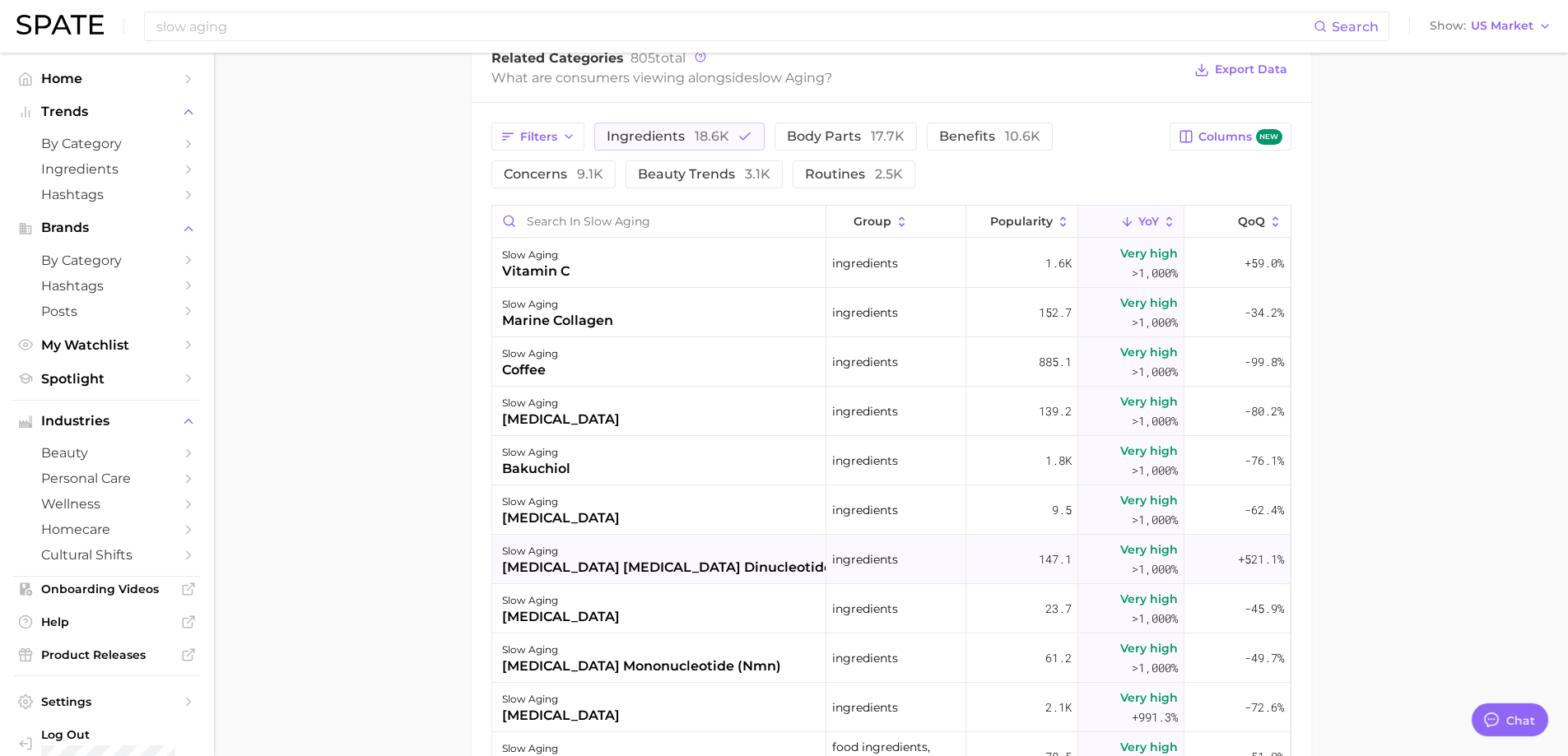 click on "+521.1%" at bounding box center (1261, 559) 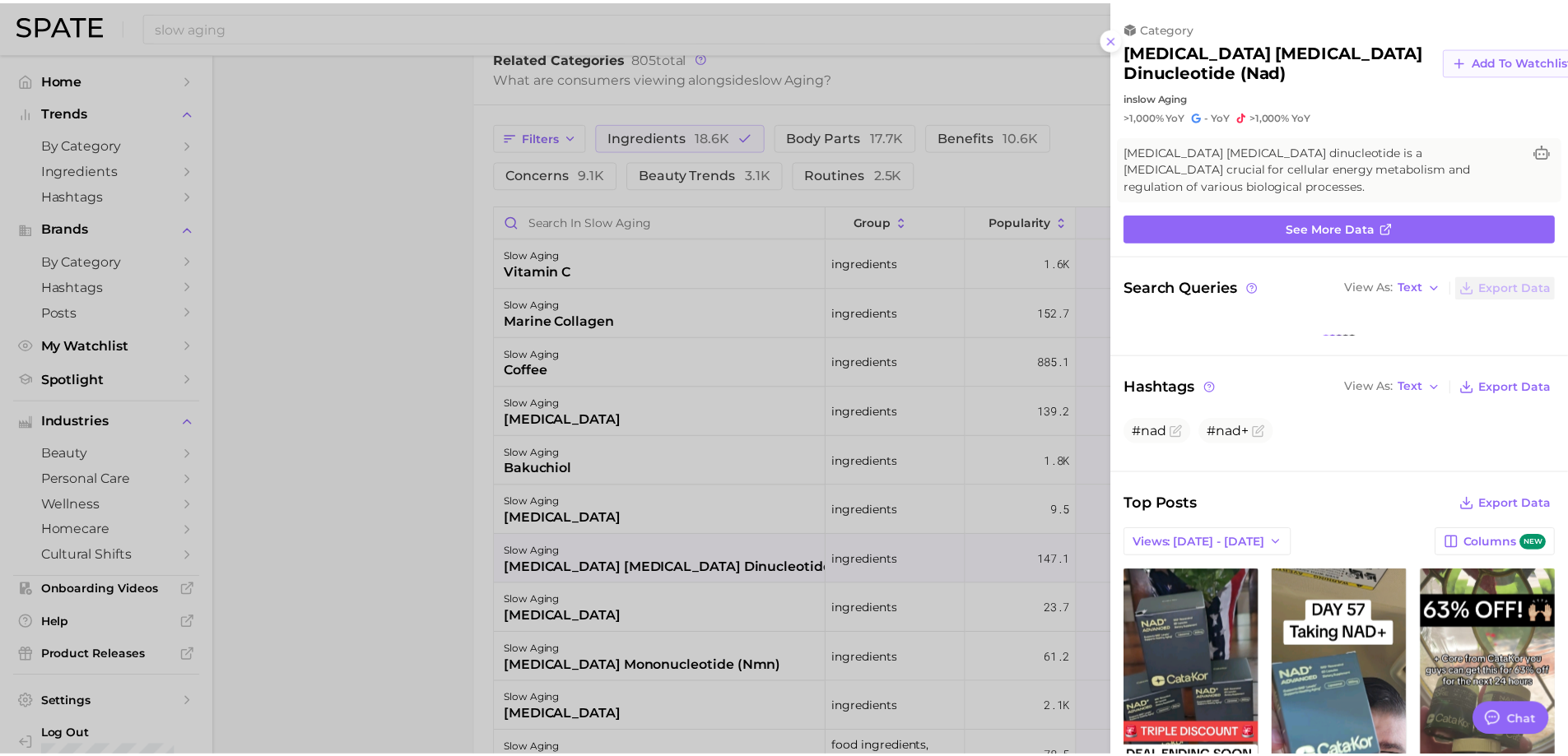 scroll, scrollTop: 0, scrollLeft: 0, axis: both 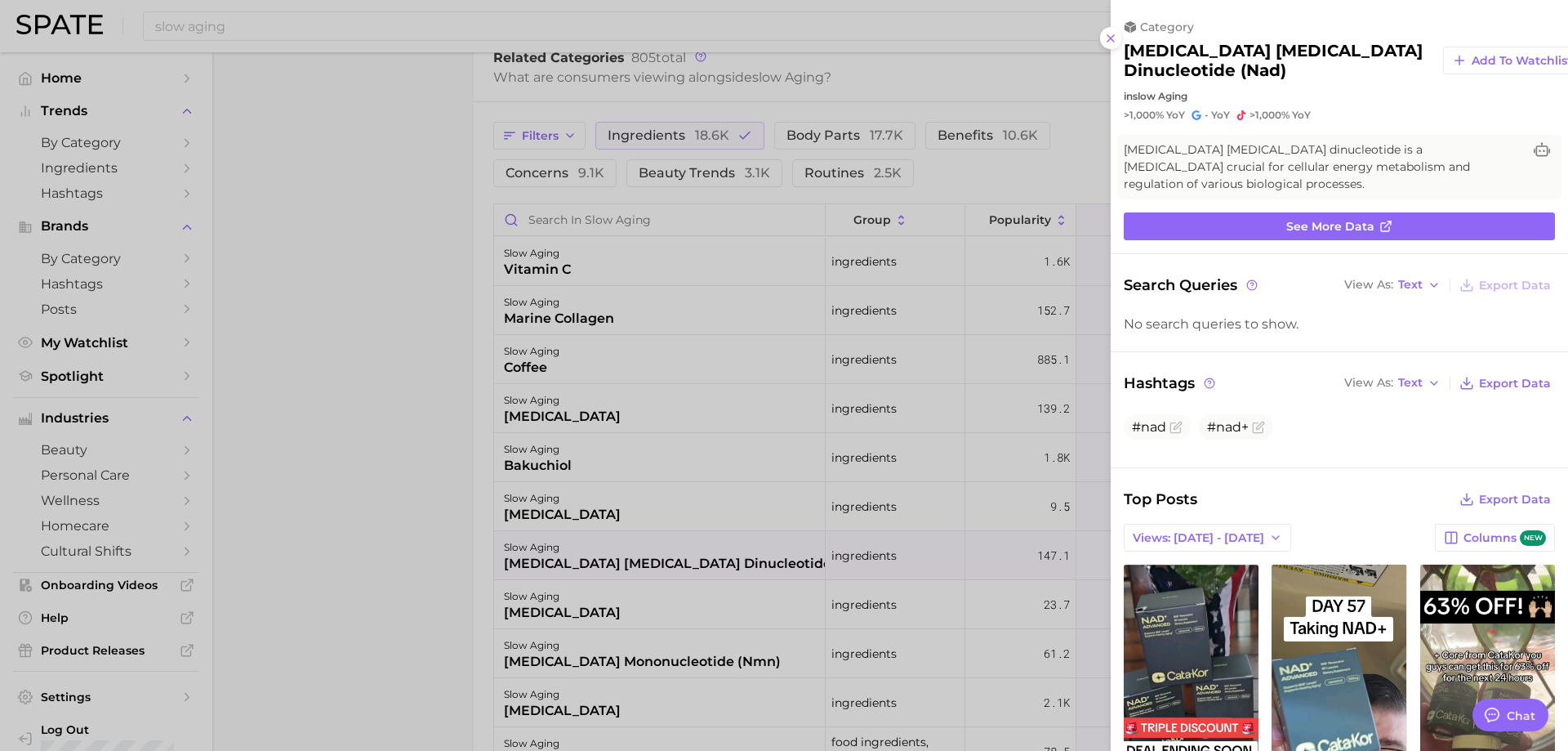 click at bounding box center [784, 375] 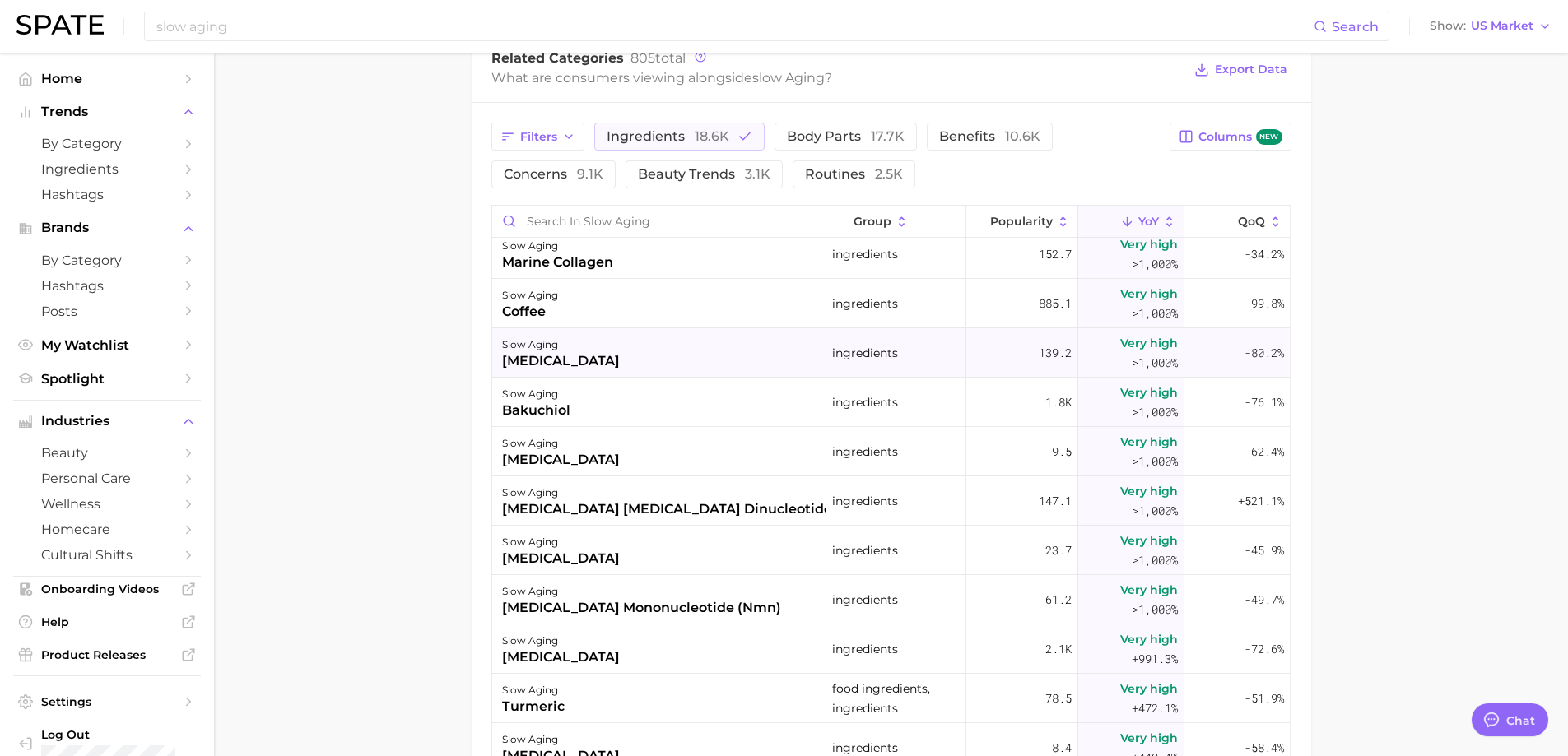 scroll, scrollTop: 0, scrollLeft: 0, axis: both 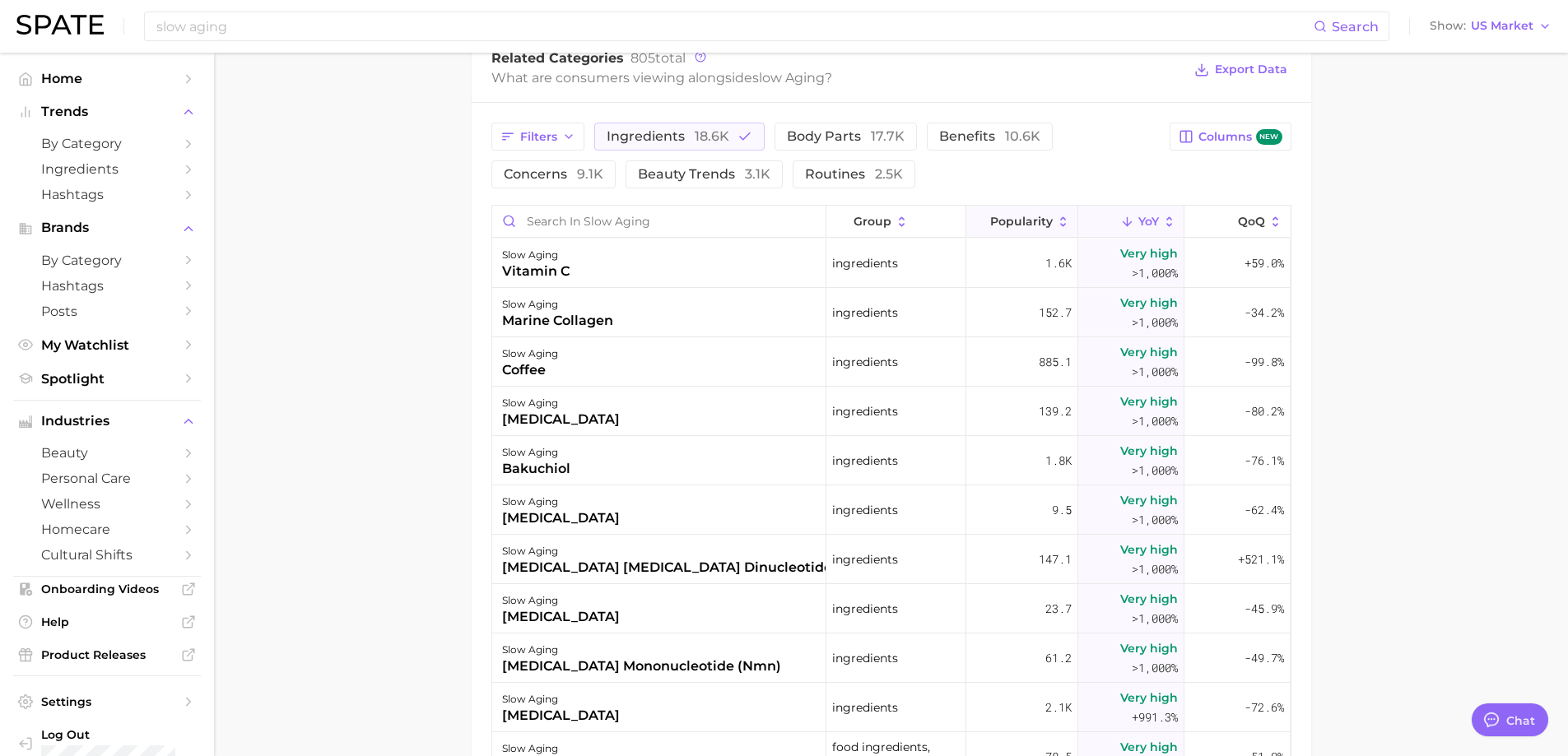 click on "Popularity" at bounding box center (1022, 221) 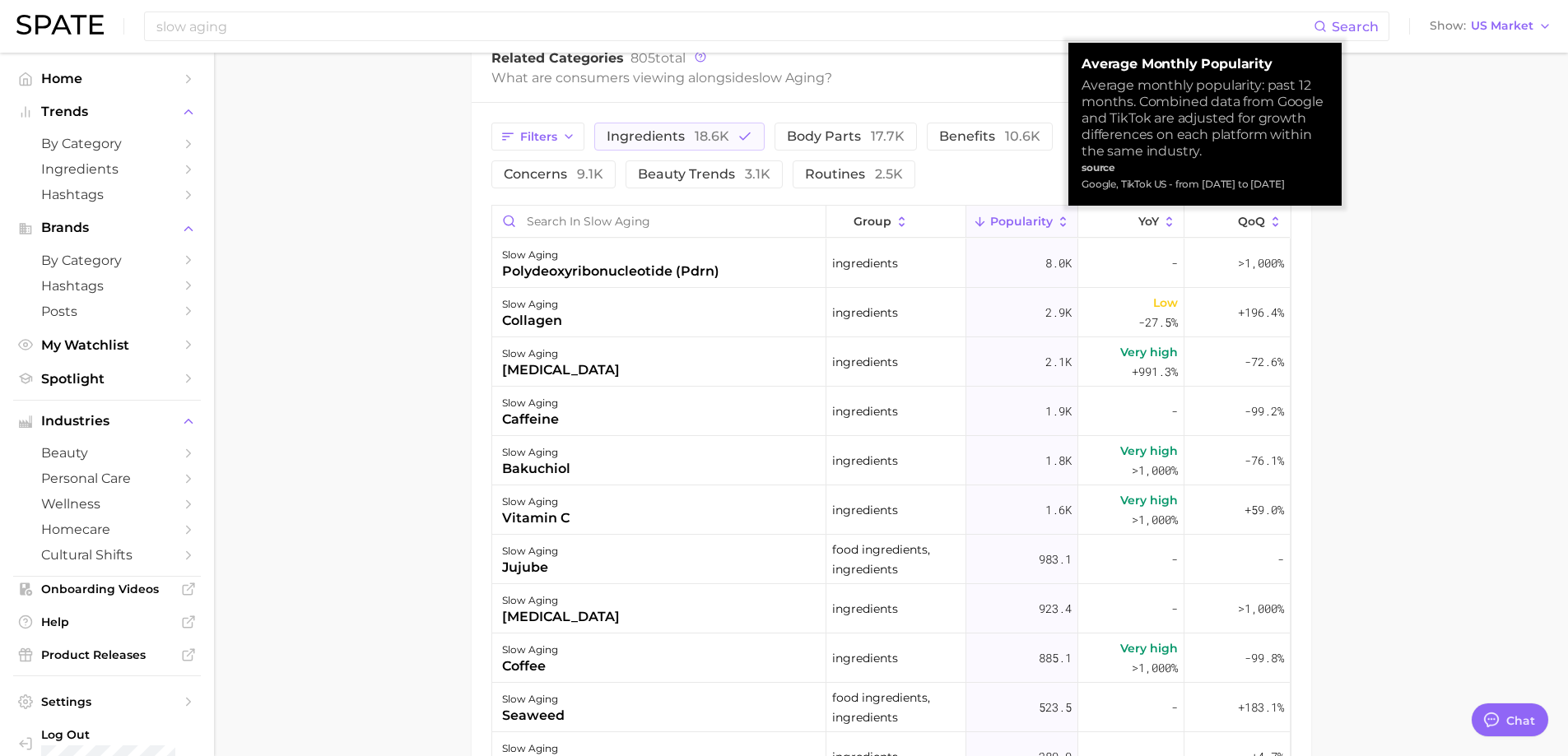 click on "Popularity" at bounding box center (1021, 221) 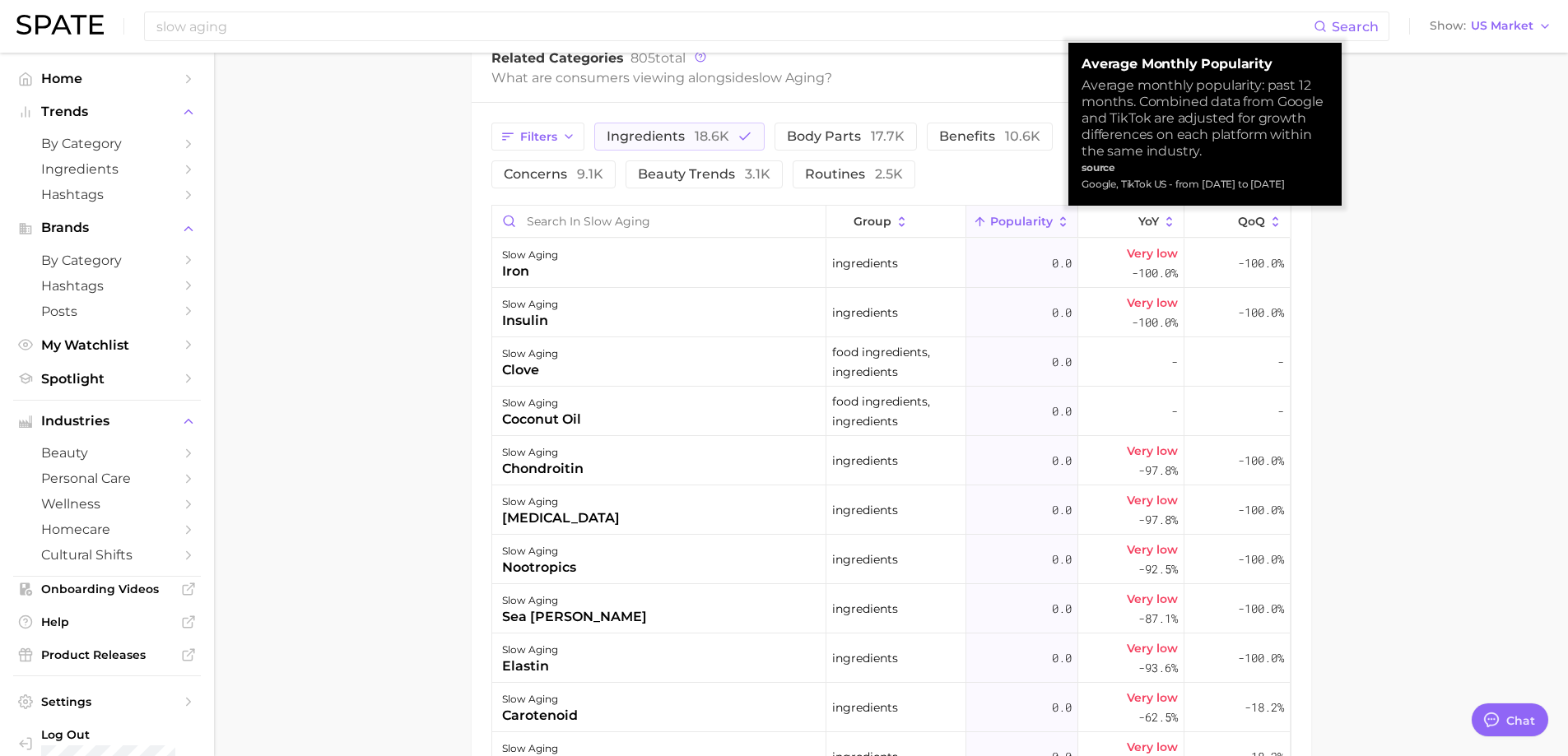 click on "Popularity" at bounding box center [1021, 221] 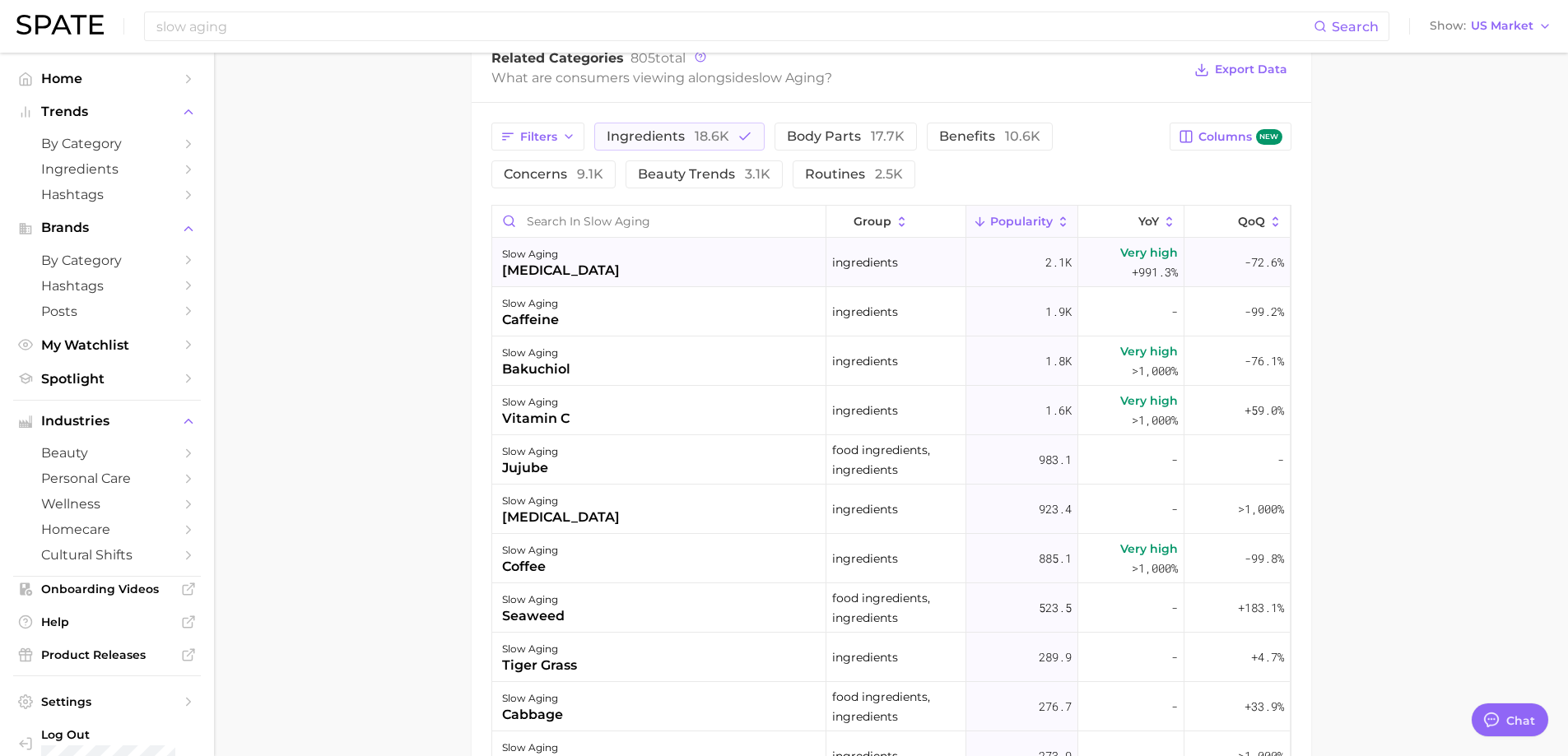scroll, scrollTop: 0, scrollLeft: 0, axis: both 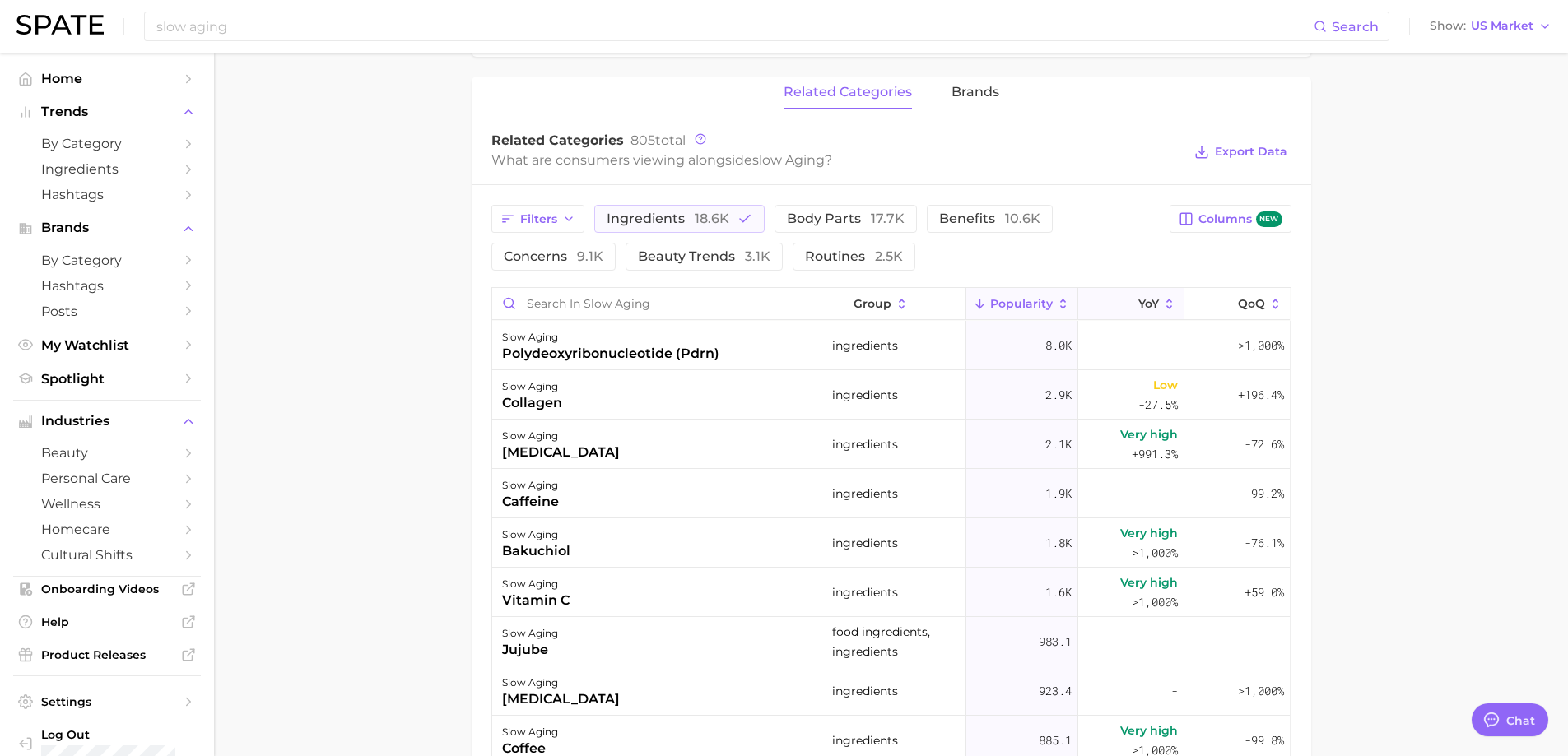 click on "YoY" at bounding box center (1148, 304) 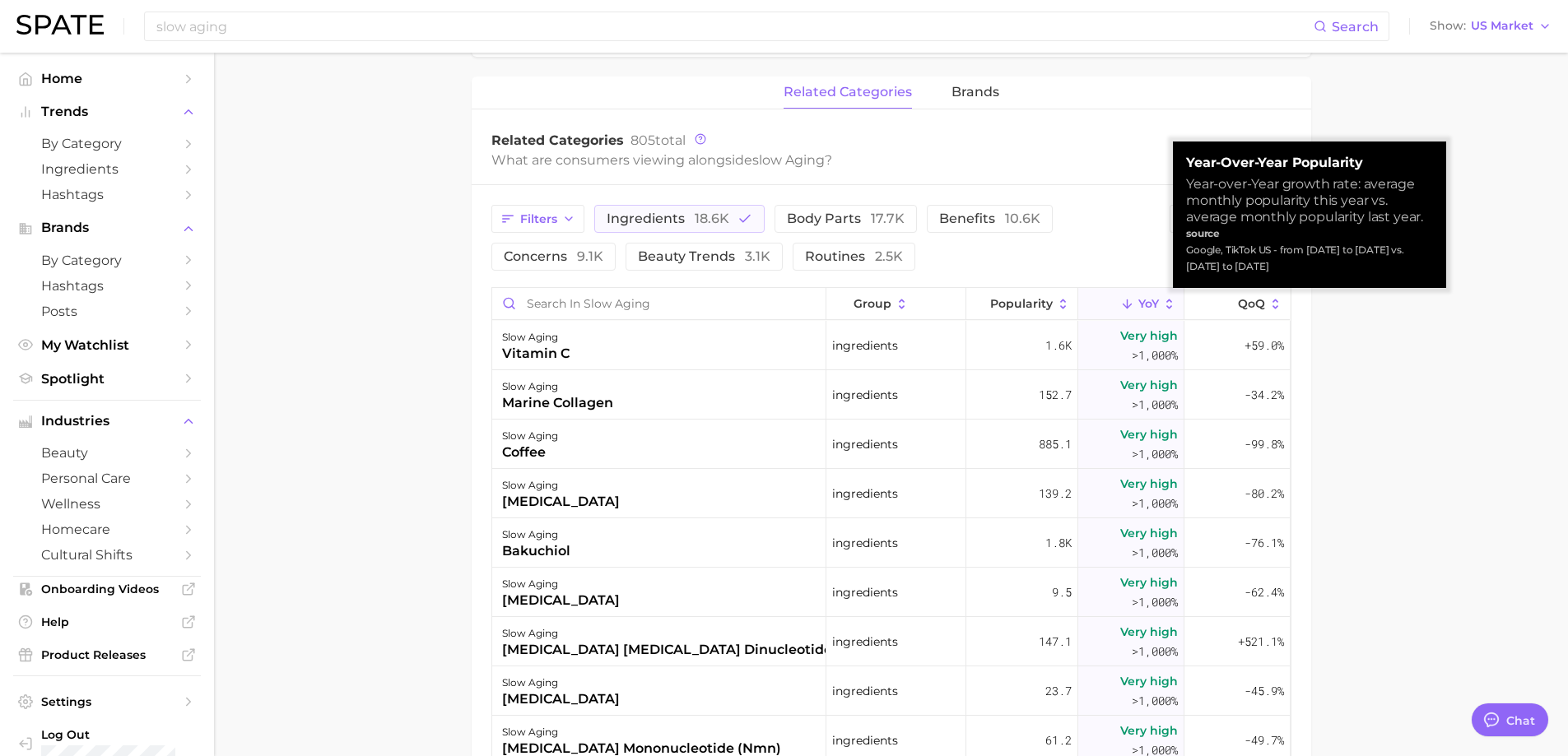 click on "YoY" at bounding box center [1148, 304] 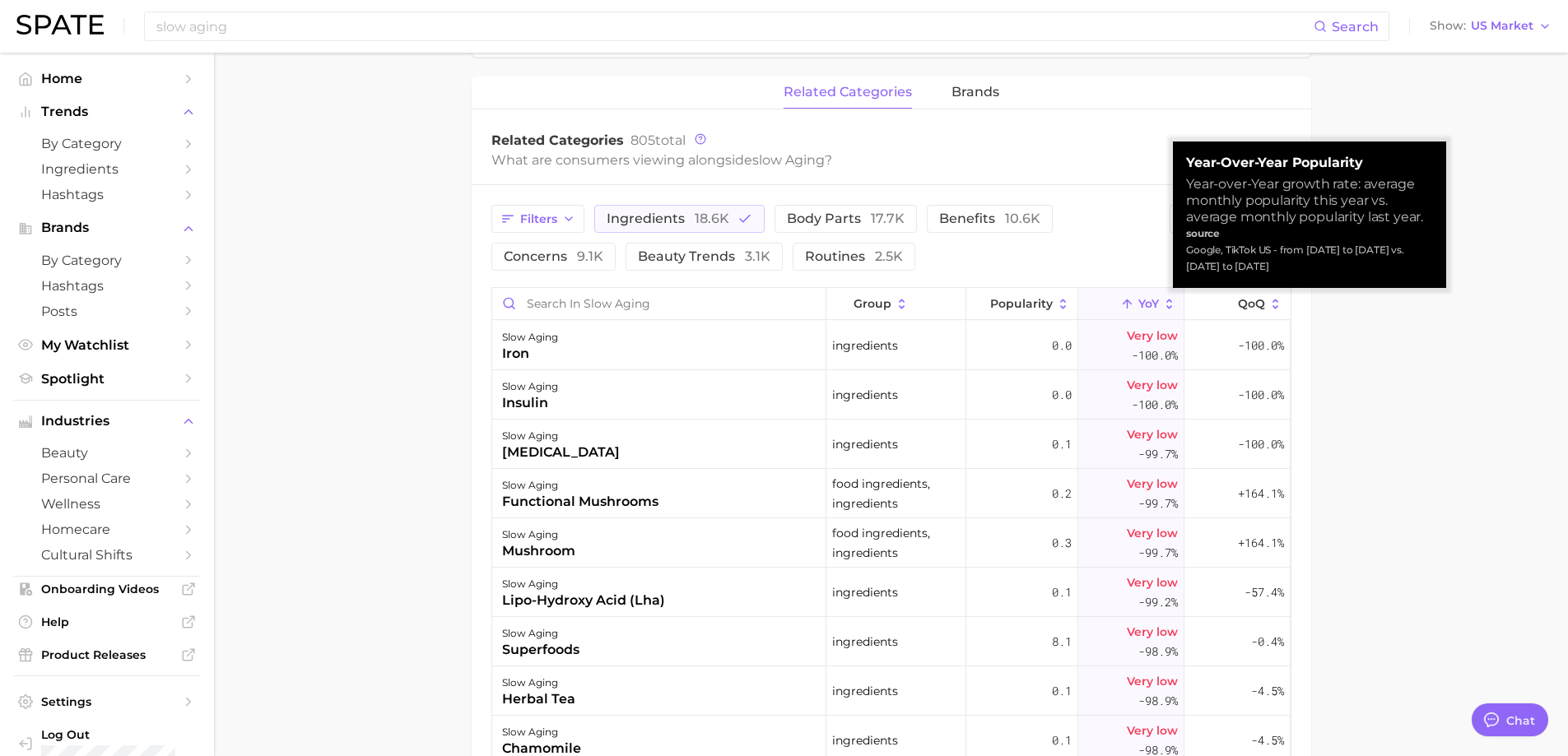 click on "YoY" at bounding box center [1148, 304] 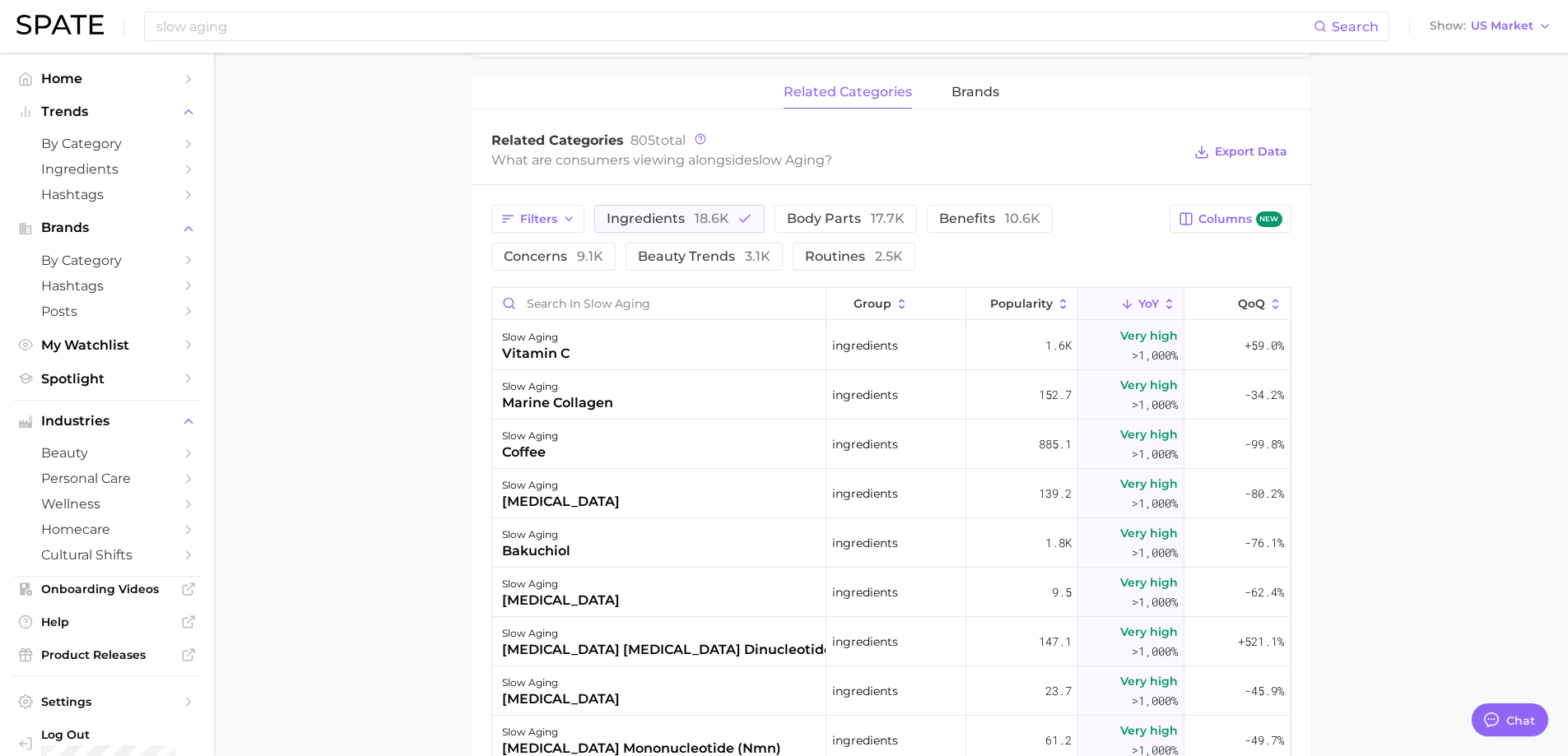 click on "slow aging Overview Google TikTok Instagram Beta slow aging Add to Watchlist Export Data Slow aging refers to the ability of a product to delay the natural process of aging and promote a youthful appearance for a longer period of time. Popularity falling star +82.6% combined YoY +97.1% GOOGLE YoY +82.2% TIKTOK YoY +30.7% Predicted  YoY 100.0k 200.0k 2023 2024 2025 2026 How big is this trend? Low Popularity 180.7k avg.  monthly popularity Which platform is most popular? TikTok 97.5% popularity share How similar is this trend across platforms? High Convergence 63.4% pop.  convergence Will it last? Very Likely +30.7% pop.  predicted growth related categories brands Related Categories 805  total What are consumers viewing alongside  slow aging ? Export Data Filters ingredients   18.6k body parts   17.7k benefits   10.6k concerns   9.1k beauty trends   3.1k routines   2.5k Columns new group Popularity YoY QoQ slow aging vitamin c ingredients 1.6k Very high >1,000% +59.0% slow aging marine collagen ingredients 1.8k" at bounding box center (891, 229) 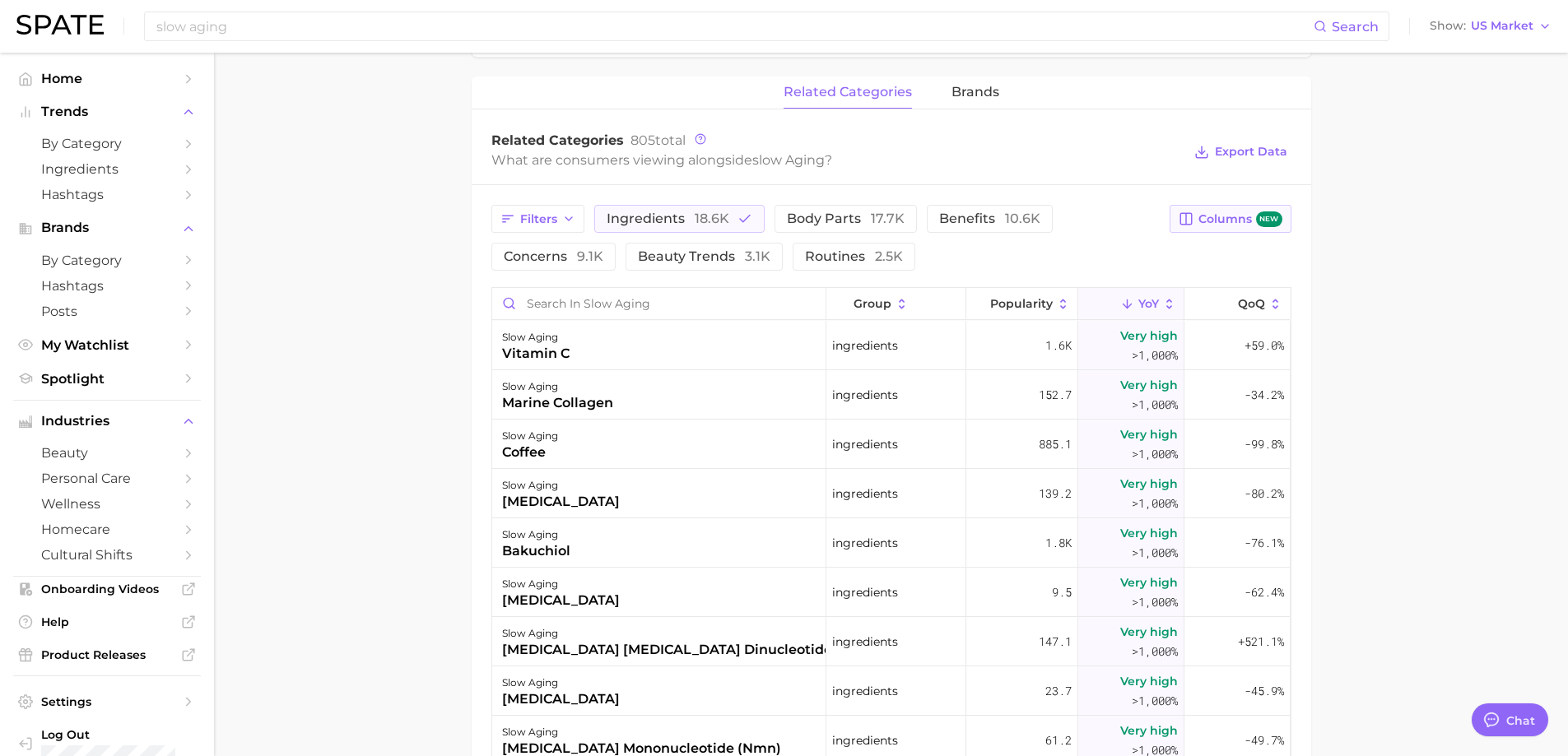click on "Columns new" at bounding box center [1240, 219] 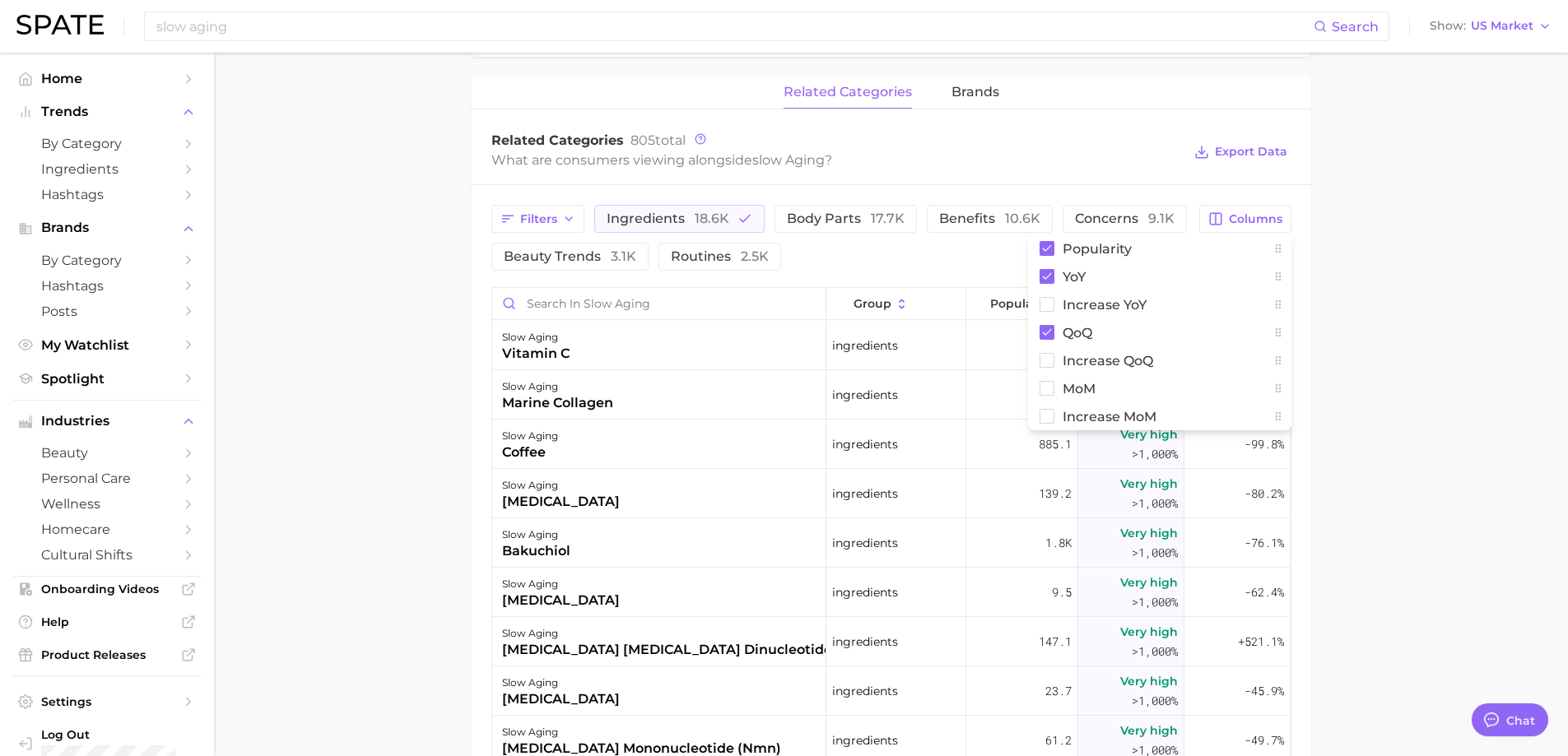 click on "slow aging Overview Google TikTok Instagram Beta slow aging Add to Watchlist Export Data Slow aging refers to the ability of a product to delay the natural process of aging and promote a youthful appearance for a longer period of time. Popularity falling star +82.6% combined YoY +97.1% GOOGLE YoY +82.2% TIKTOK YoY +30.7% Predicted  YoY 100.0k 200.0k 2023 2024 2025 2026 How big is this trend? Low Popularity 180.7k avg.  monthly popularity Which platform is most popular? TikTok 97.5% popularity share How similar is this trend across platforms? High Convergence 63.4% pop.  convergence Will it last? Very Likely +30.7% pop.  predicted growth related categories brands Related Categories 805  total What are consumers viewing alongside  slow aging ? Export Data Filters ingredients   18.6k body parts   17.7k benefits   10.6k concerns   9.1k beauty trends   3.1k routines   2.5k Columns Popularity YoY Increase YoY QoQ Increase QoQ MoM Increase MoM group Popularity YoY QoQ slow aging vitamin c ingredients 1.6k Very high" at bounding box center (891, 229) 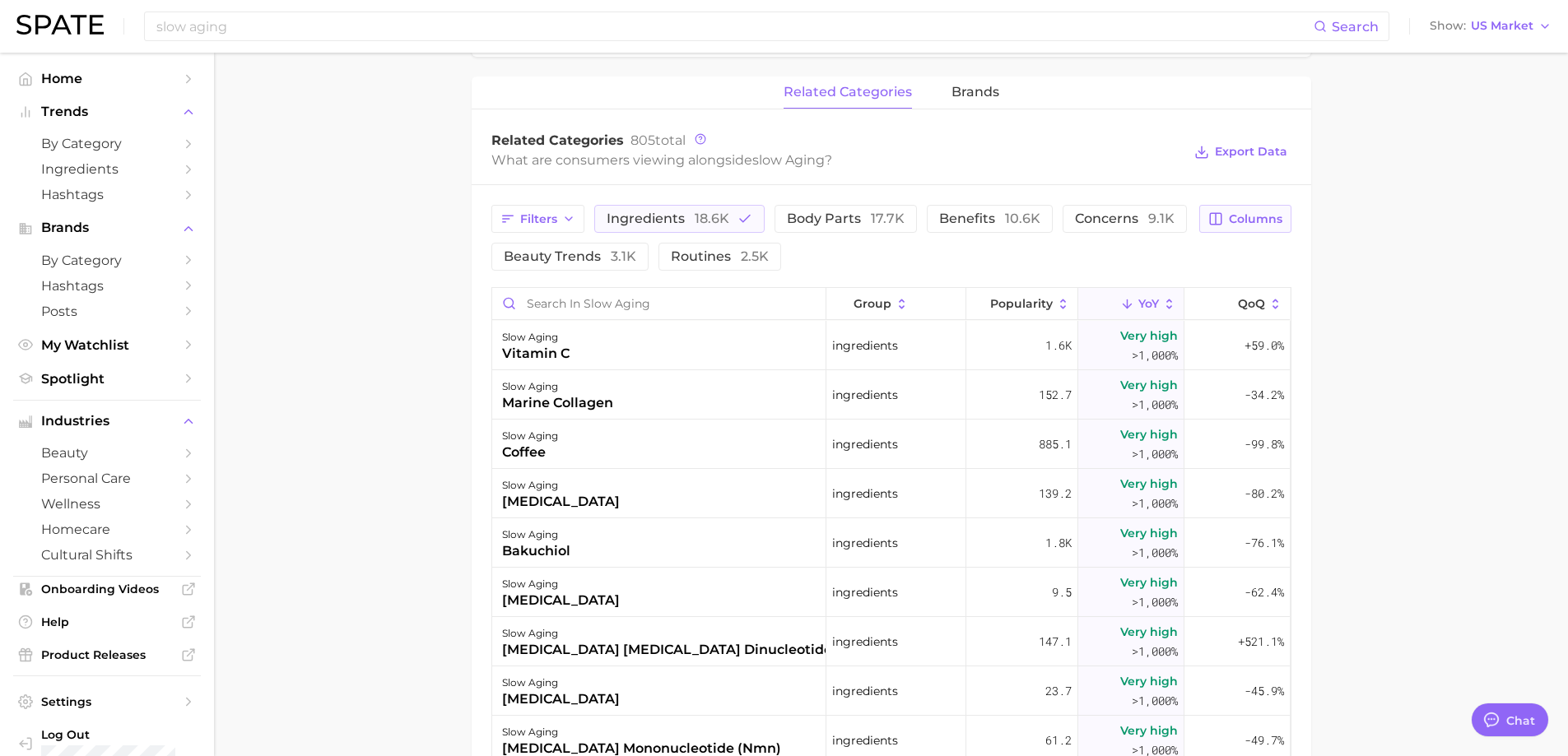 click on "Columns" at bounding box center (1255, 219) 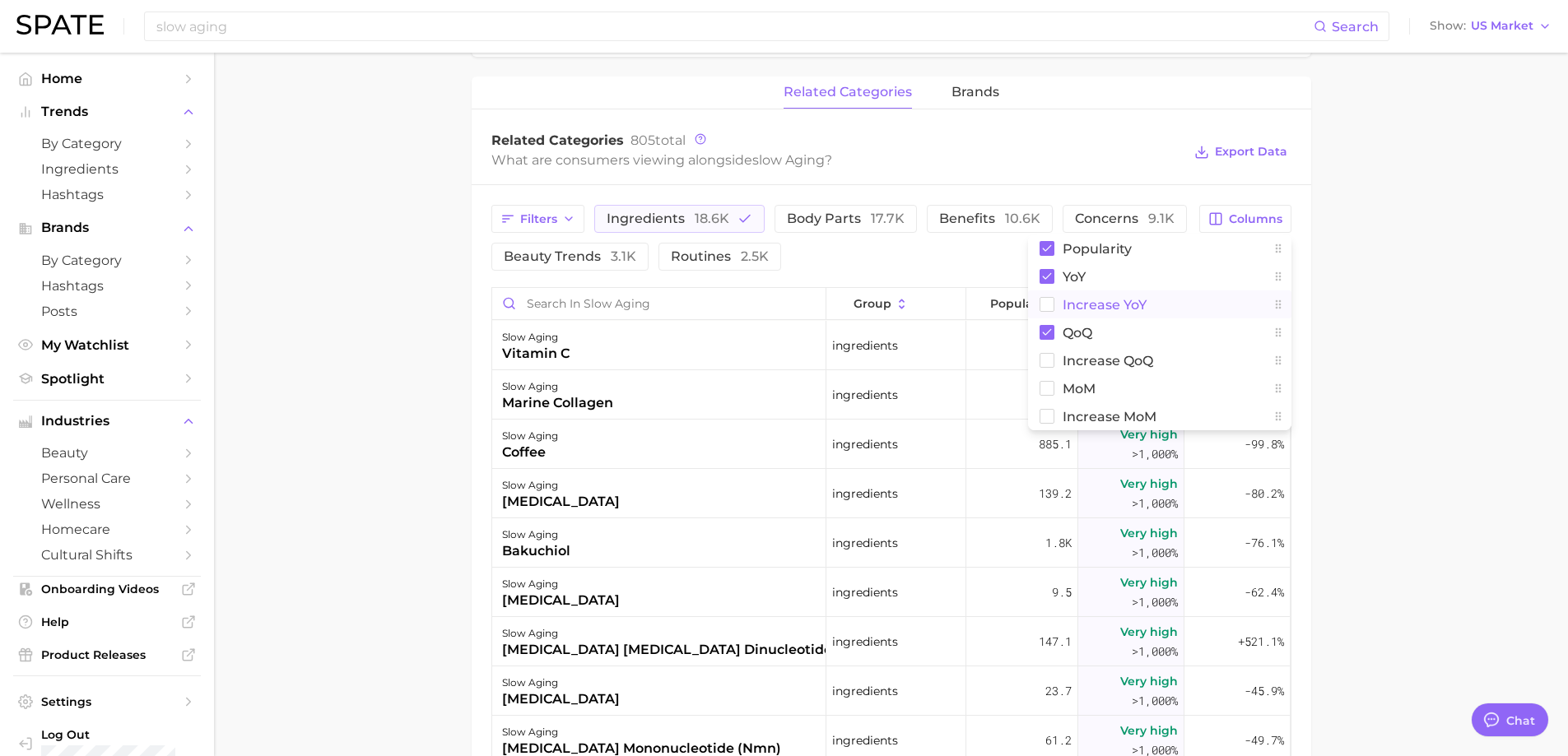 click on "Increase YoY" at bounding box center (1105, 304) 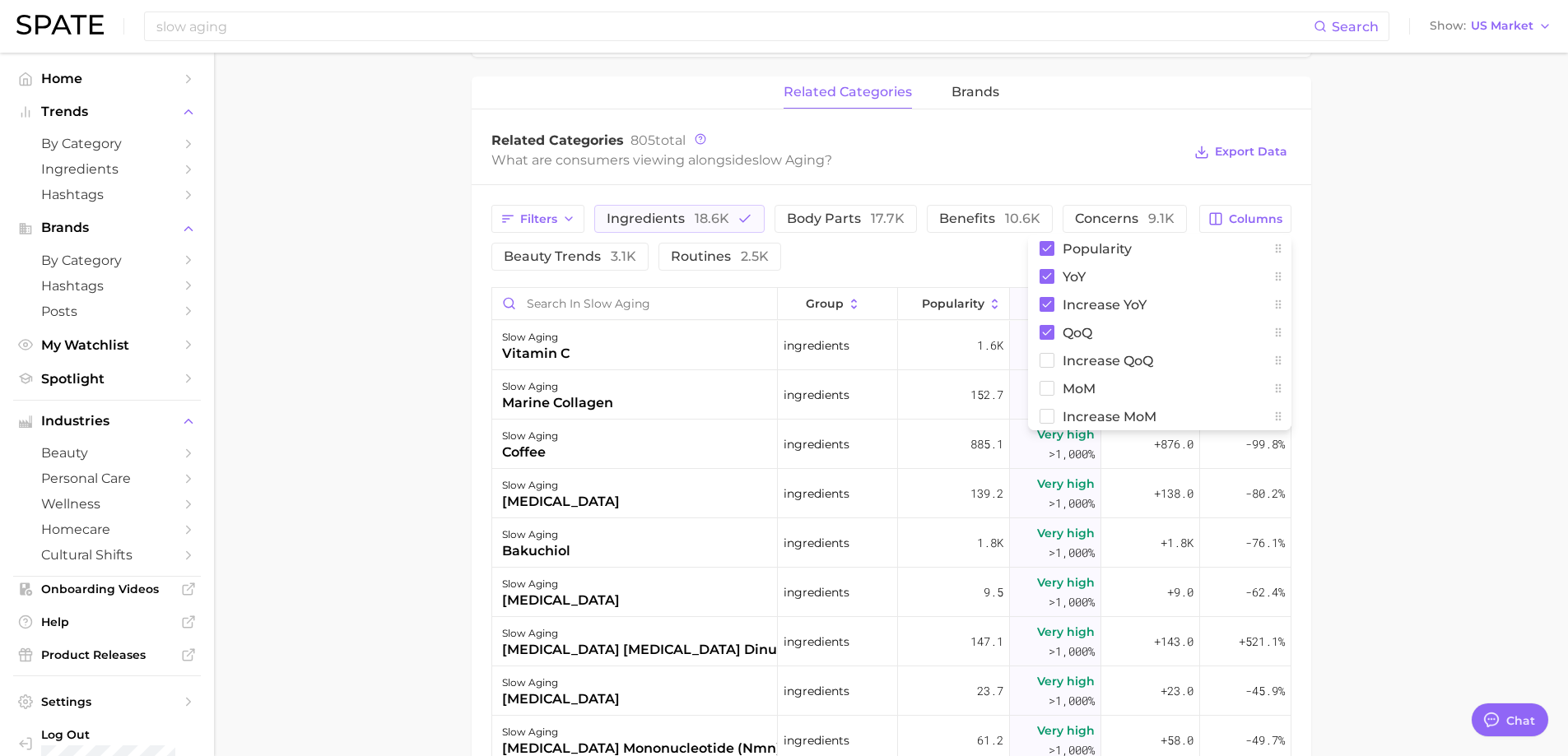 click on "slow aging Overview Google TikTok Instagram Beta slow aging Add to Watchlist Export Data Slow aging refers to the ability of a product to delay the natural process of aging and promote a youthful appearance for a longer period of time. Popularity falling star +82.6% combined YoY +97.1% GOOGLE YoY +82.2% TIKTOK YoY +30.7% Predicted  YoY 100.0k 200.0k 2023 2024 2025 2026 How big is this trend? Low Popularity 180.7k avg.  monthly popularity Which platform is most popular? TikTok 97.5% popularity share How similar is this trend across platforms? High Convergence 63.4% pop.  convergence Will it last? Very Likely +30.7% pop.  predicted growth related categories brands Related Categories 805  total What are consumers viewing alongside  slow aging ? Export Data Filters ingredients   18.6k body parts   17.7k benefits   10.6k concerns   9.1k beauty trends   3.1k routines   2.5k Columns Popularity YoY Increase YoY QoQ Increase QoQ MoM Increase MoM group Popularity YoY Increase YoY QoQ slow aging vitamin c ingredients" at bounding box center (891, 229) 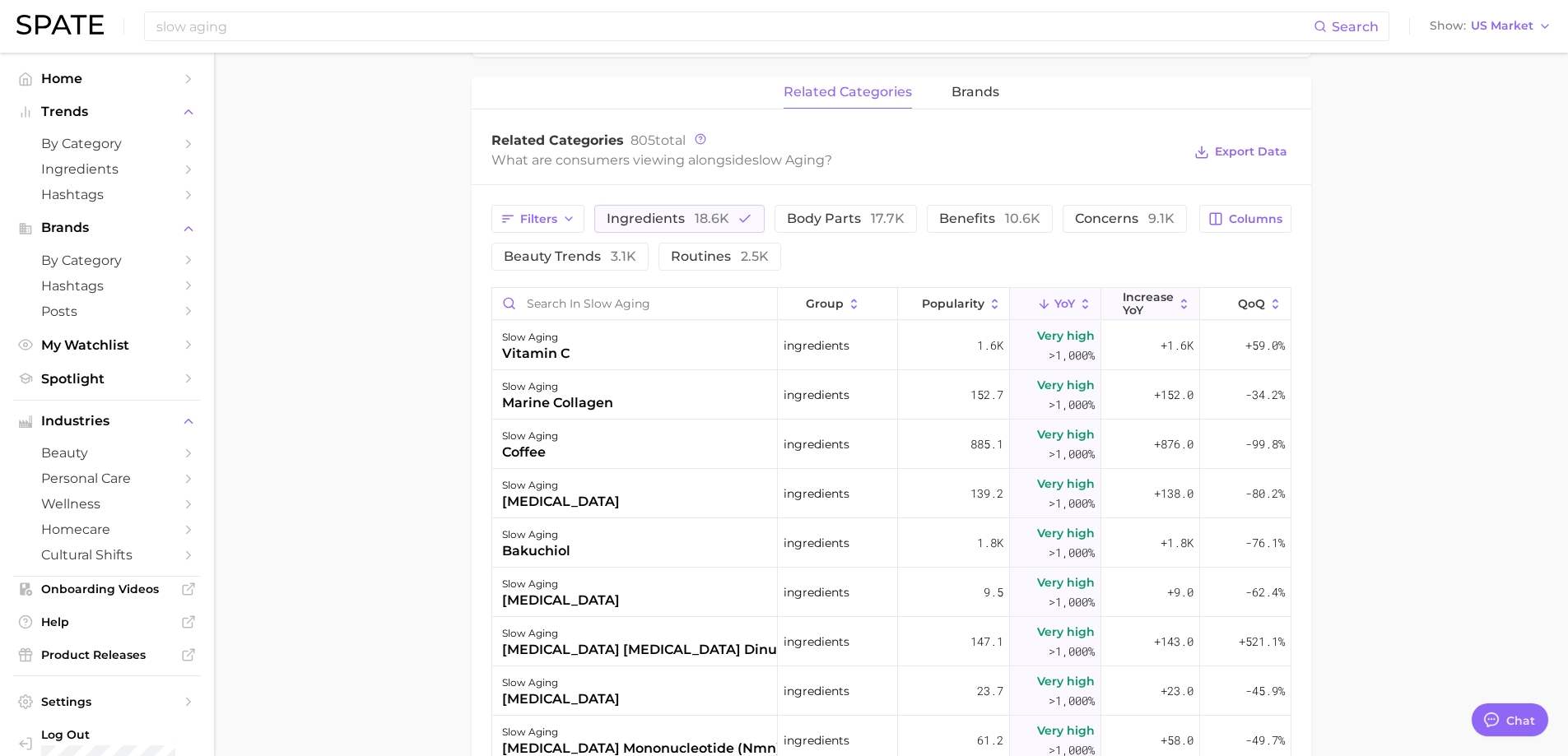 click on "Increase YoY" at bounding box center [1148, 304] 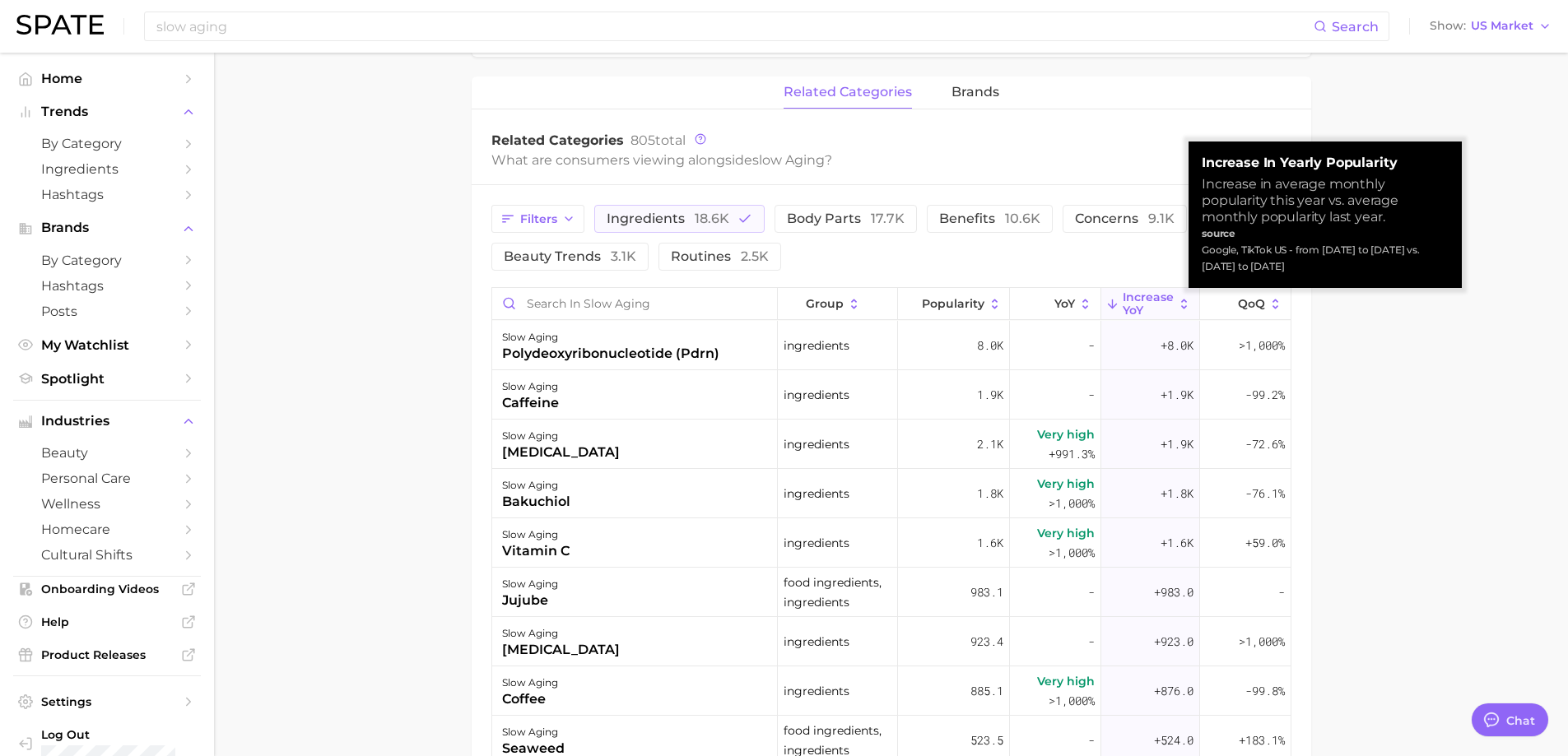 click 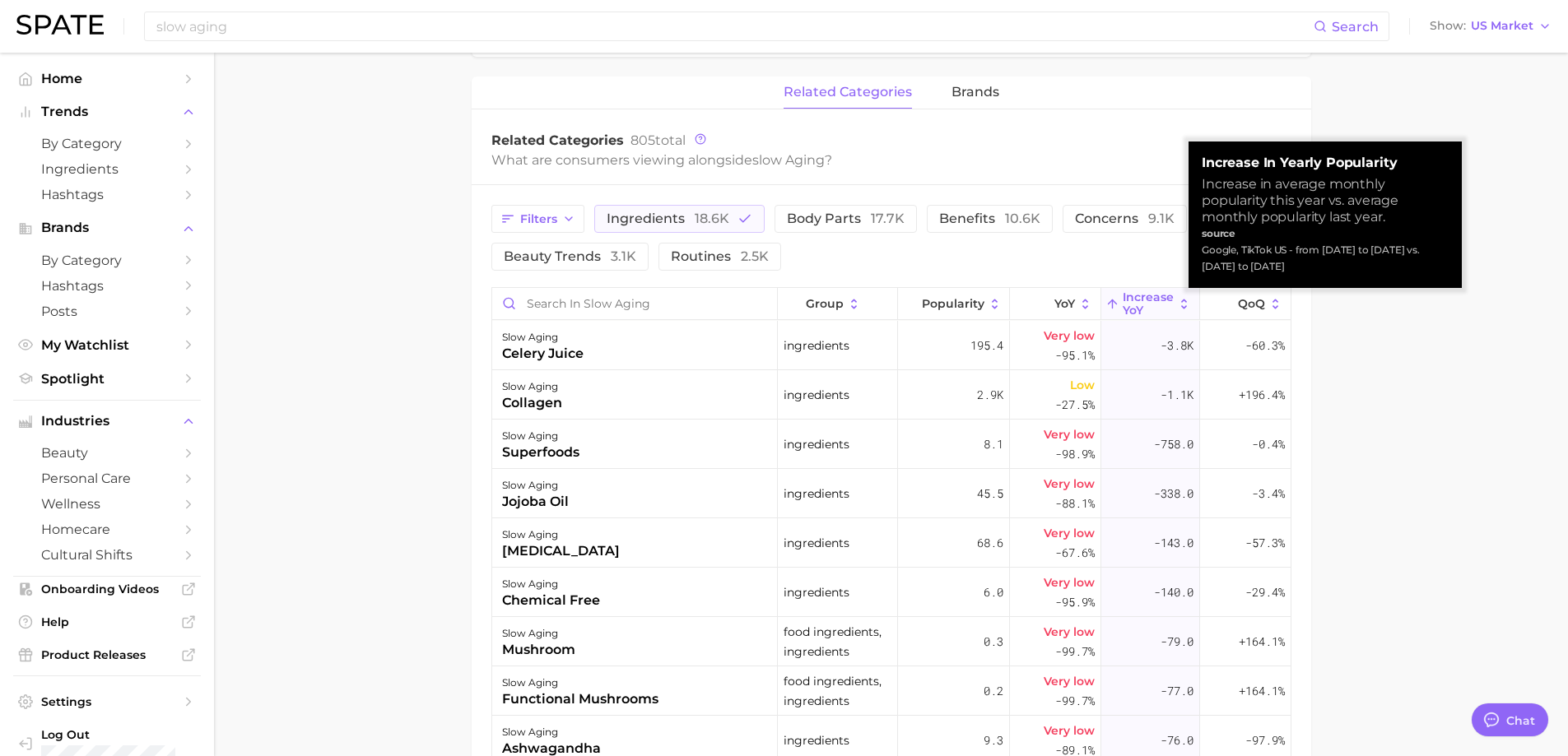 click 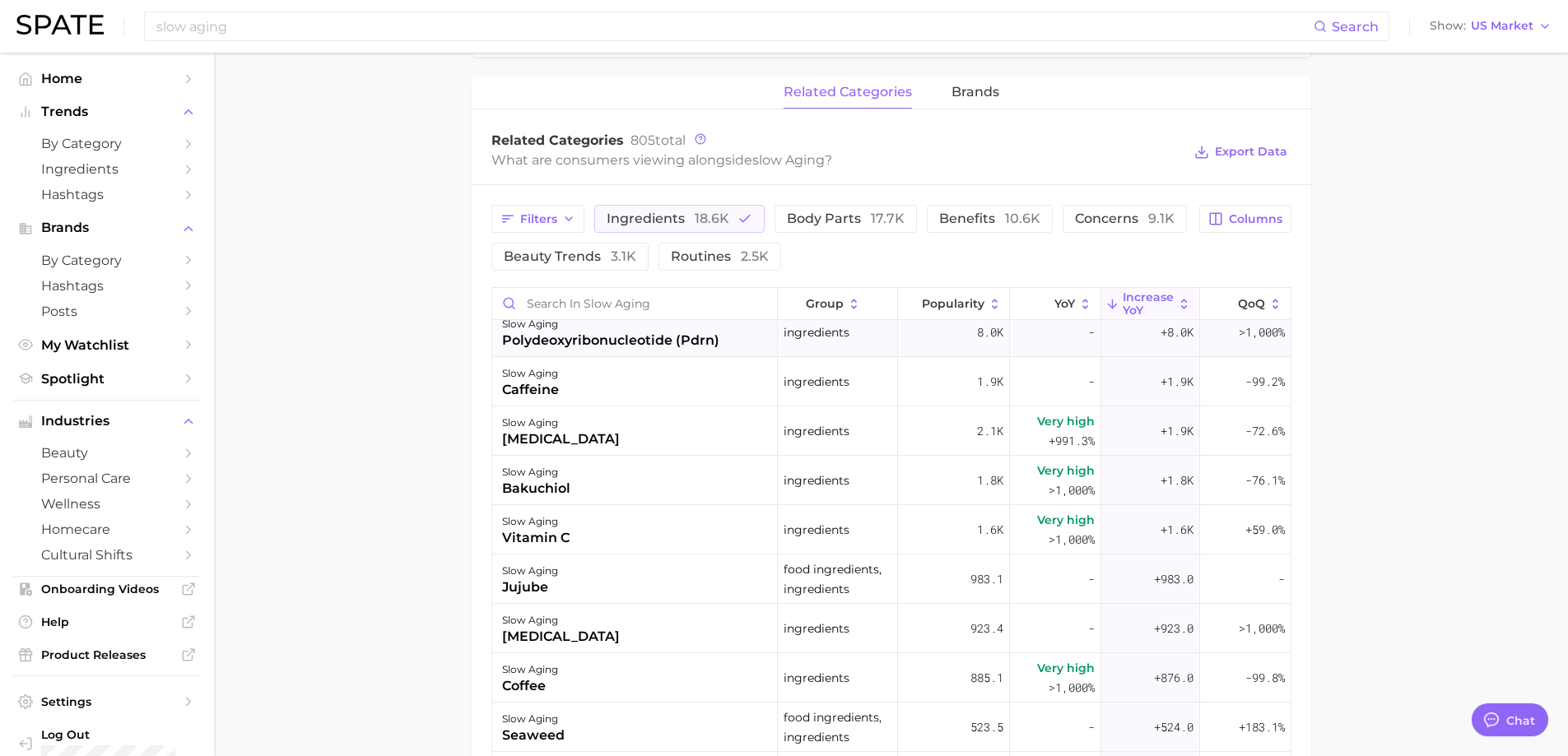 scroll, scrollTop: 0, scrollLeft: 0, axis: both 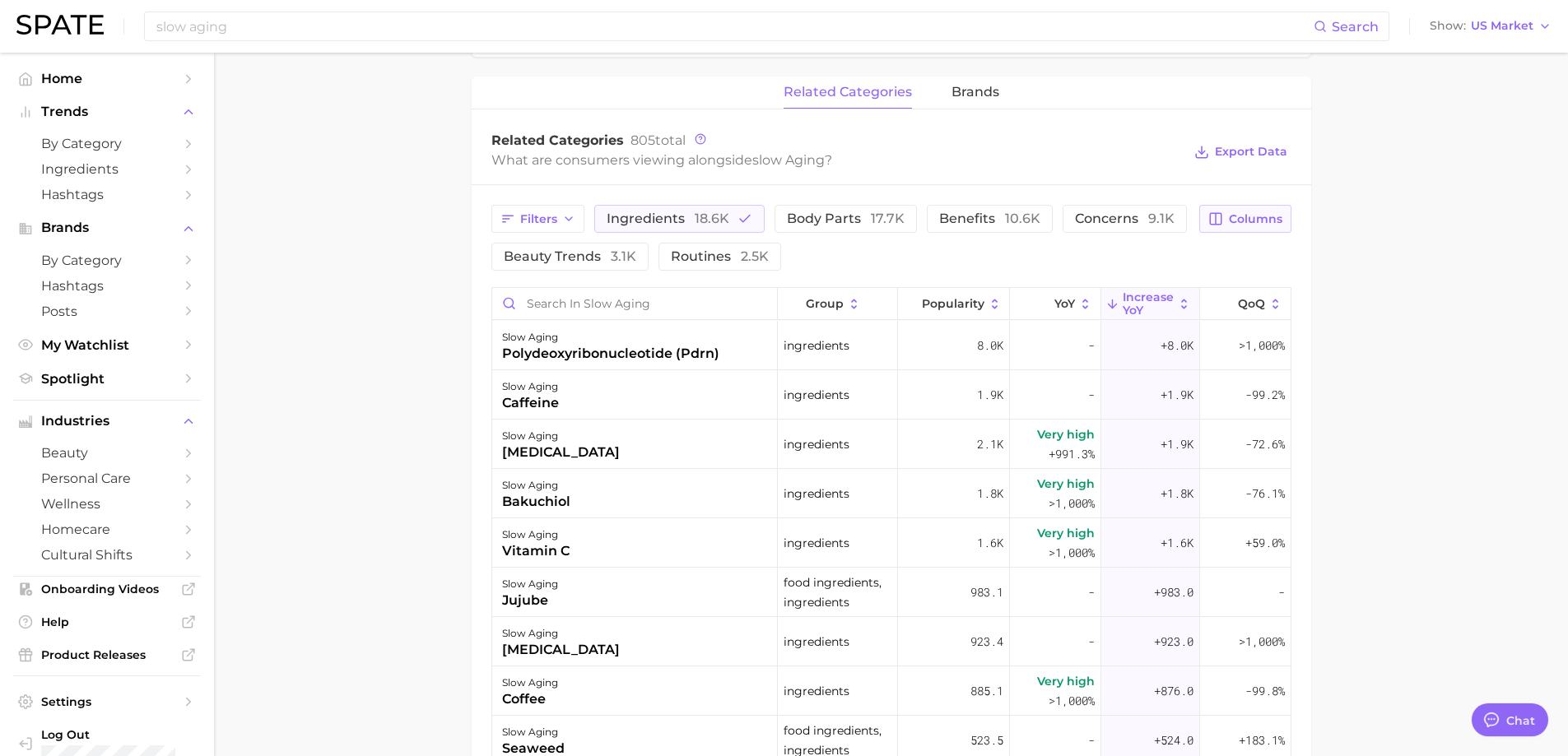 click 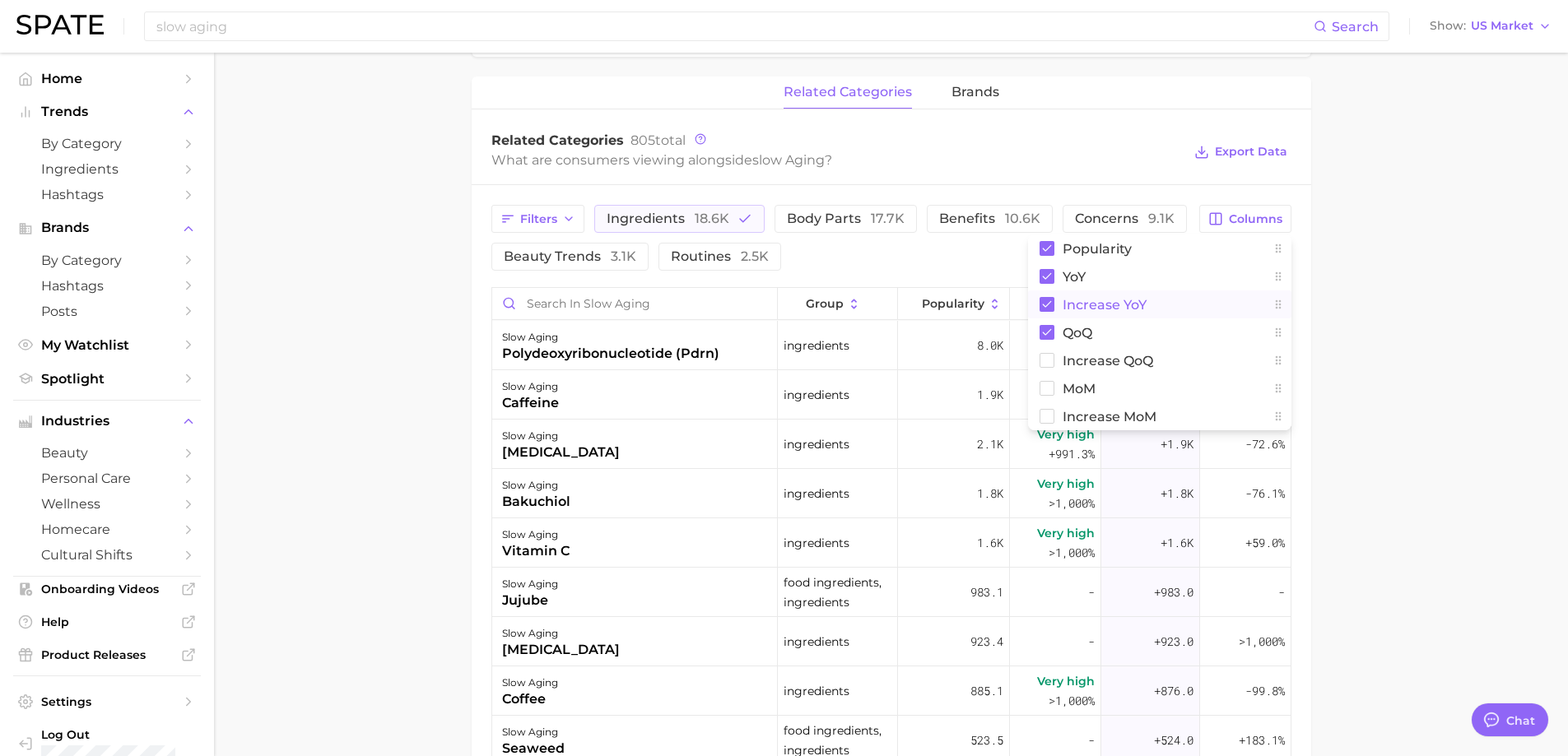 click on "Increase YoY" at bounding box center [1105, 304] 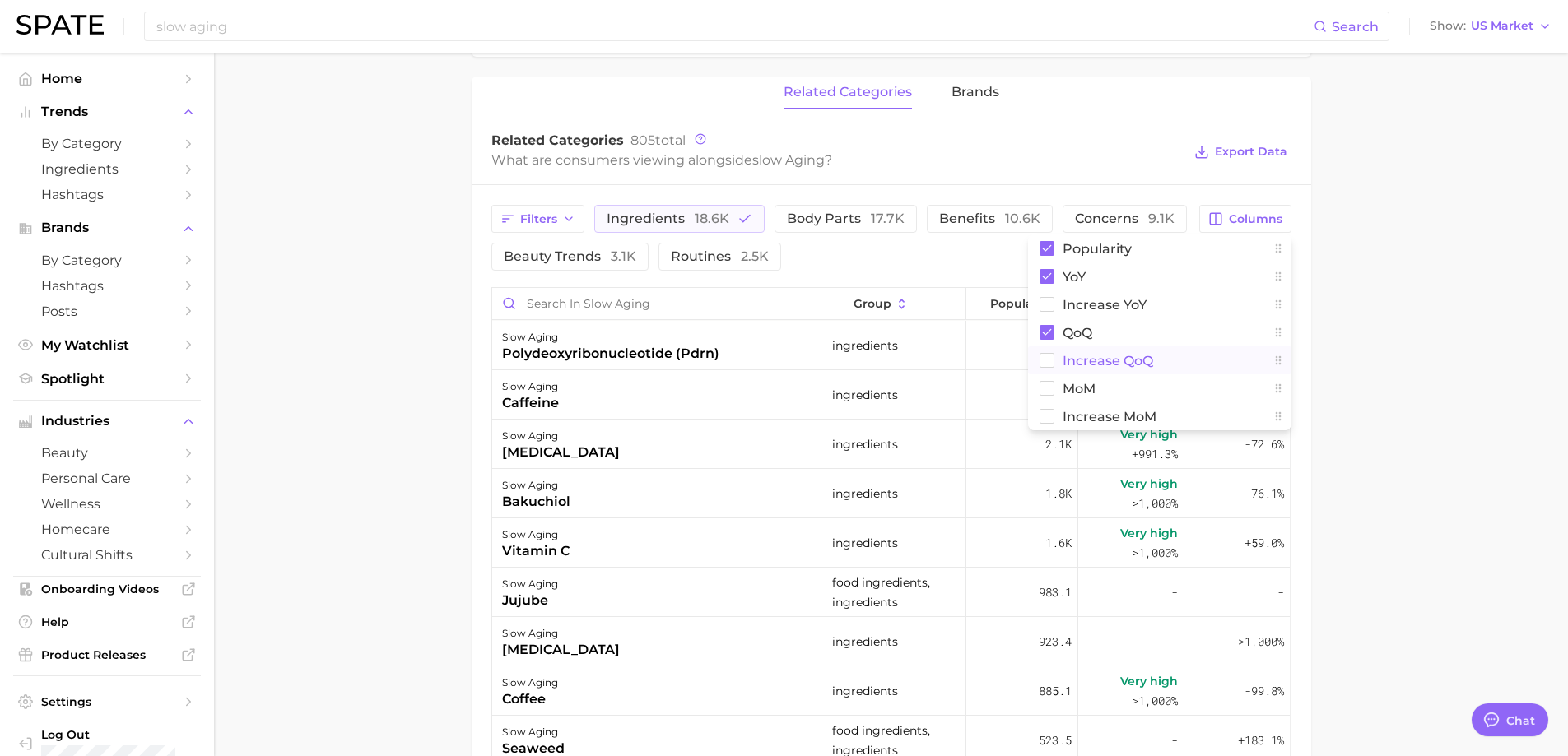 click on "Increase QoQ" at bounding box center [1160, 360] 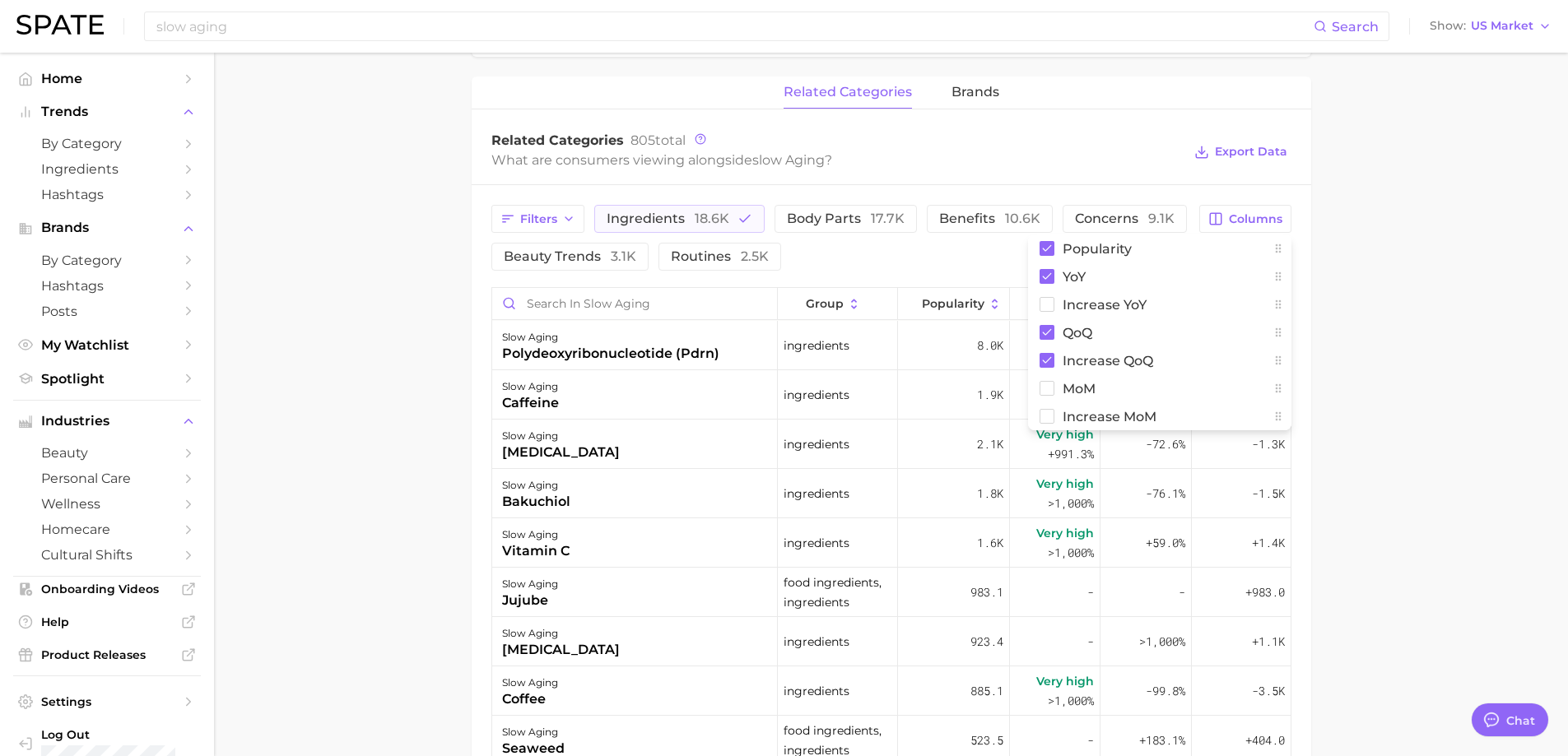 click on "slow aging Overview Google TikTok Instagram Beta slow aging Add to Watchlist Export Data Slow aging refers to the ability of a product to delay the natural process of aging and promote a youthful appearance for a longer period of time. Popularity falling star +82.6% combined YoY +97.1% GOOGLE YoY +82.2% TIKTOK YoY +30.7% Predicted  YoY 100.0k 200.0k 2023 2024 2025 2026 How big is this trend? Low Popularity 180.7k avg.  monthly popularity Which platform is most popular? TikTok 97.5% popularity share How similar is this trend across platforms? High Convergence 63.4% pop.  convergence Will it last? Very Likely +30.7% pop.  predicted growth related categories brands Related Categories 805  total What are consumers viewing alongside  slow aging ? Export Data Filters ingredients   18.6k body parts   17.7k benefits   10.6k concerns   9.1k beauty trends   3.1k routines   2.5k Columns Popularity YoY Increase YoY QoQ Increase QoQ MoM Increase MoM group Popularity YoY QoQ Increase QoQ slow aging ingredients 8.0k - 1.9k" at bounding box center [891, 229] 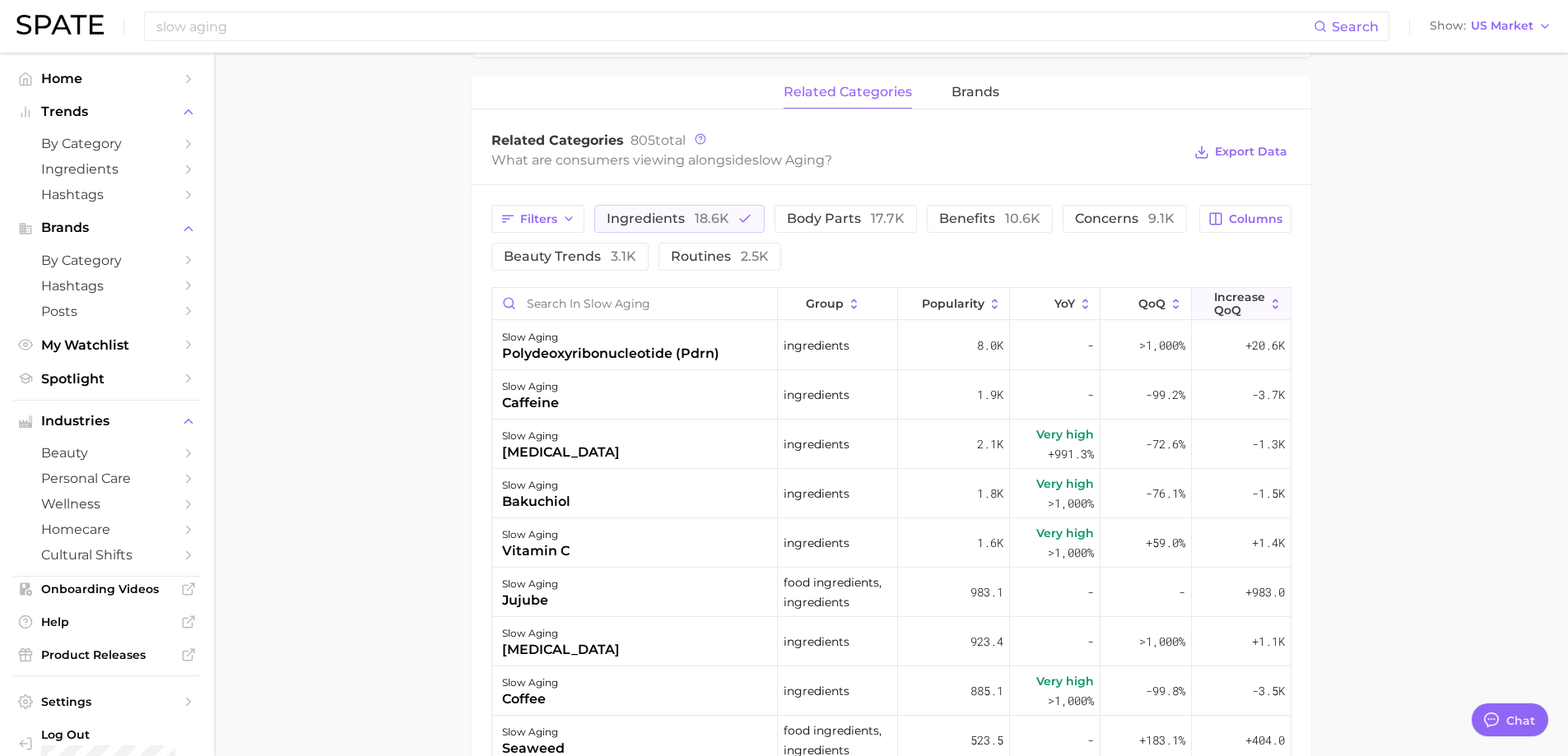 click on "Increase QoQ" at bounding box center [1240, 304] 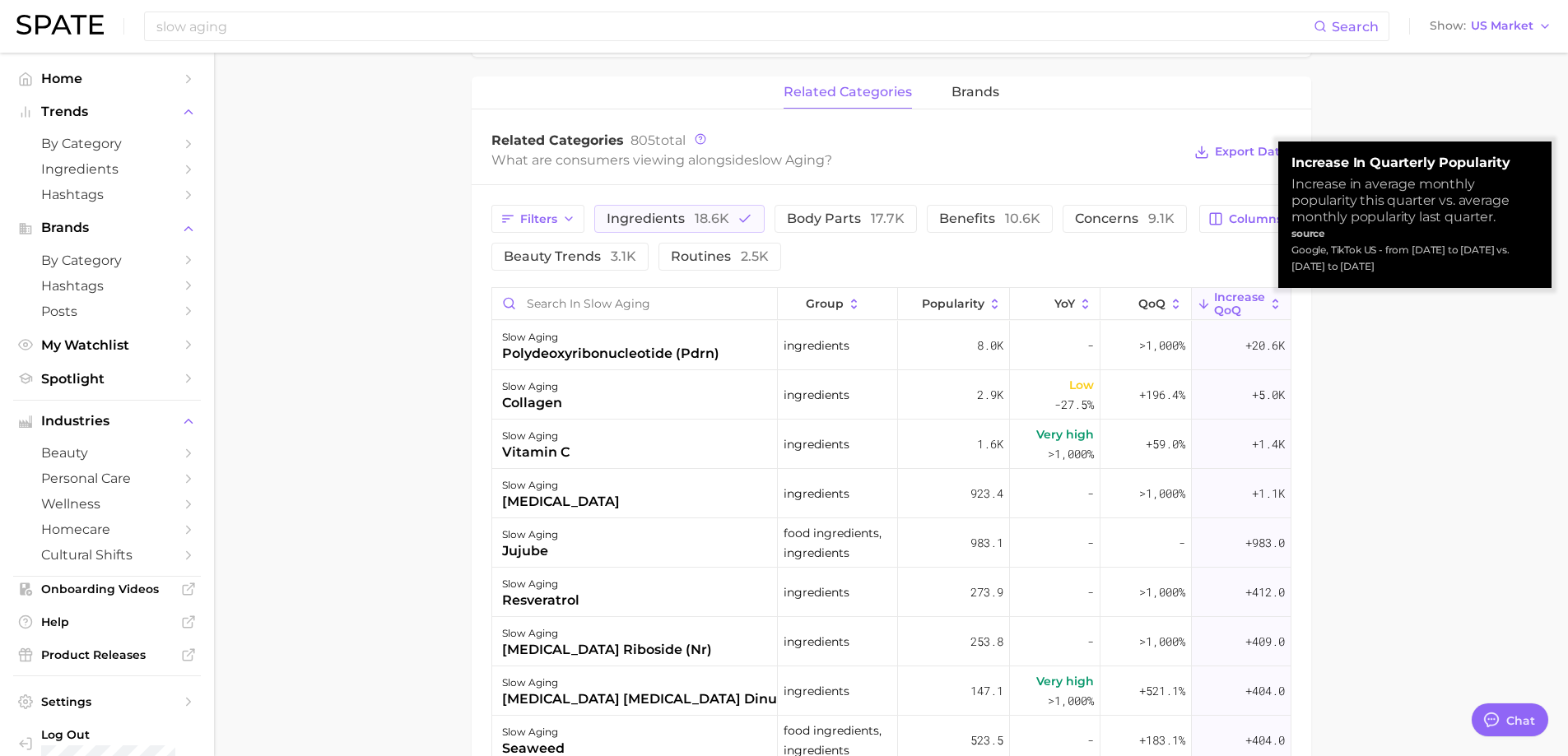 click on "Increase QoQ" at bounding box center [1240, 304] 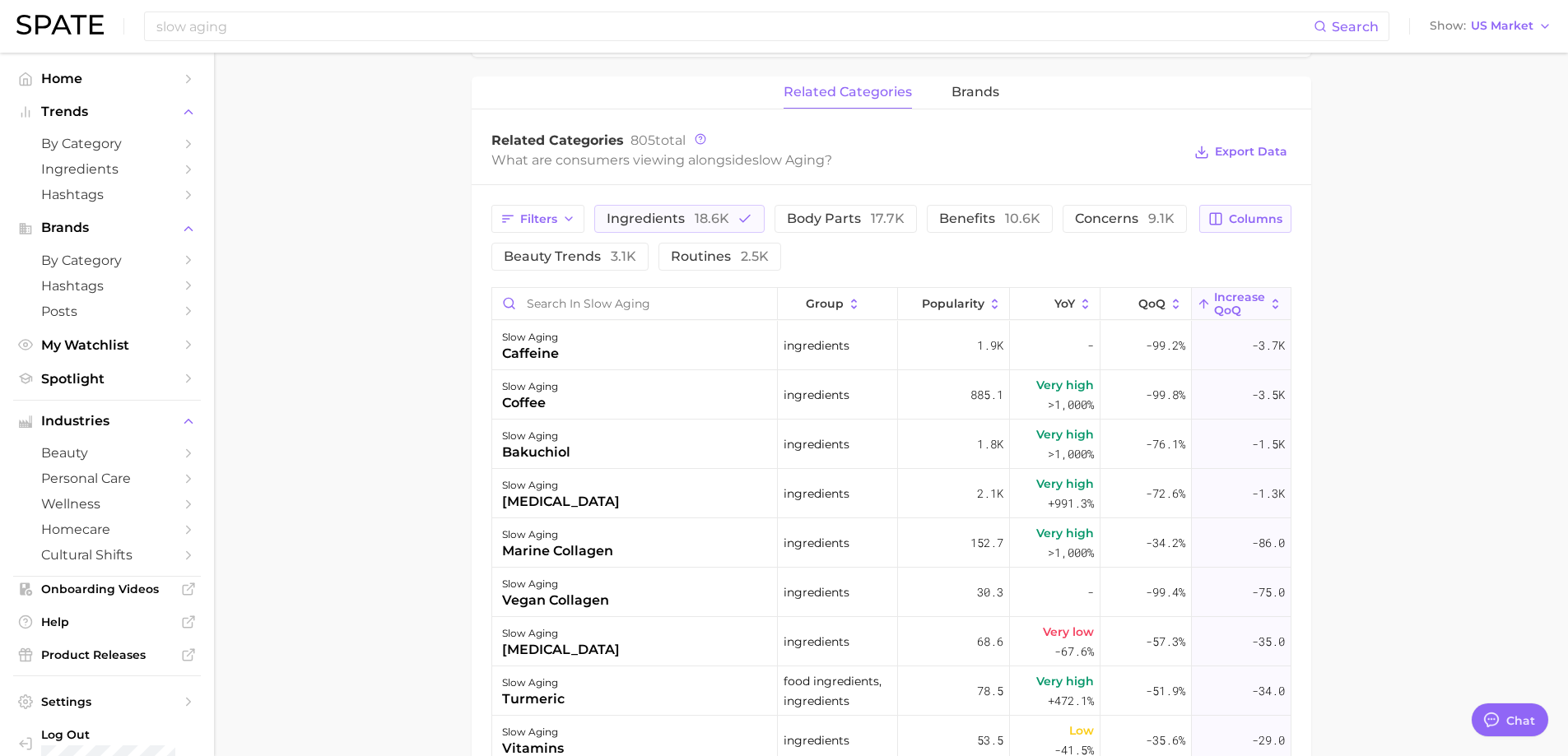 click on "Columns" at bounding box center (1245, 219) 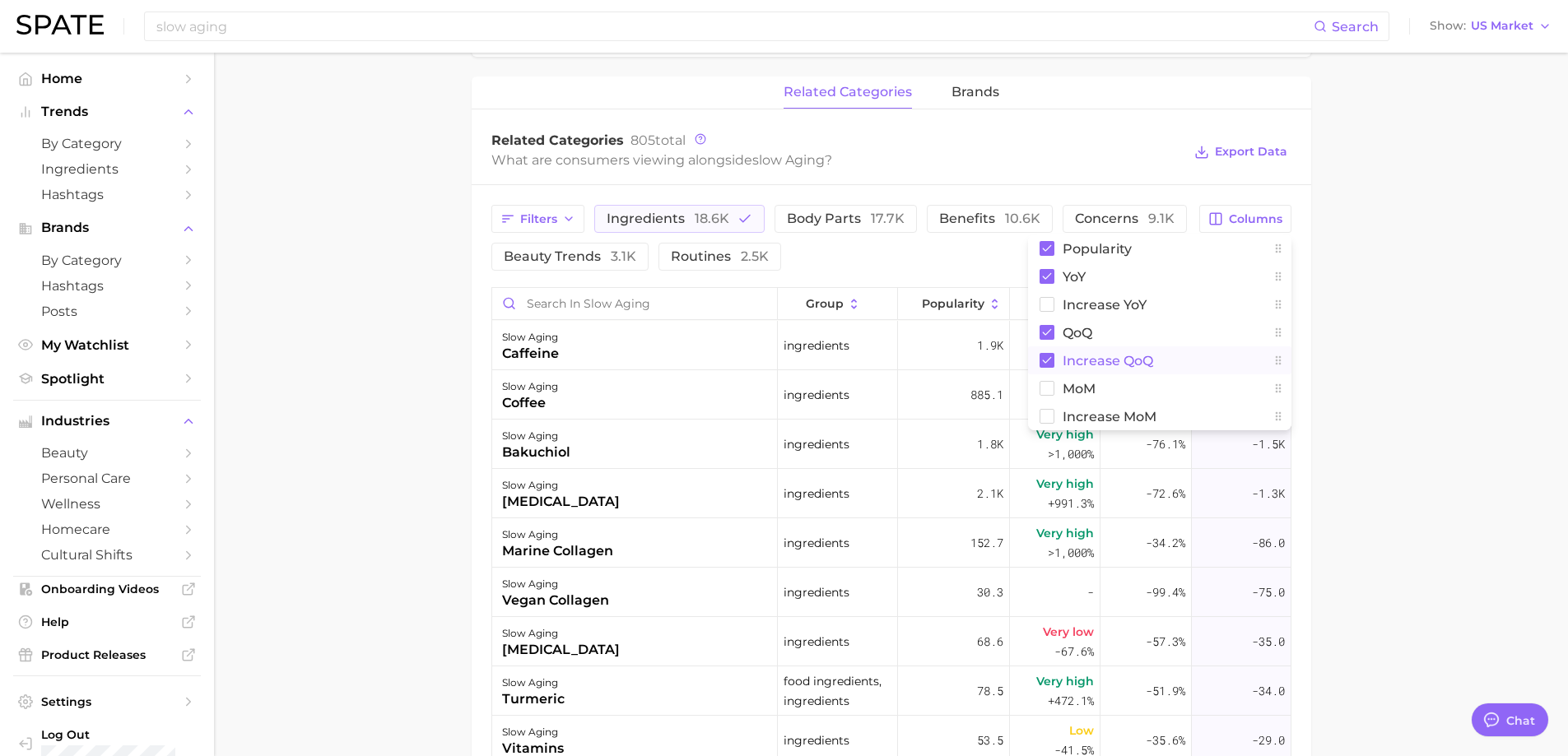 click on "Increase QoQ" at bounding box center (1160, 360) 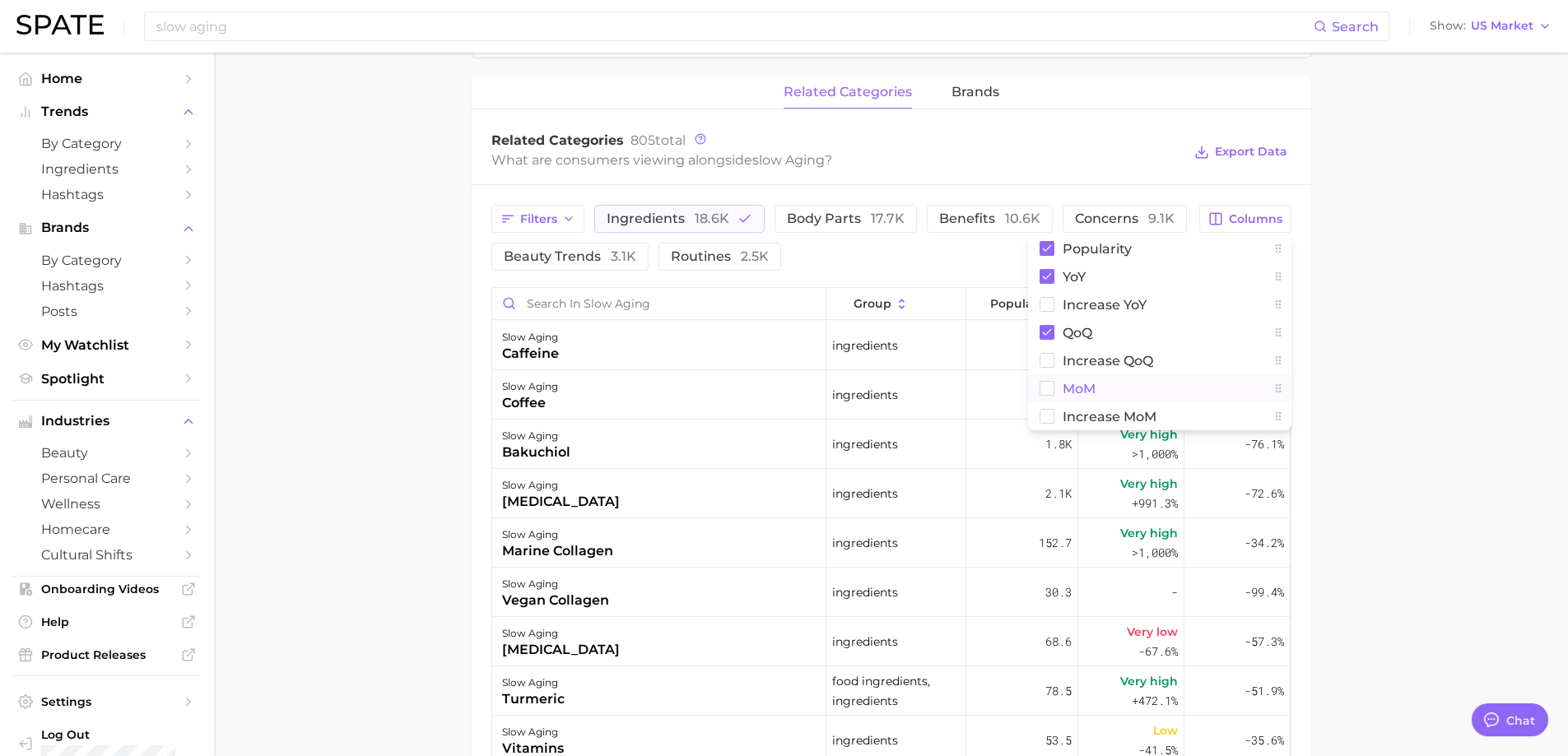 click on "MoM" at bounding box center (1160, 388) 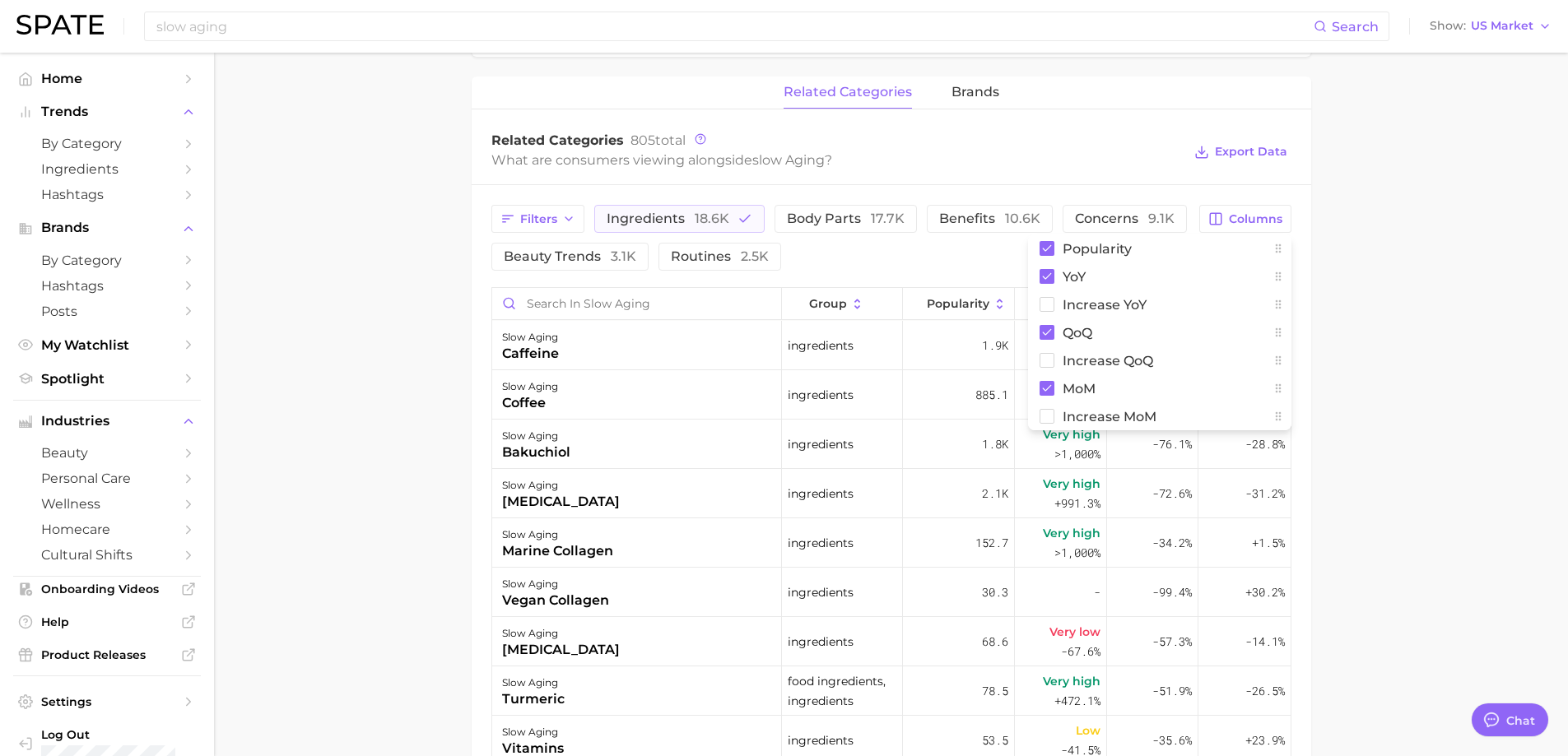 click on "slow aging Overview Google TikTok Instagram Beta slow aging Add to Watchlist Export Data Slow aging refers to the ability of a product to delay the natural process of aging and promote a youthful appearance for a longer period of time. Popularity falling star +82.6% combined YoY +97.1% GOOGLE YoY +82.2% TIKTOK YoY +30.7% Predicted  YoY 100.0k 200.0k 2023 2024 2025 2026 How big is this trend? Low Popularity 180.7k avg.  monthly popularity Which platform is most popular? TikTok 97.5% popularity share How similar is this trend across platforms? High Convergence 63.4% pop.  convergence Will it last? Very Likely +30.7% pop.  predicted growth related categories brands Related Categories 805  total What are consumers viewing alongside  slow aging ? Export Data Filters ingredients   18.6k body parts   17.7k benefits   10.6k concerns   9.1k beauty trends   3.1k routines   2.5k Columns Popularity YoY Increase YoY QoQ Increase QoQ MoM Increase MoM group Popularity YoY QoQ MoM slow aging caffeine ingredients 1.9k - 885.1" at bounding box center [891, 229] 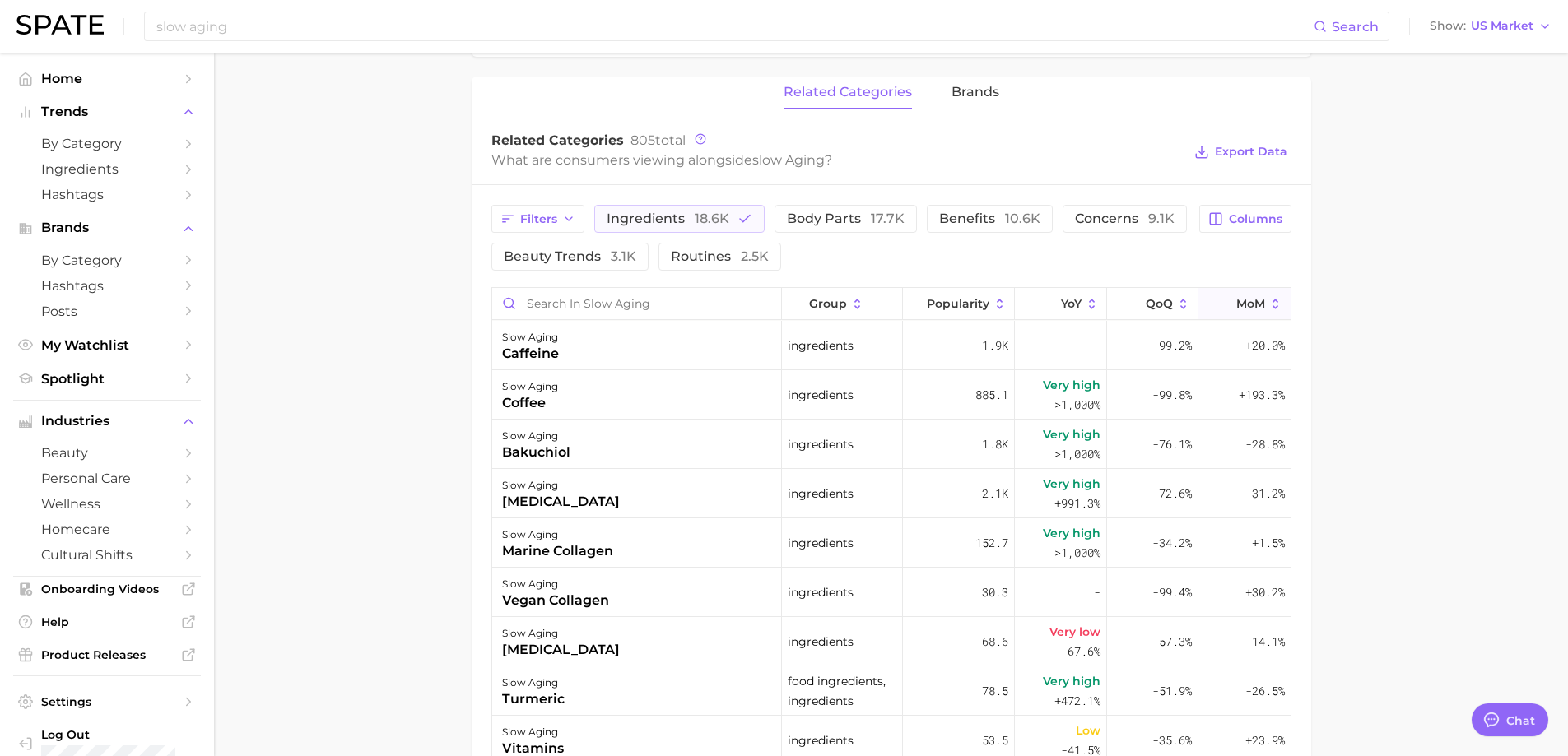 click on "MoM" at bounding box center (1250, 304) 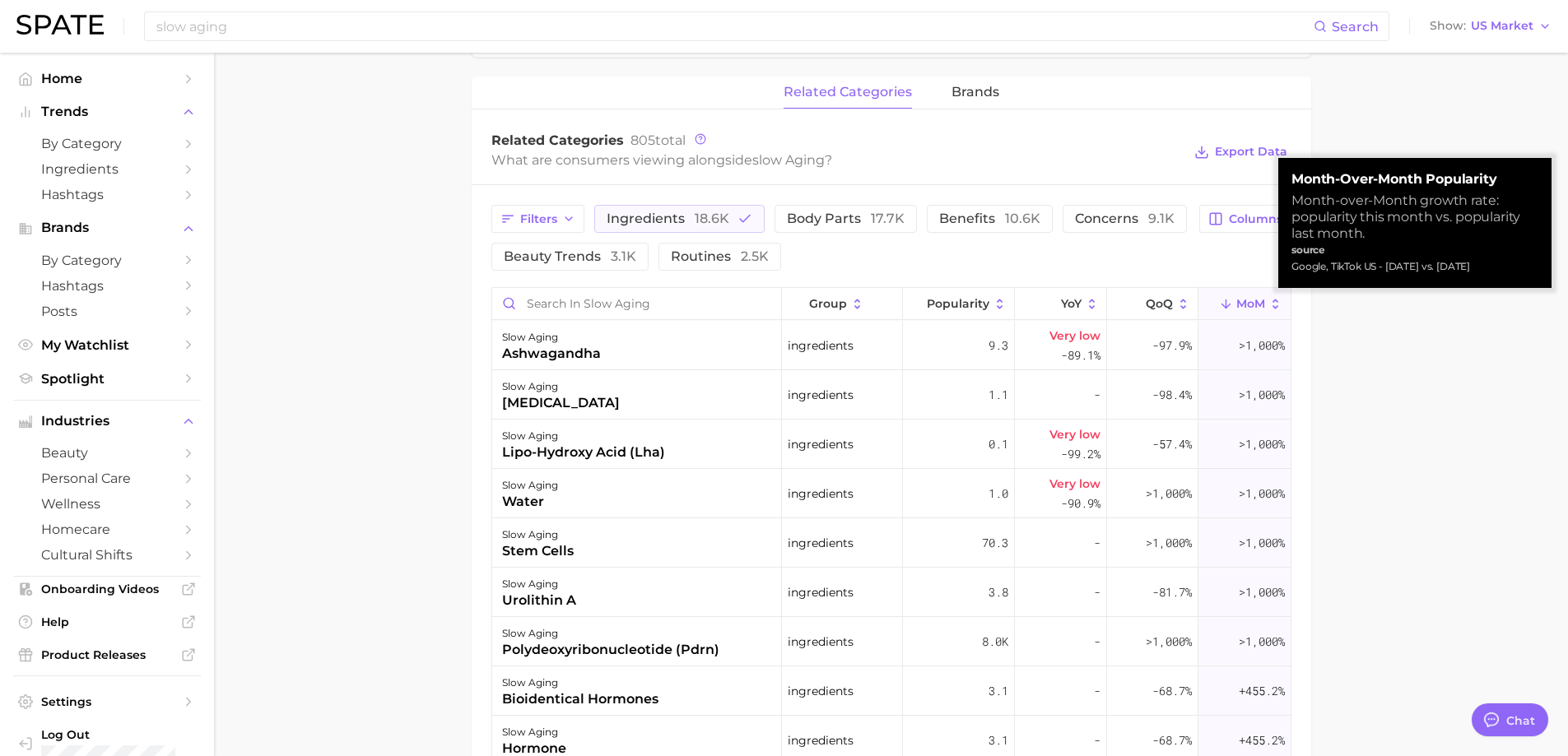 click on "MoM" at bounding box center (1250, 304) 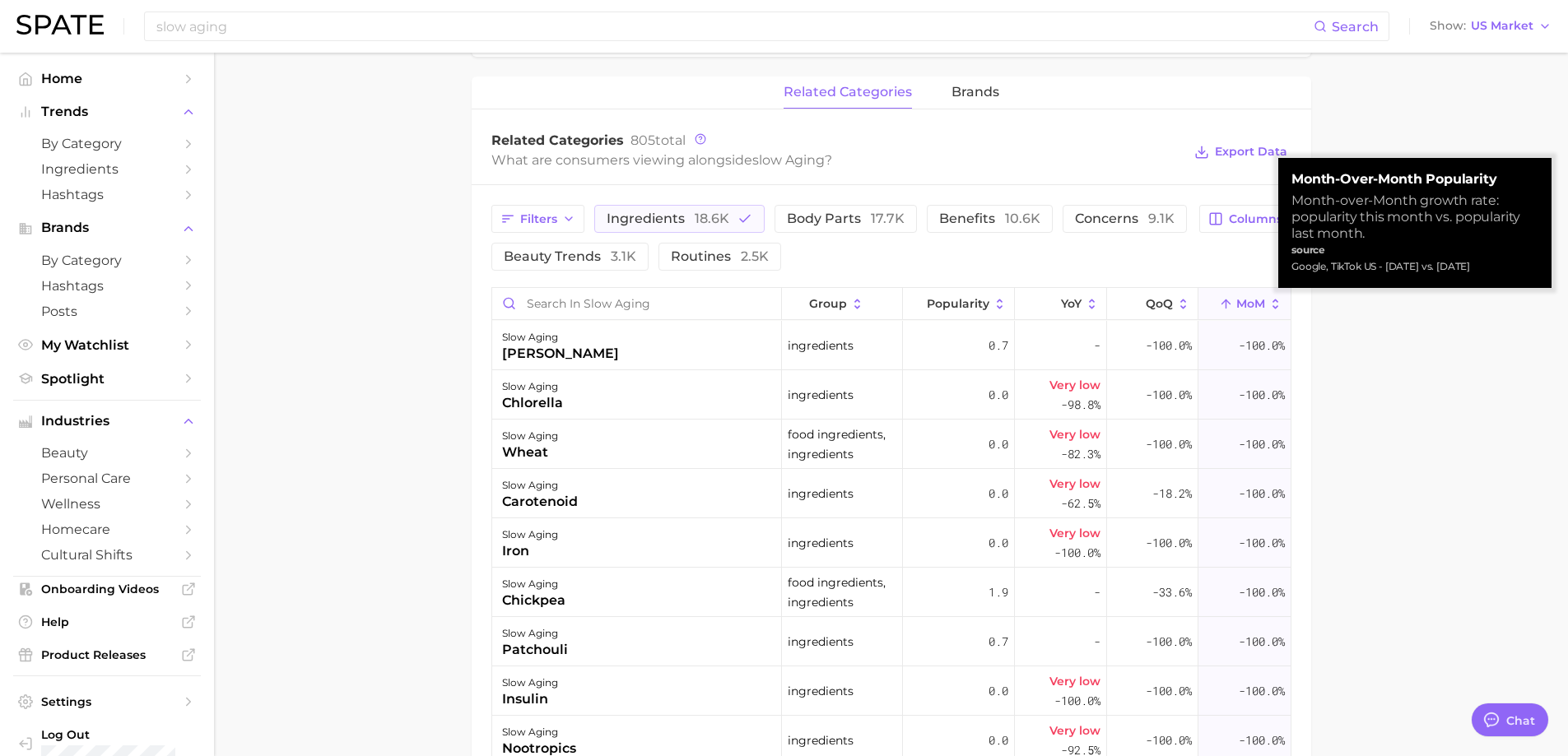 click on "MoM" at bounding box center [1250, 304] 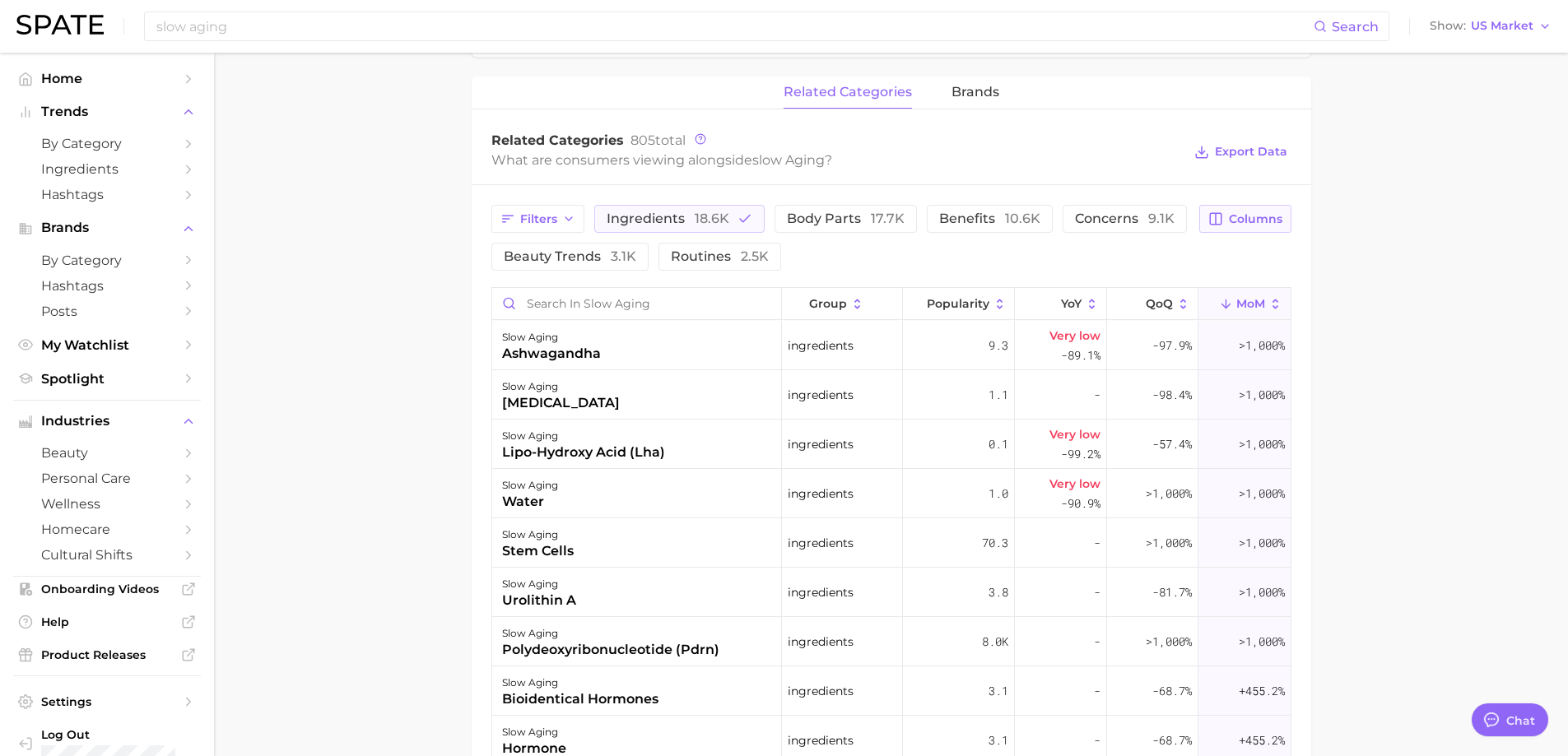 click on "Columns" at bounding box center [1245, 219] 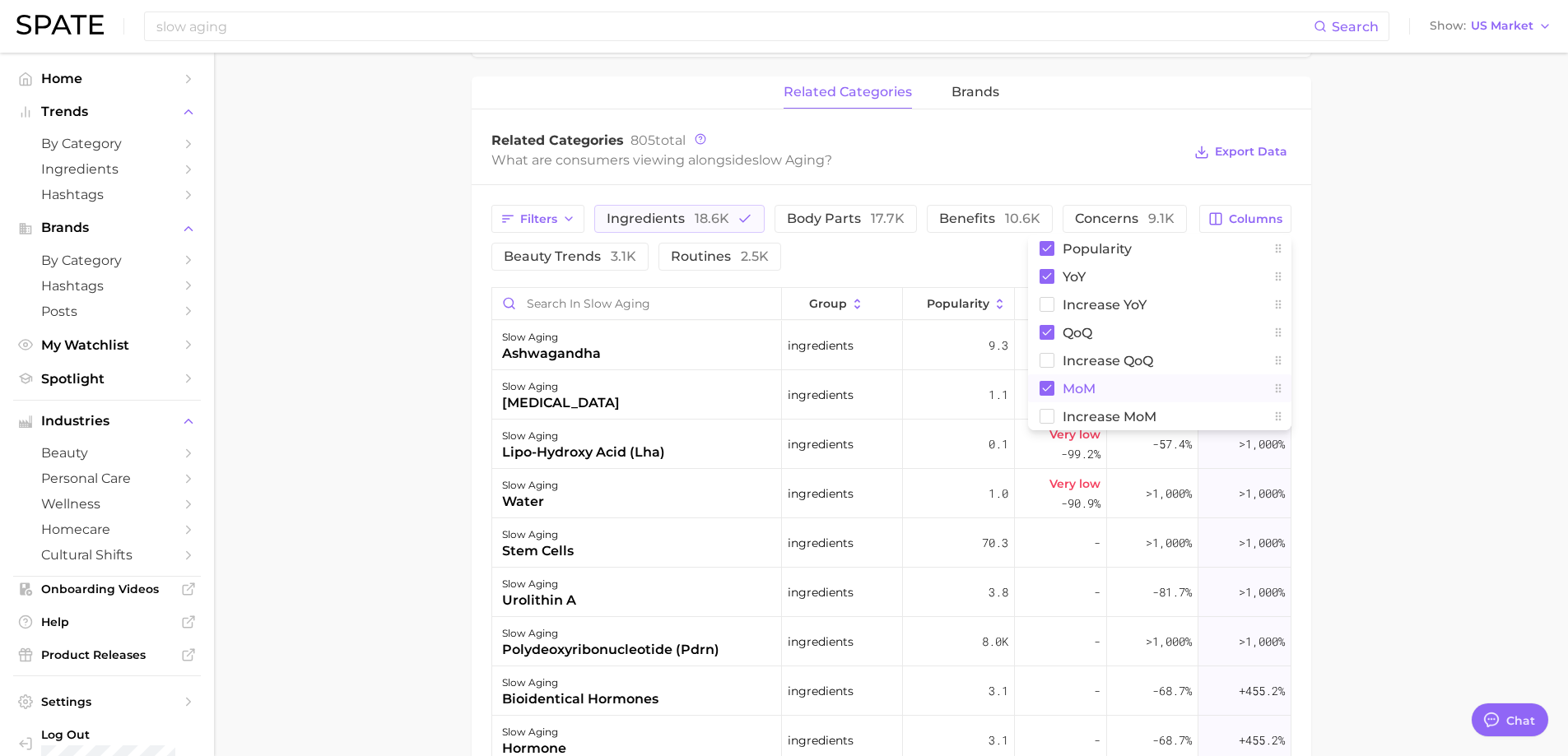 click on "MoM" at bounding box center (1079, 388) 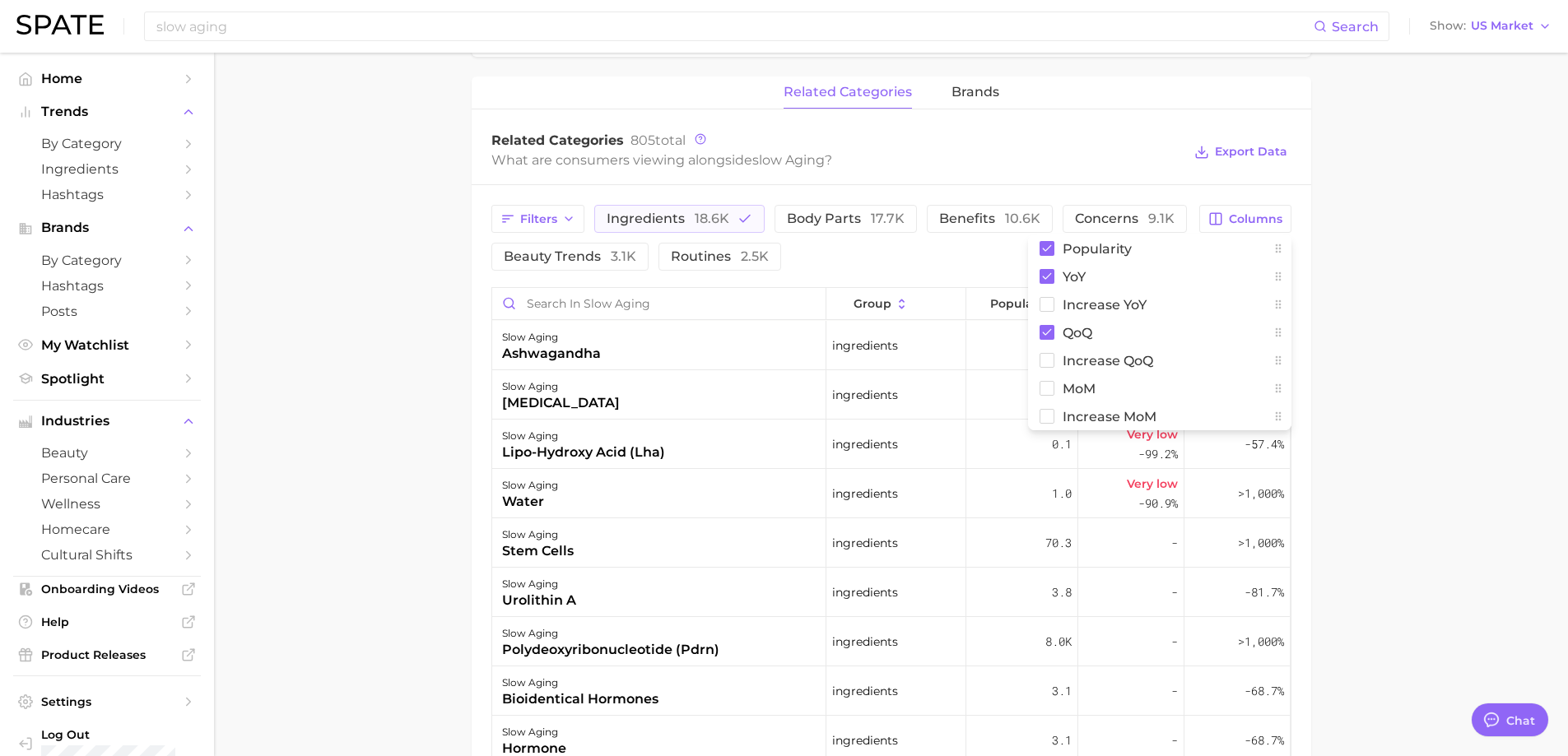 click on "slow aging Overview Google TikTok Instagram Beta slow aging Add to Watchlist Export Data Slow aging refers to the ability of a product to delay the natural process of aging and promote a youthful appearance for a longer period of time. Popularity falling star +82.6% combined YoY +97.1% GOOGLE YoY +82.2% TIKTOK YoY +30.7% Predicted  YoY 100.0k 200.0k 2023 2024 2025 2026 How big is this trend? Low Popularity 180.7k avg.  monthly popularity Which platform is most popular? TikTok 97.5% popularity share How similar is this trend across platforms? High Convergence 63.4% pop.  convergence Will it last? Very Likely +30.7% pop.  predicted growth related categories brands Related Categories 805  total What are consumers viewing alongside  slow aging ? Export Data Filters ingredients   18.6k body parts   17.7k benefits   10.6k concerns   9.1k beauty trends   3.1k routines   2.5k Columns Popularity YoY Increase YoY QoQ Increase QoQ MoM Increase MoM group Popularity YoY QoQ slow aging ashwagandha ingredients 9.3 Very low" at bounding box center (891, 229) 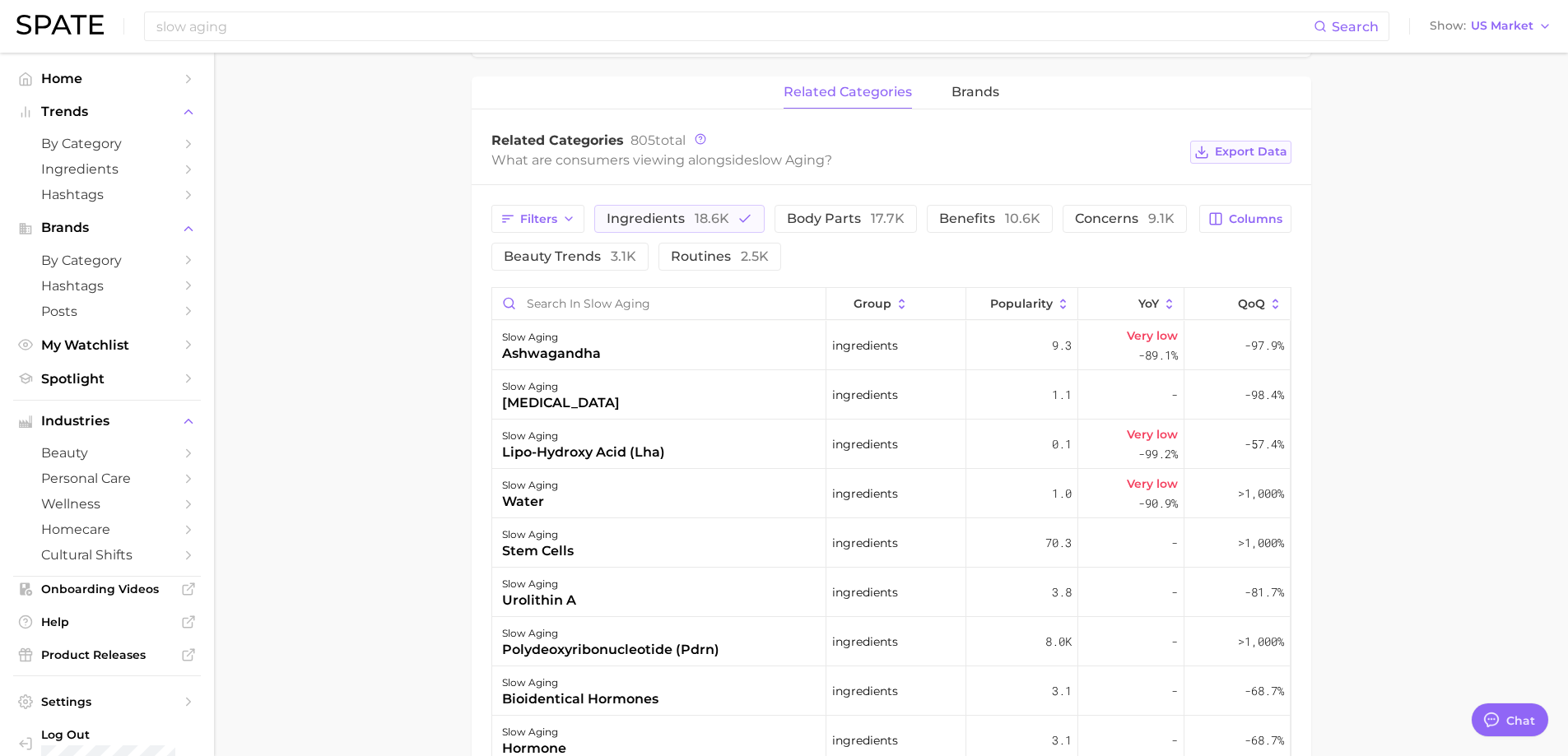 click on "Export Data" at bounding box center (1251, 151) 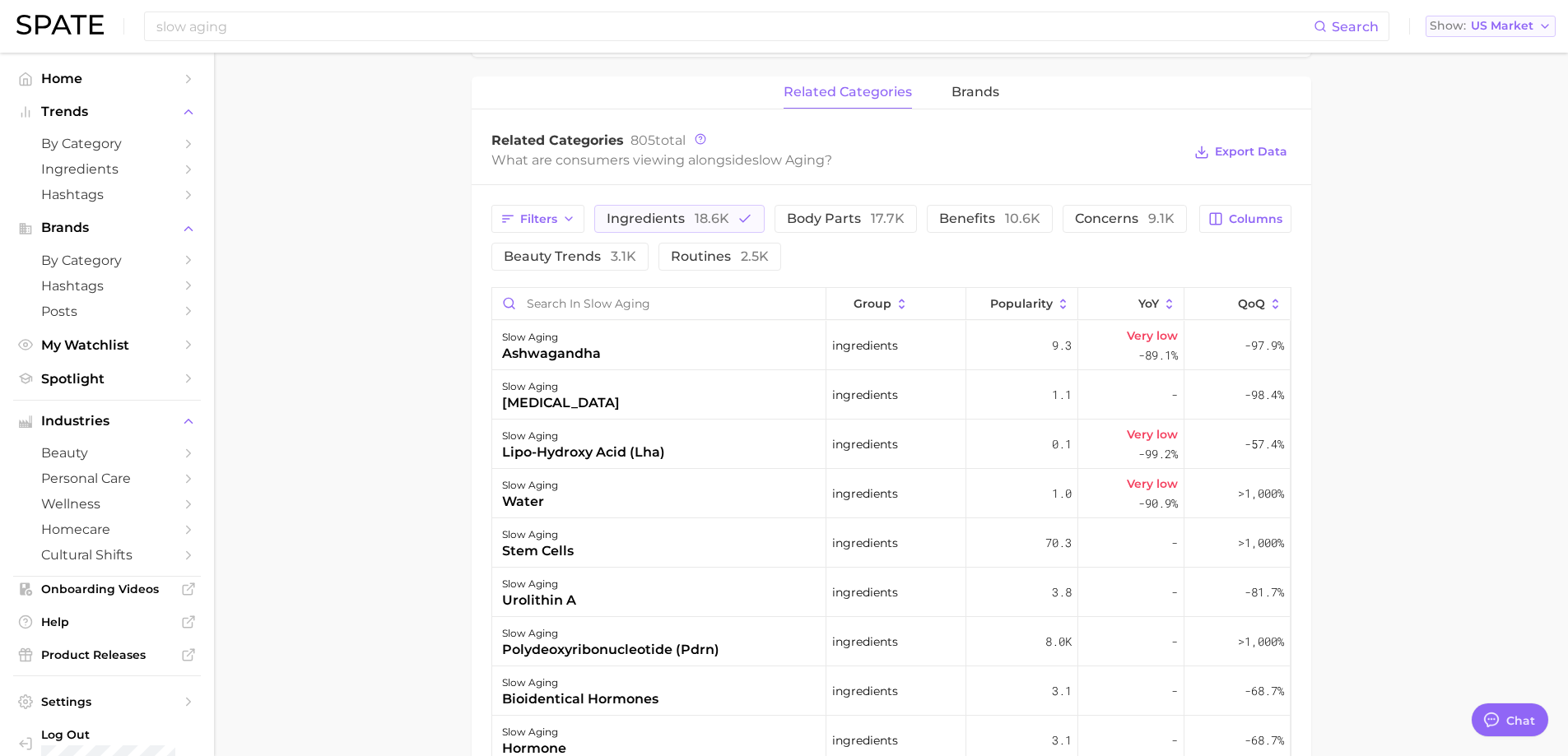 click on "Show" at bounding box center (1448, 26) 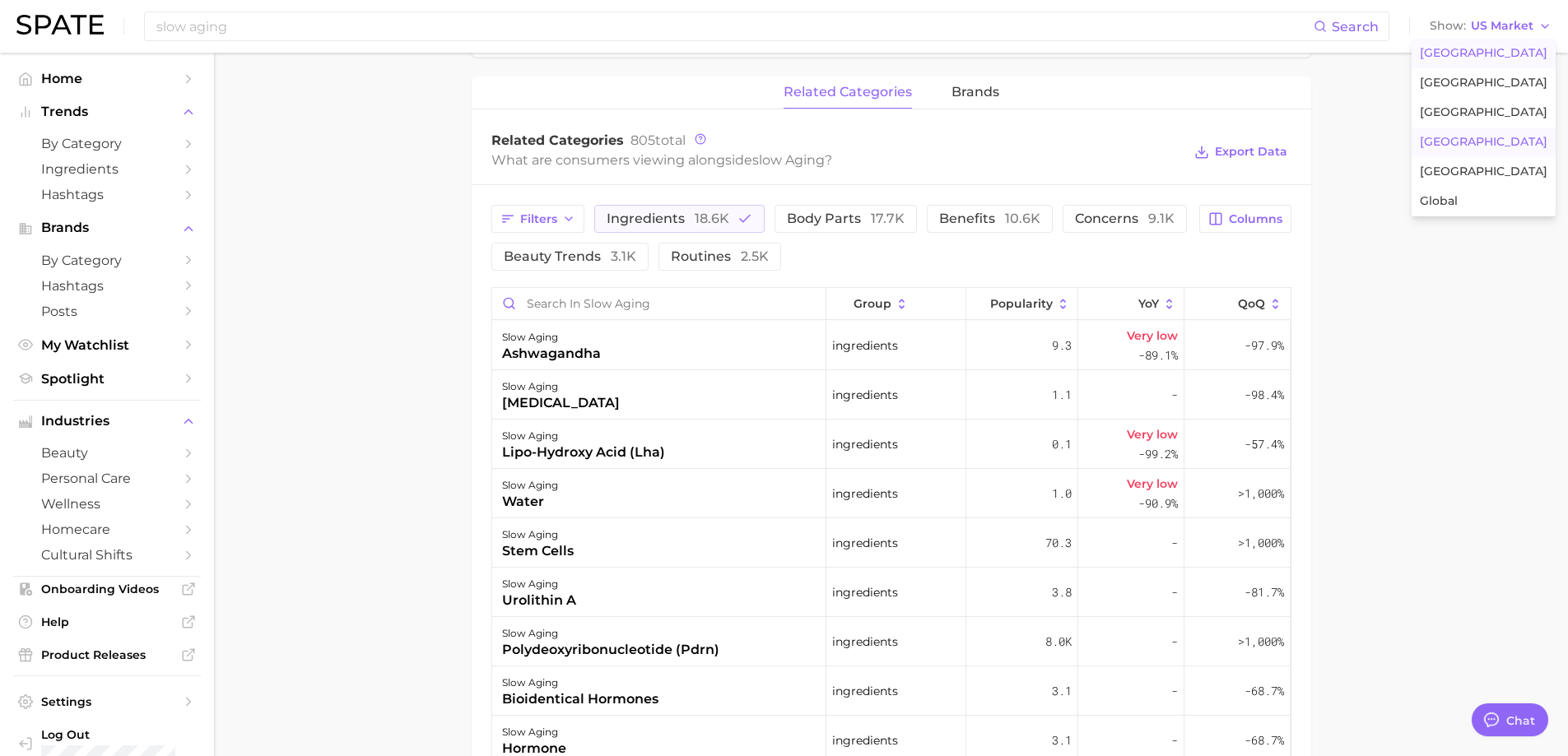 click on "South Korea" at bounding box center (1483, 142) 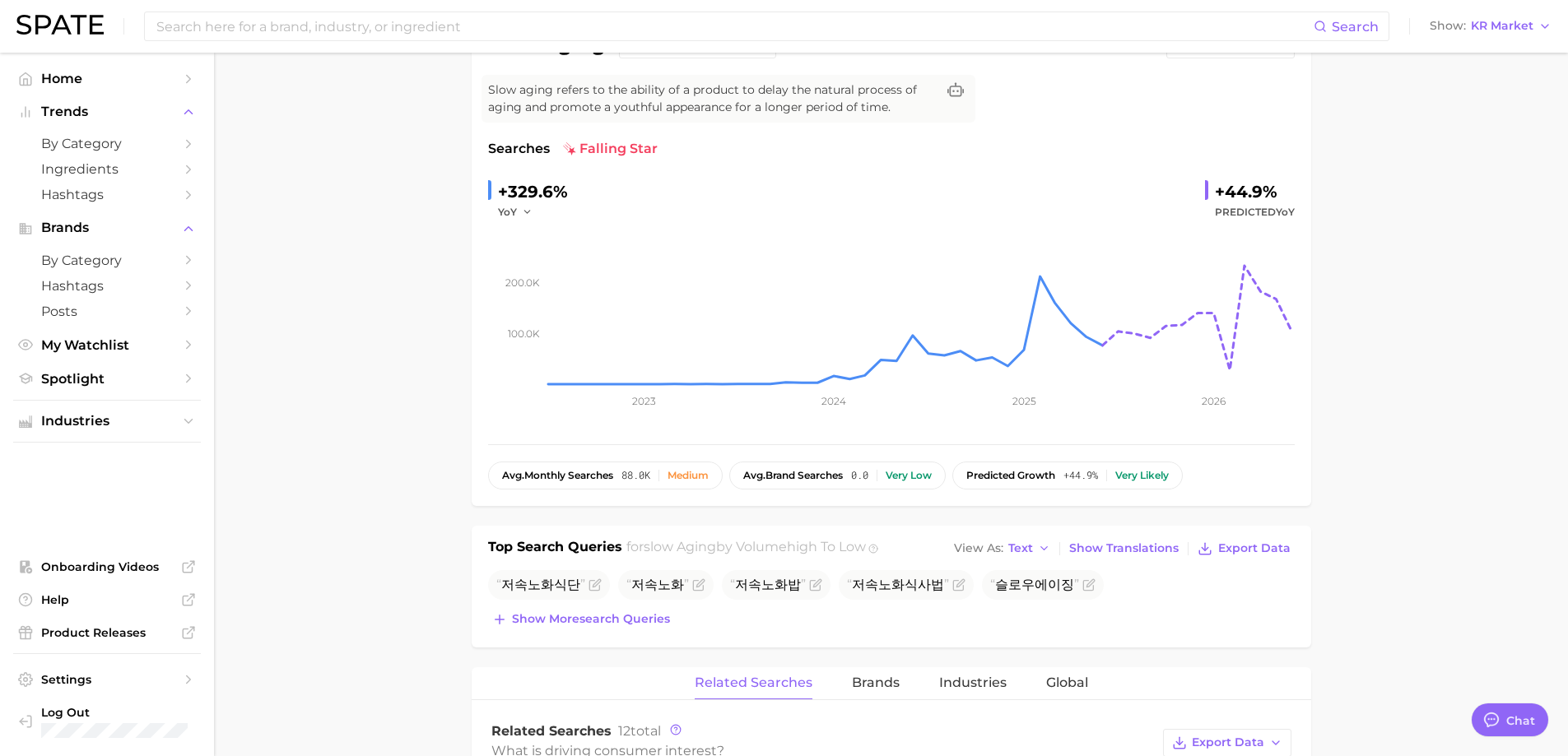 scroll, scrollTop: 0, scrollLeft: 0, axis: both 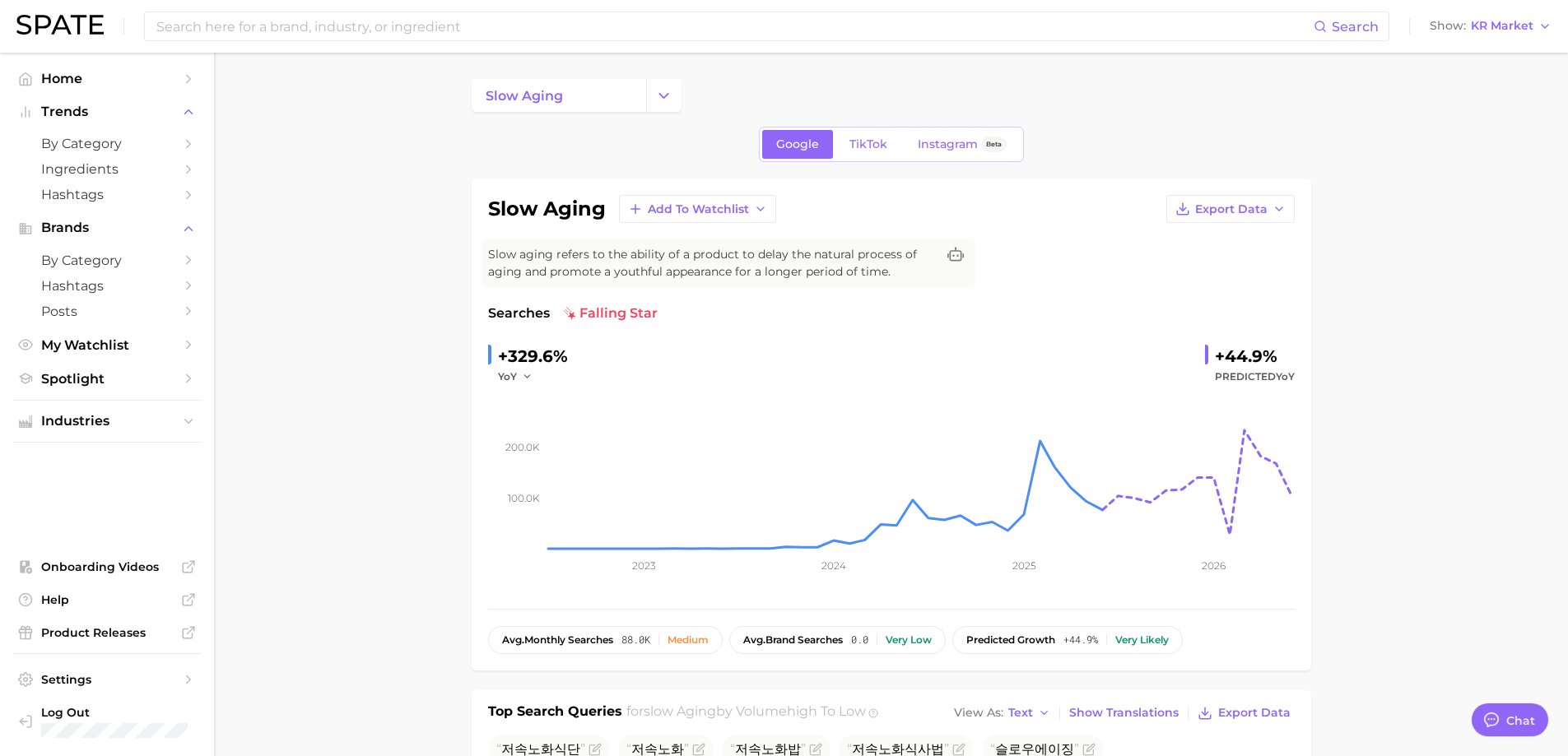 type on "slow aging" 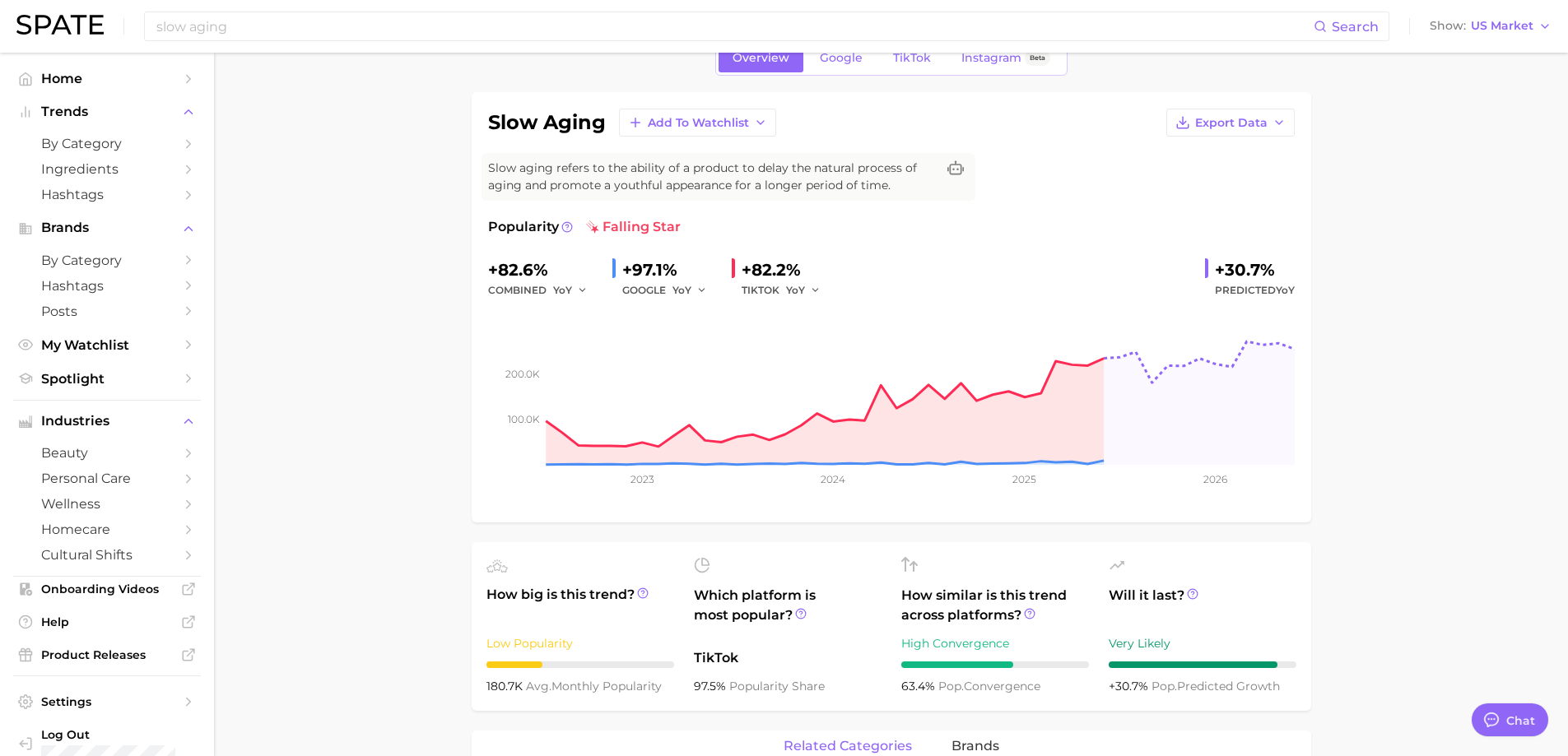 scroll, scrollTop: 3, scrollLeft: 0, axis: vertical 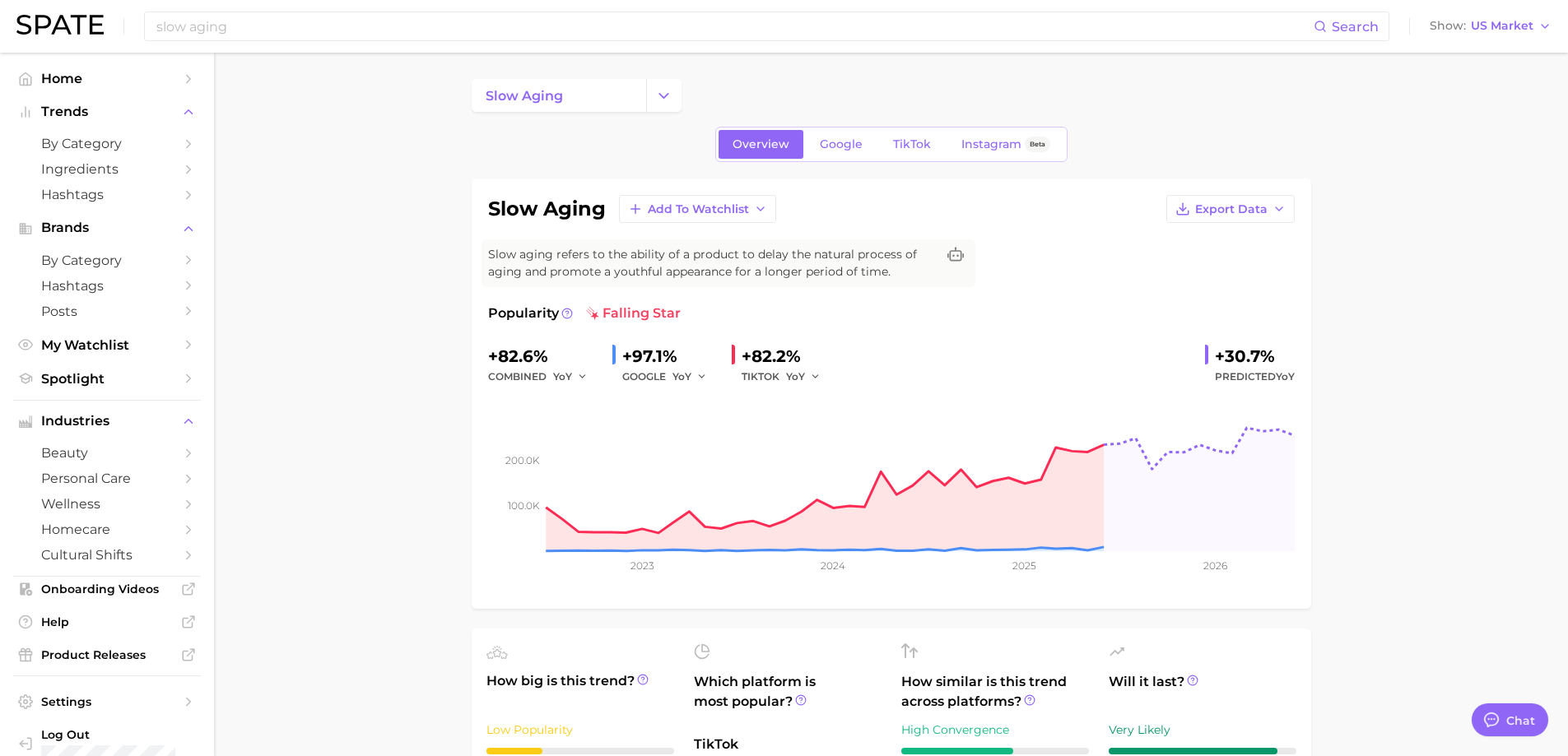 drag, startPoint x: 1330, startPoint y: 223, endPoint x: 1353, endPoint y: 193, distance: 37.802116 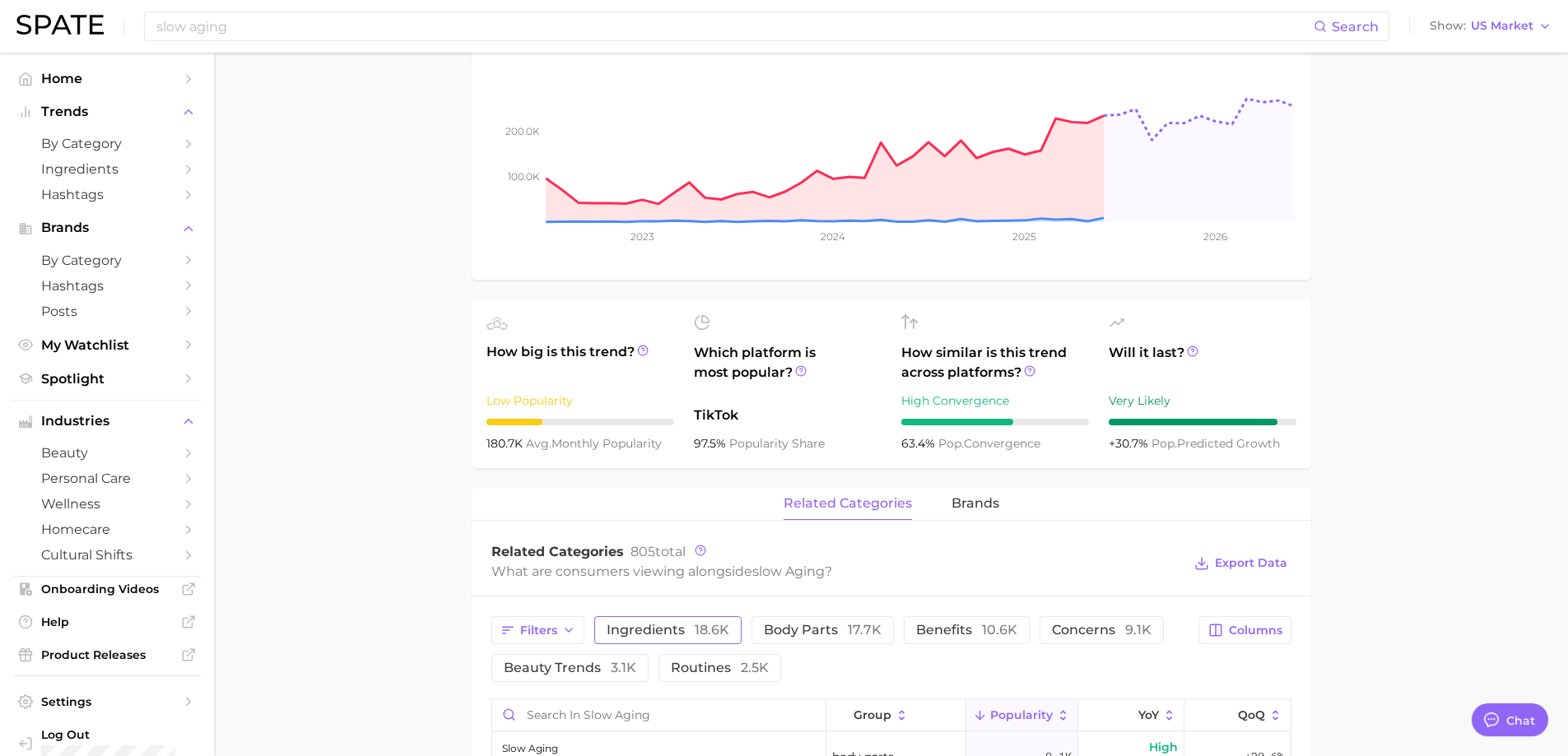 click on "ingredients   18.6k" at bounding box center [668, 630] 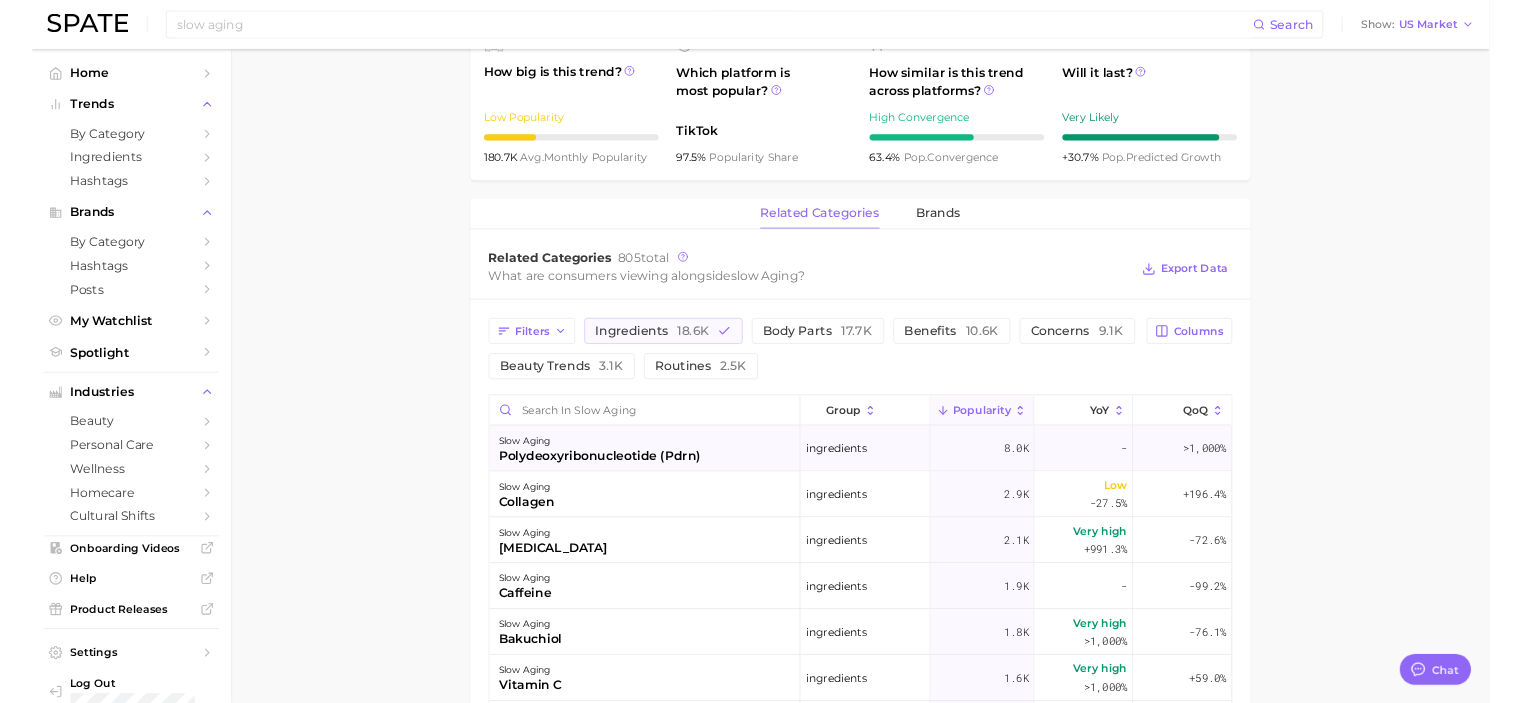 scroll, scrollTop: 900, scrollLeft: 0, axis: vertical 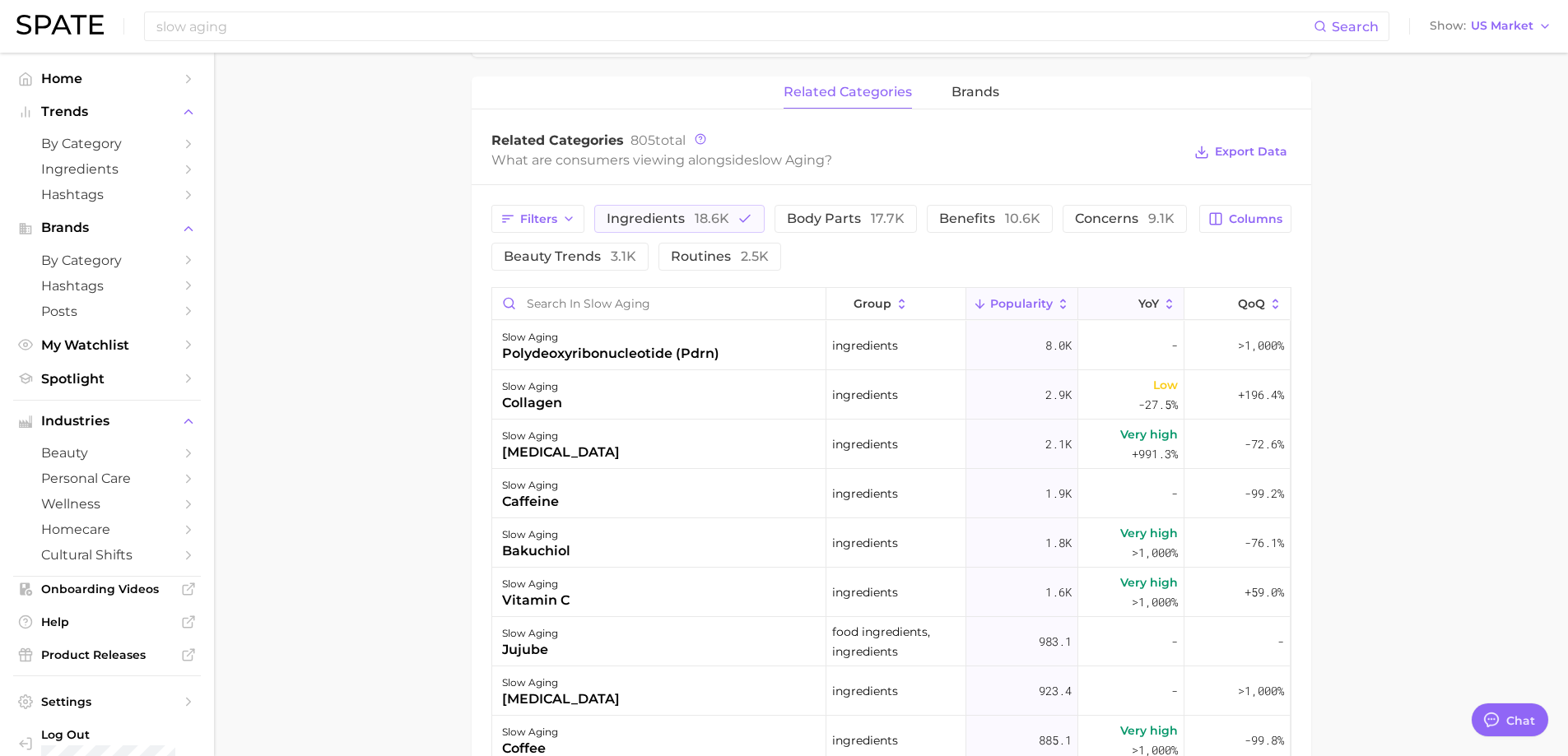 click on "YoY" at bounding box center [1148, 304] 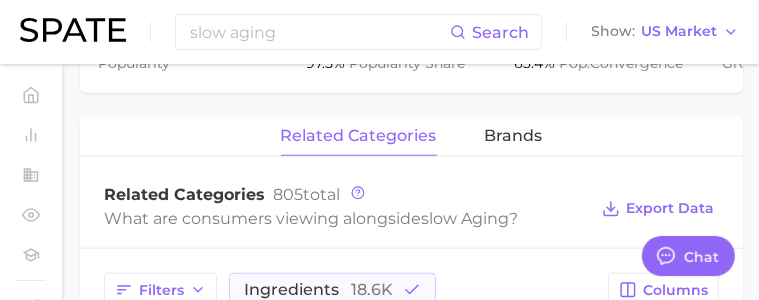 type on "x" 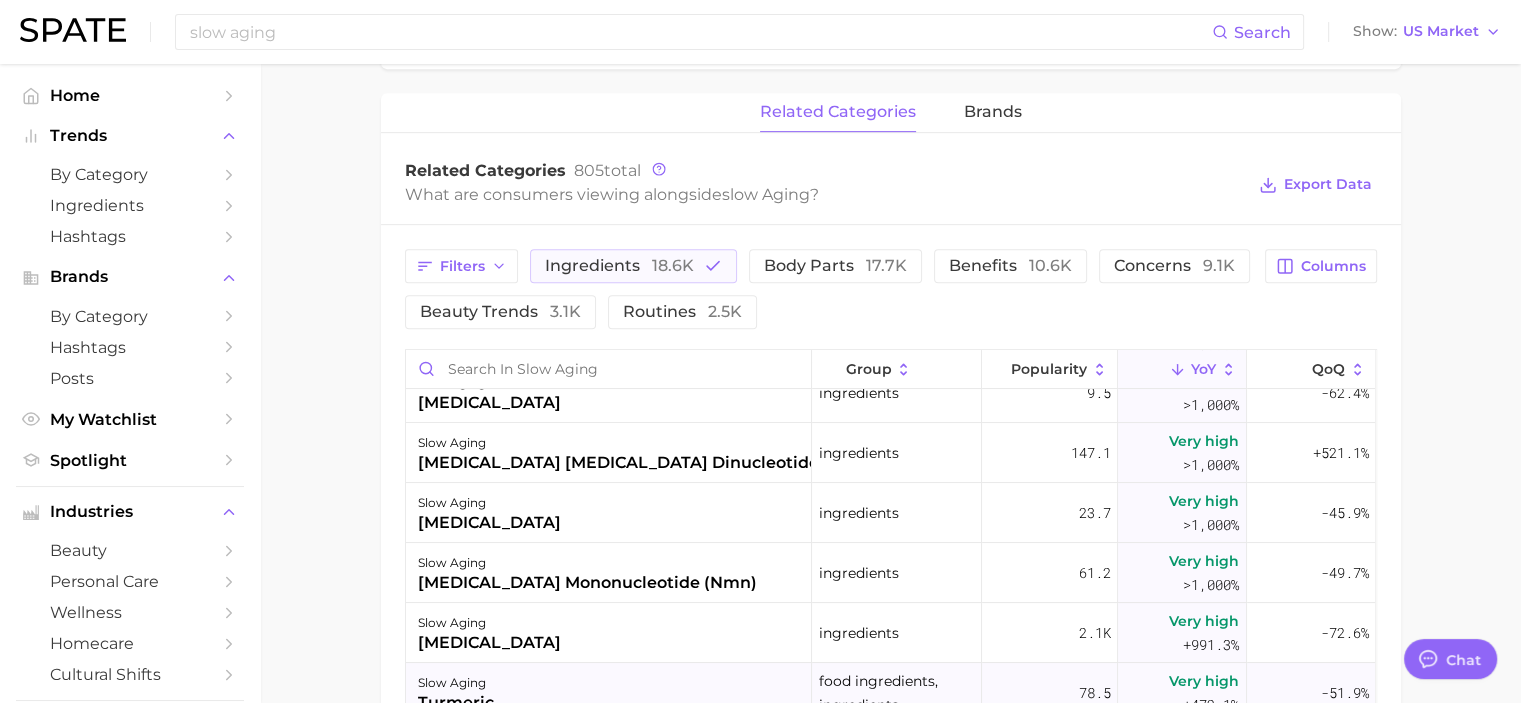 scroll, scrollTop: 0, scrollLeft: 0, axis: both 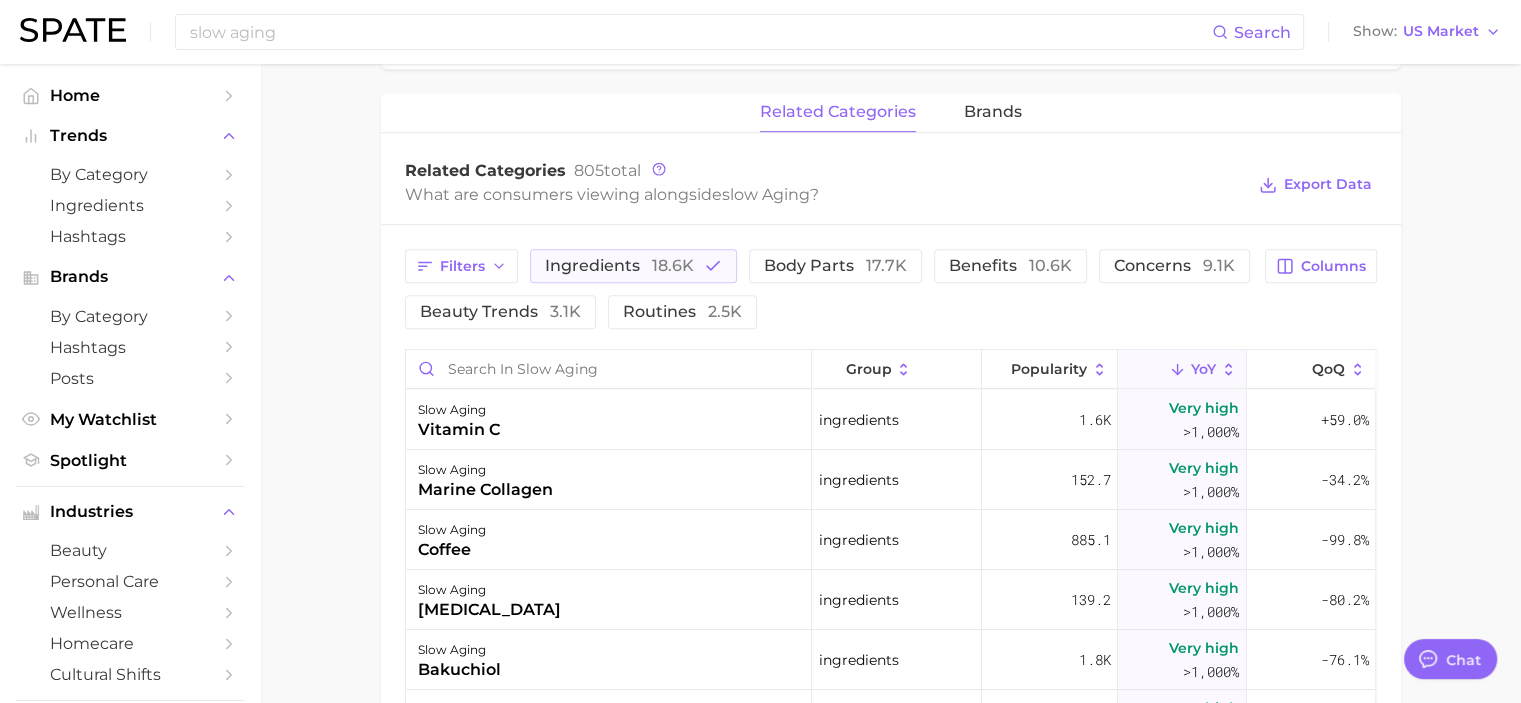 click on "slow aging Search Show US Market" at bounding box center (760, 32) 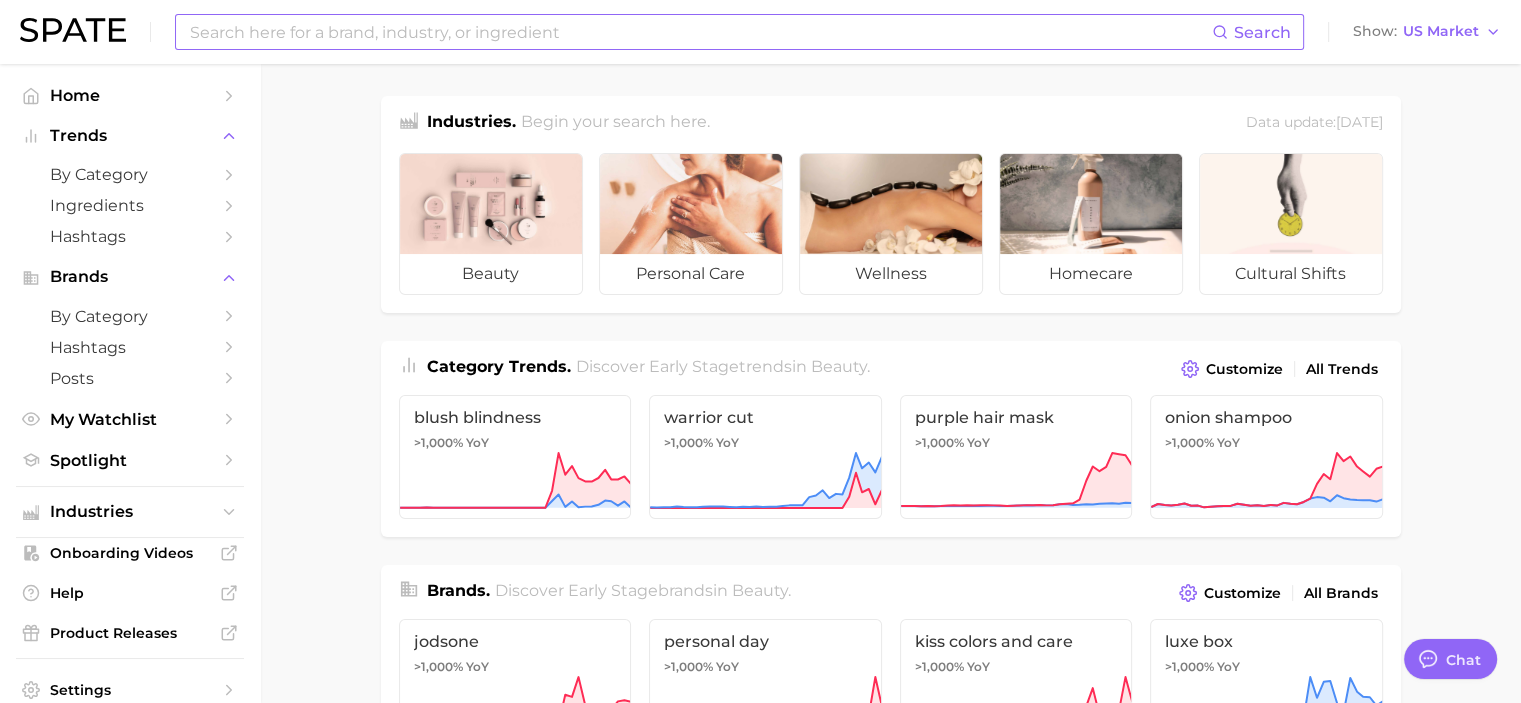 click at bounding box center [700, 32] 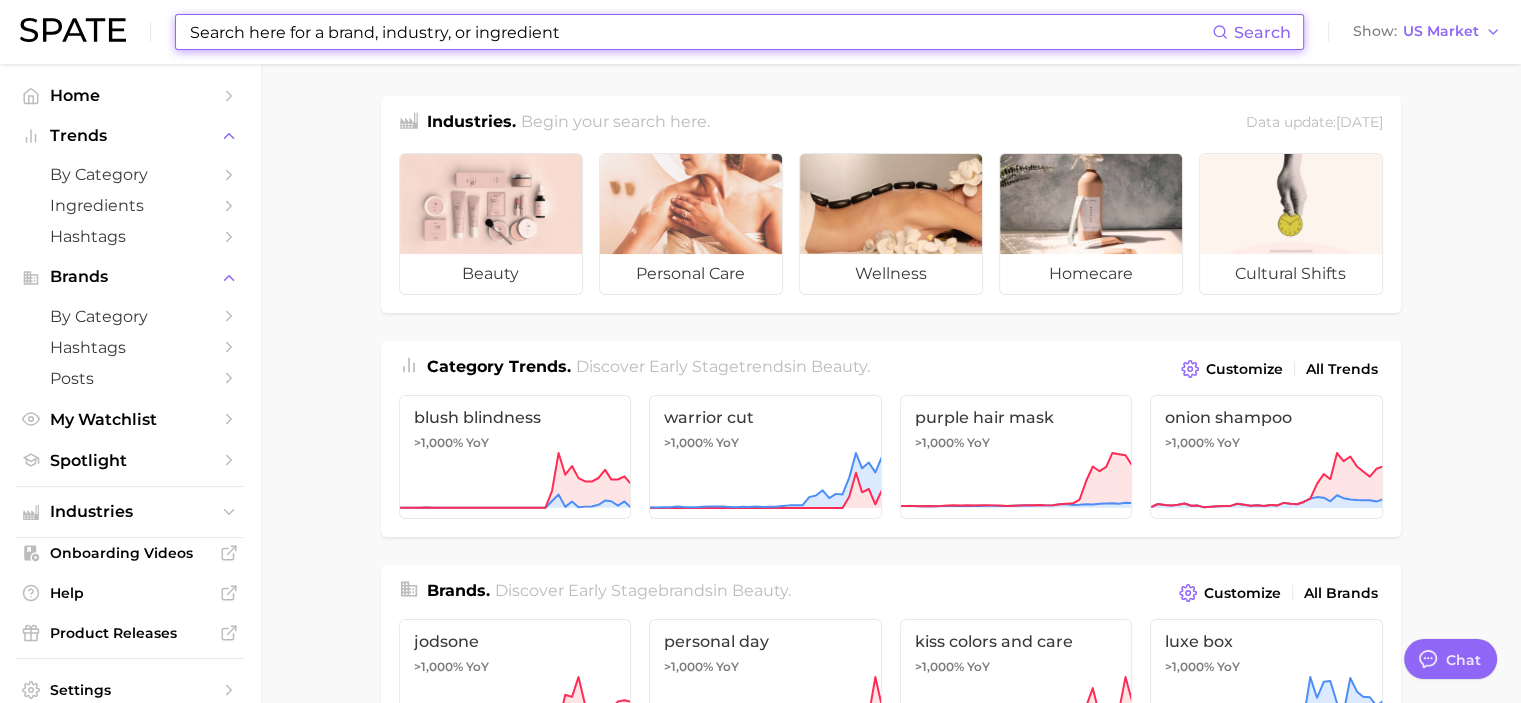 type on "l" 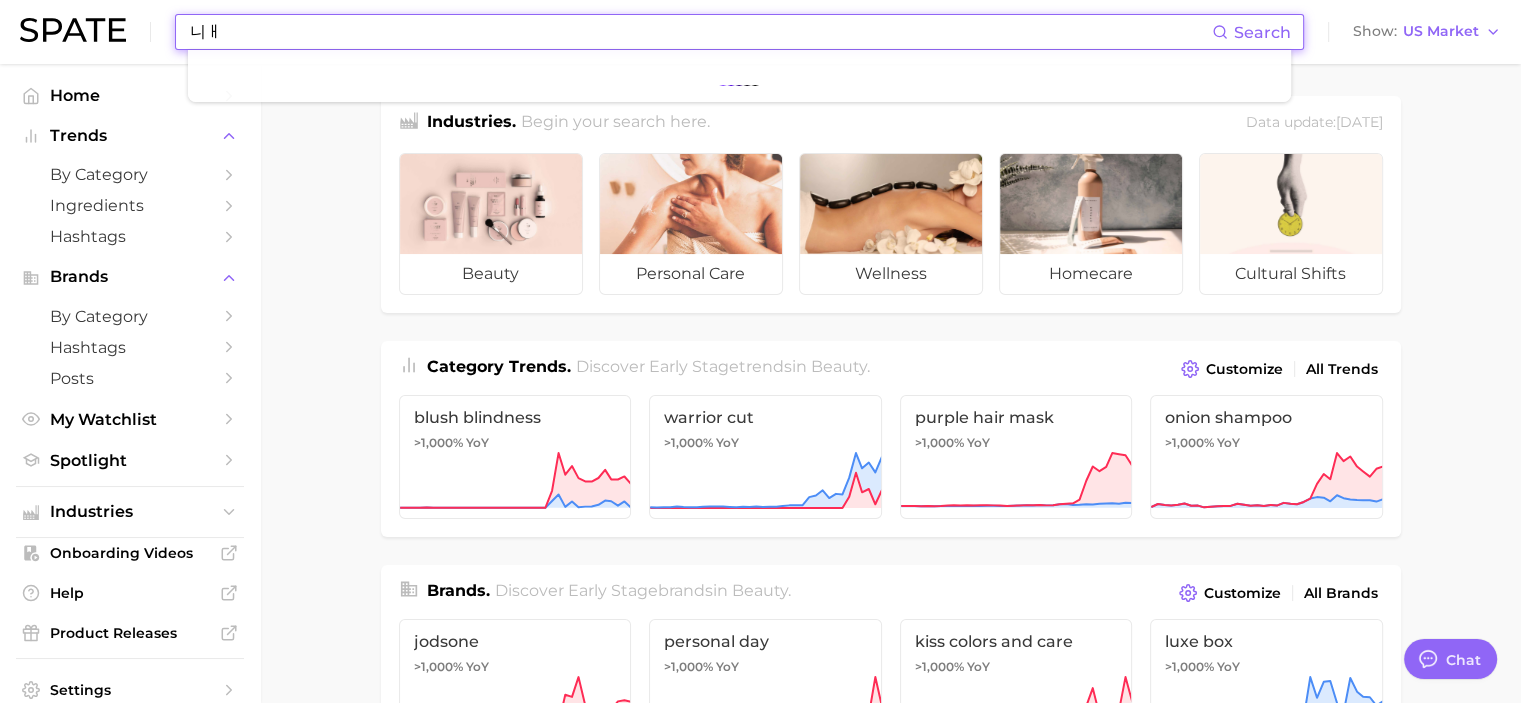 type on "니" 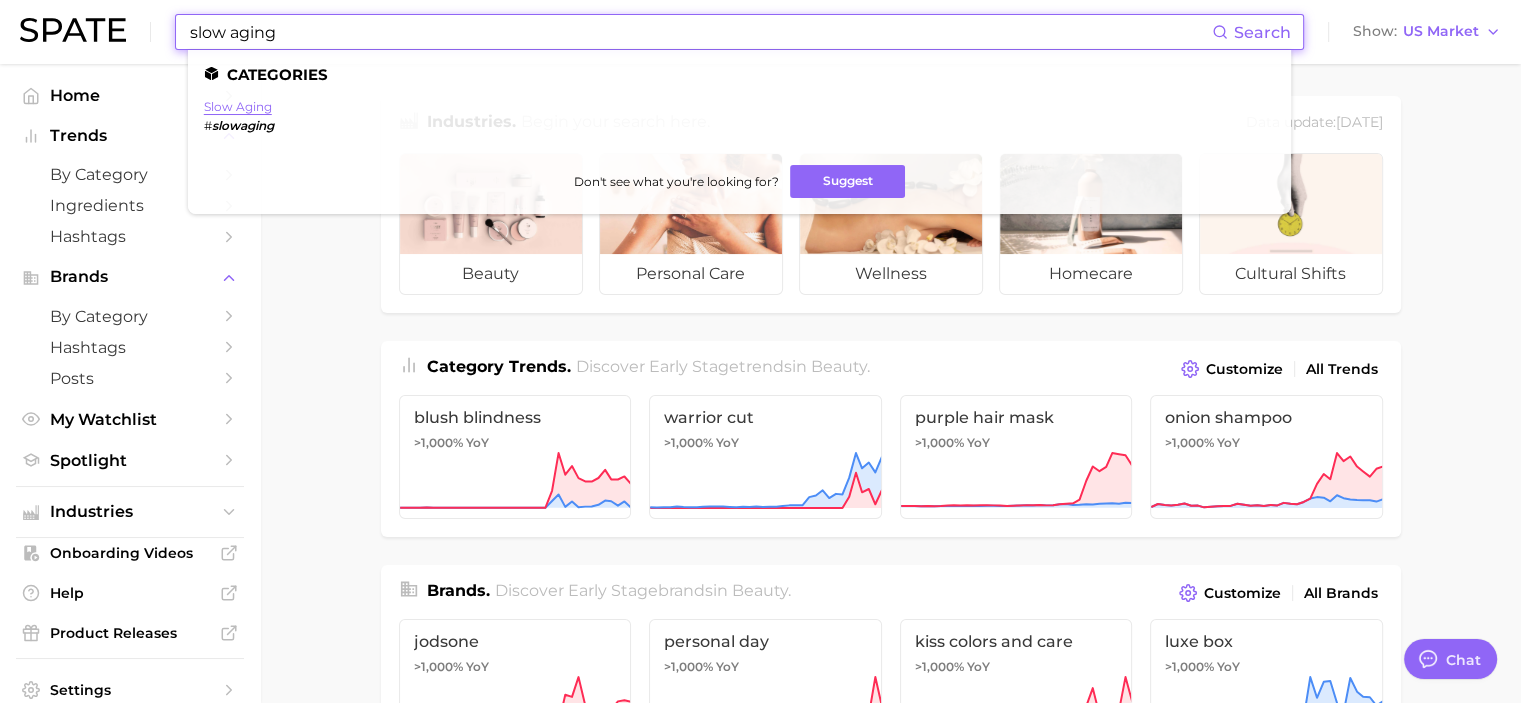 type on "slow aging" 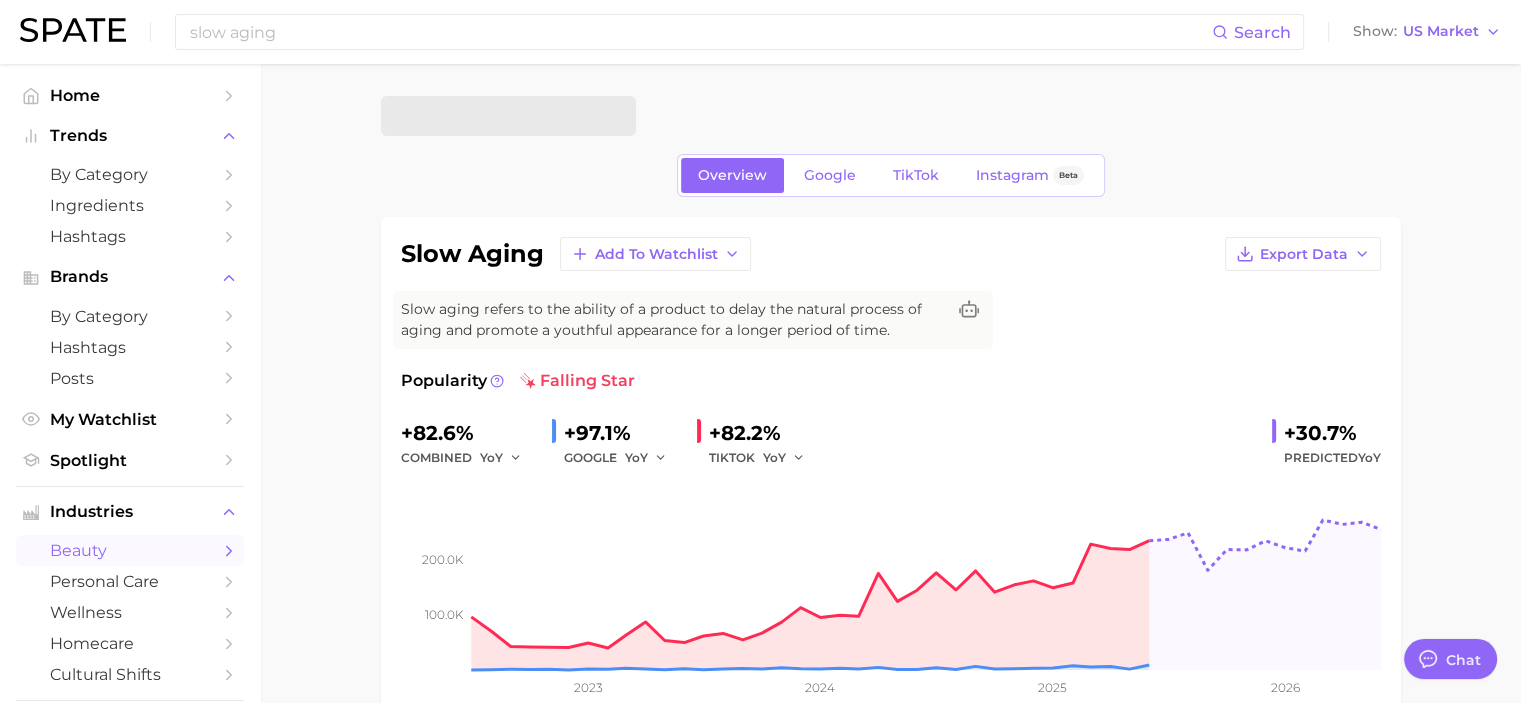 click on "beauty" at bounding box center [130, 550] 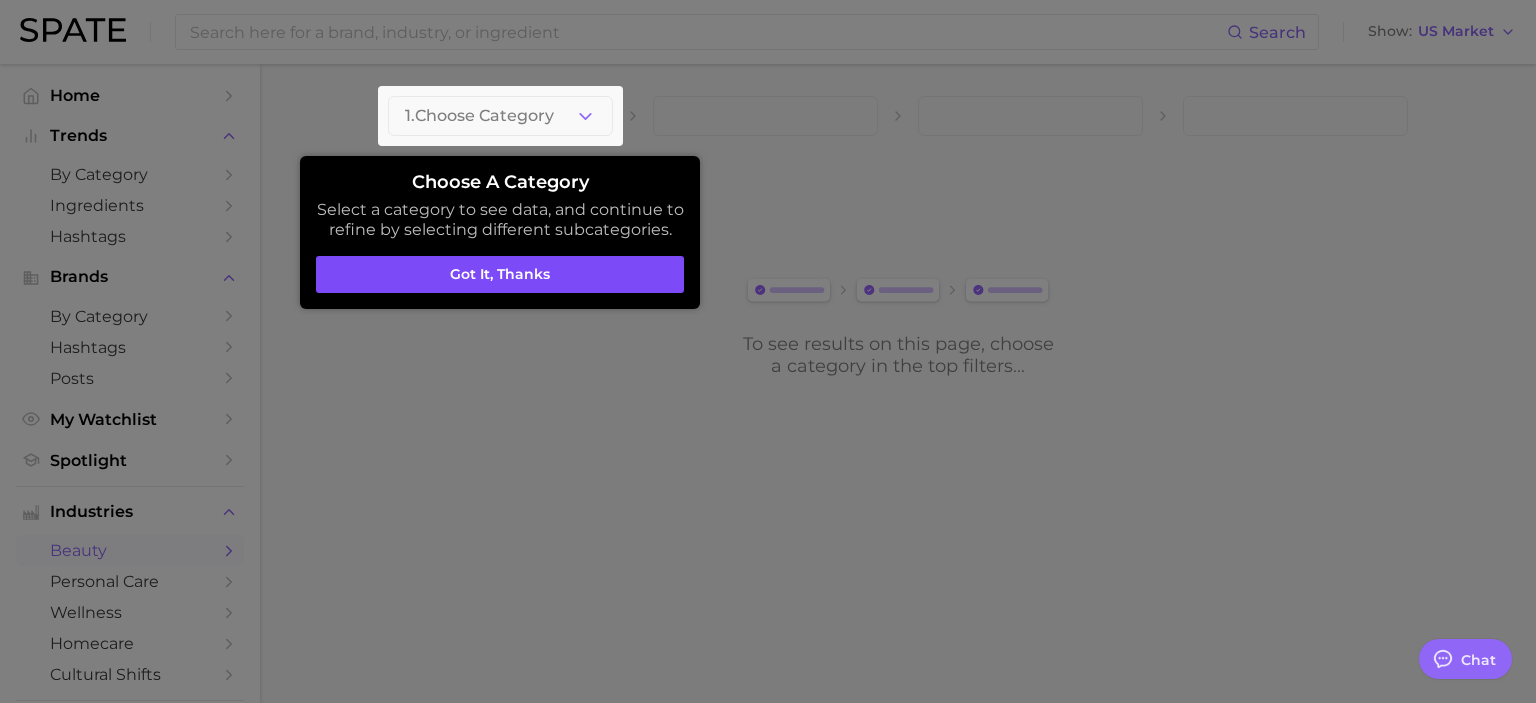 click on "Got it, thanks" at bounding box center (500, 275) 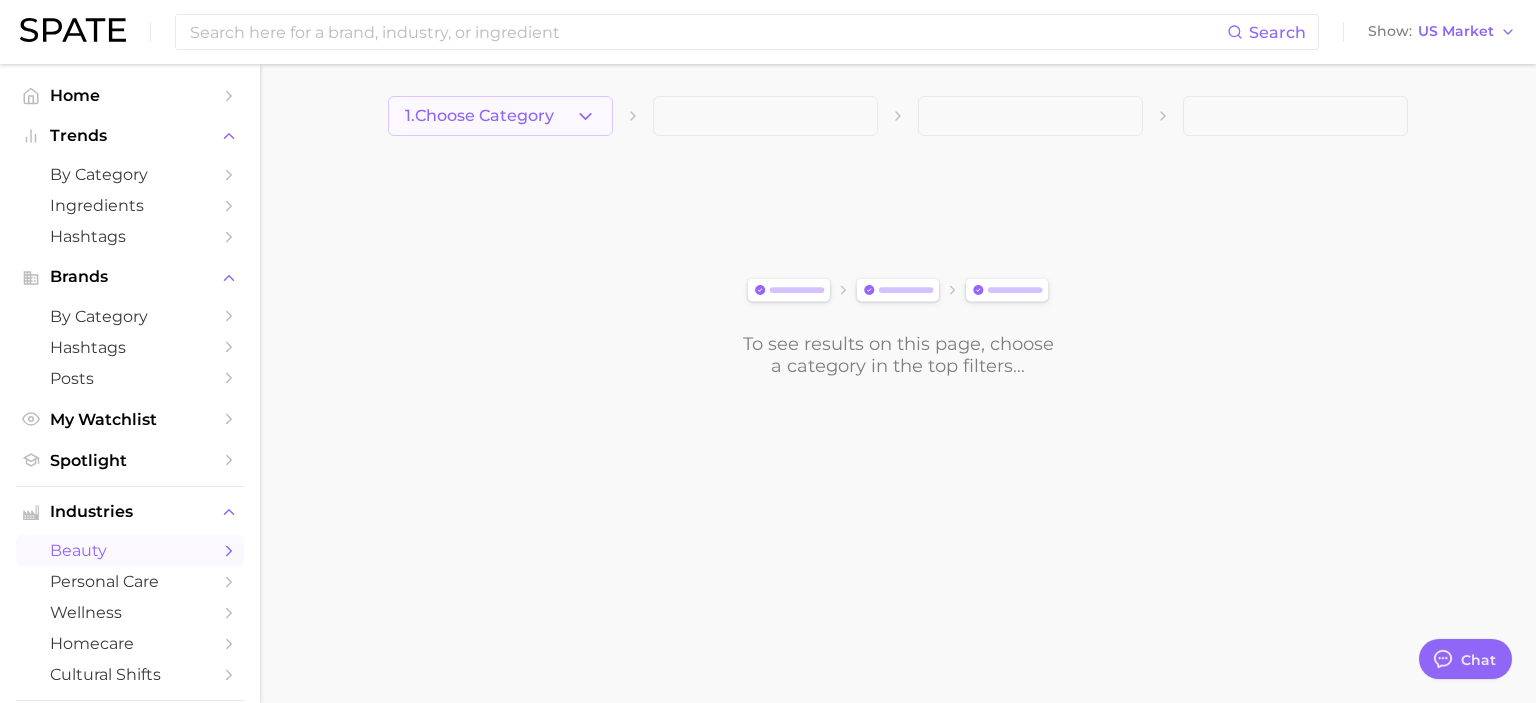 click on "1.  Choose Category" at bounding box center (479, 116) 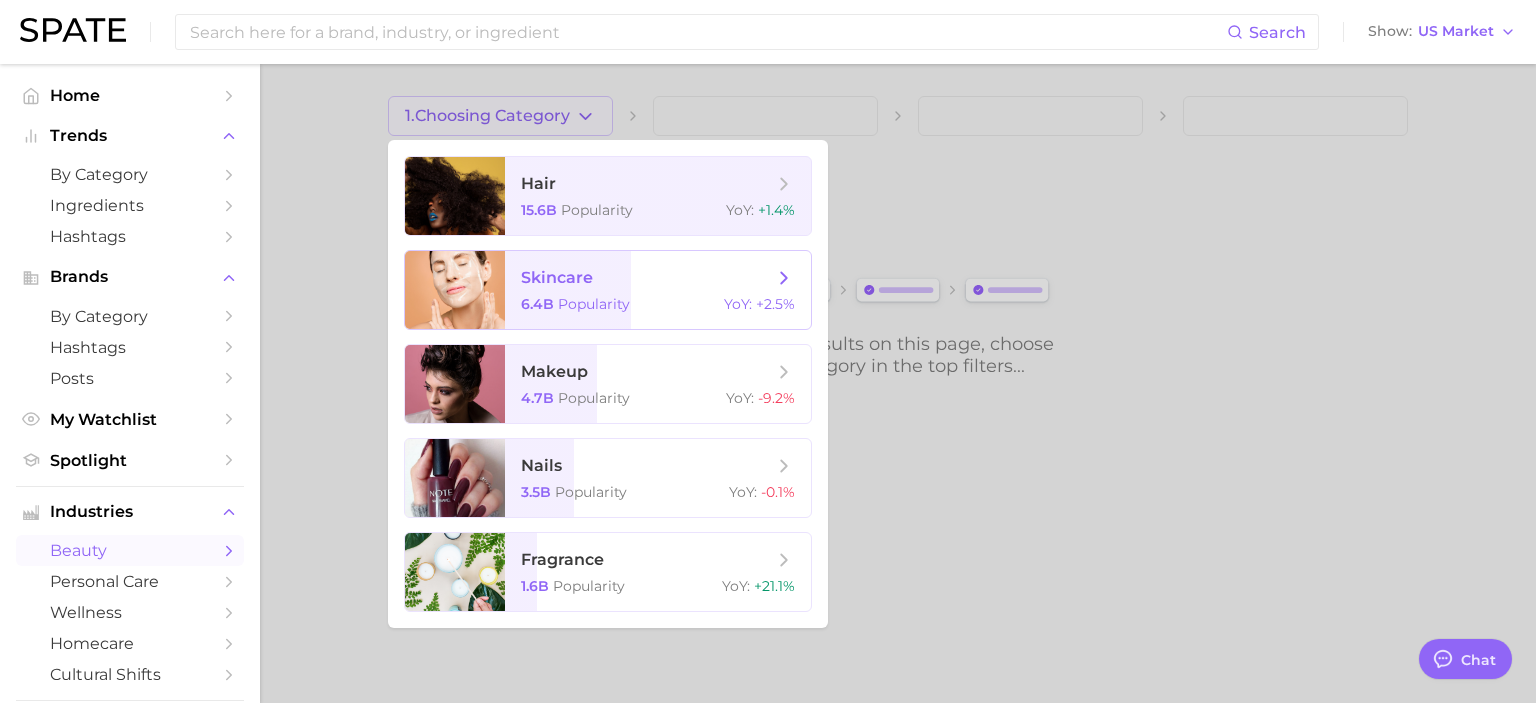 click on "Popularity" at bounding box center (594, 304) 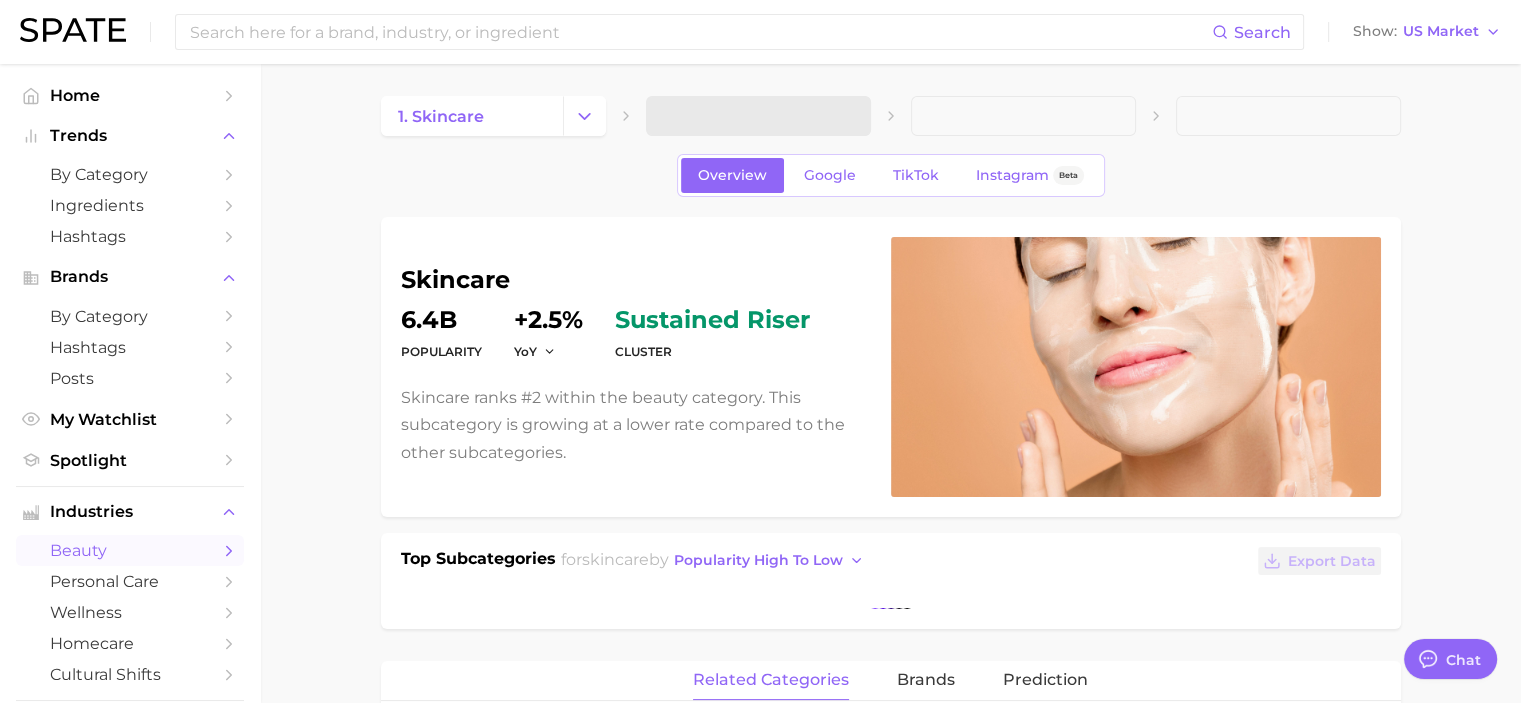 click at bounding box center (758, 116) 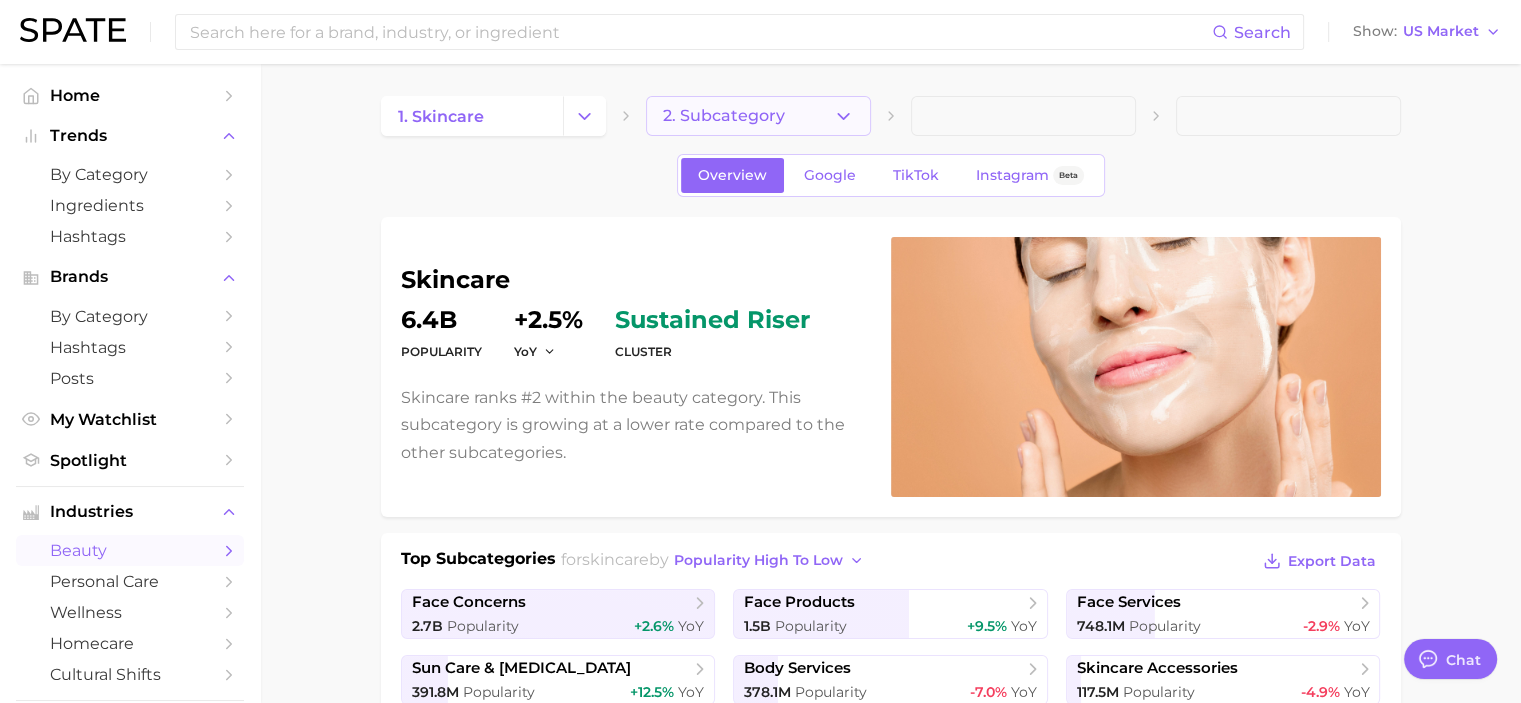 click on "2. Subcategory" at bounding box center (724, 116) 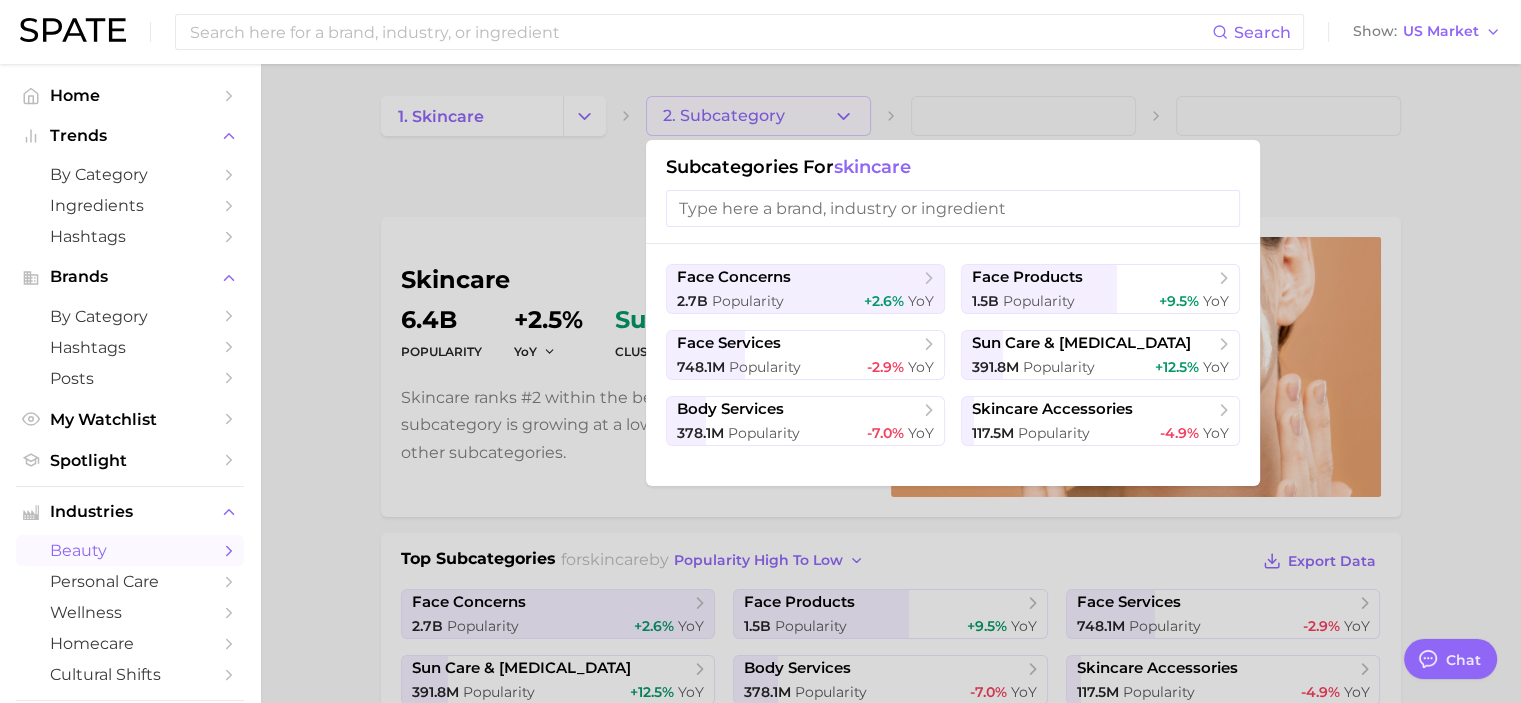 click at bounding box center (953, 208) 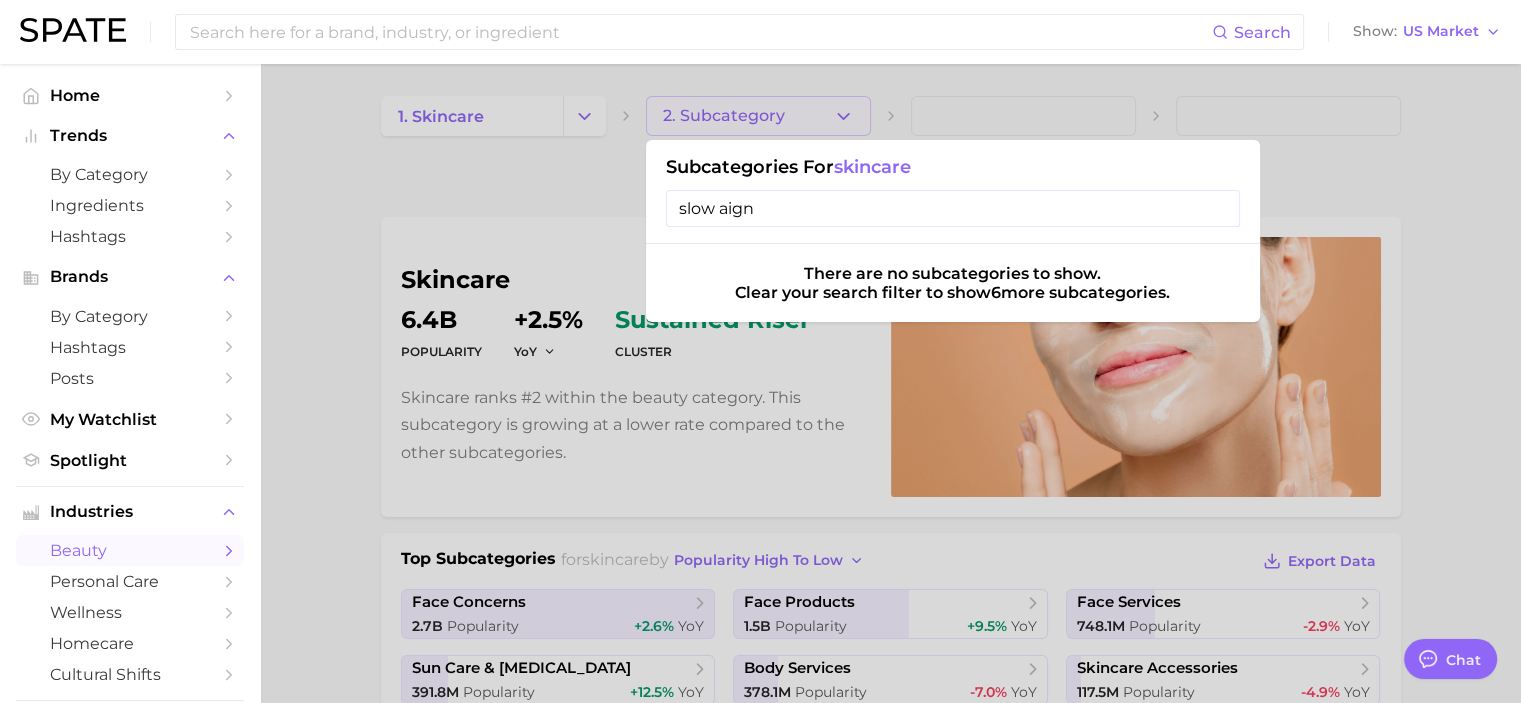 type on "slow aigng" 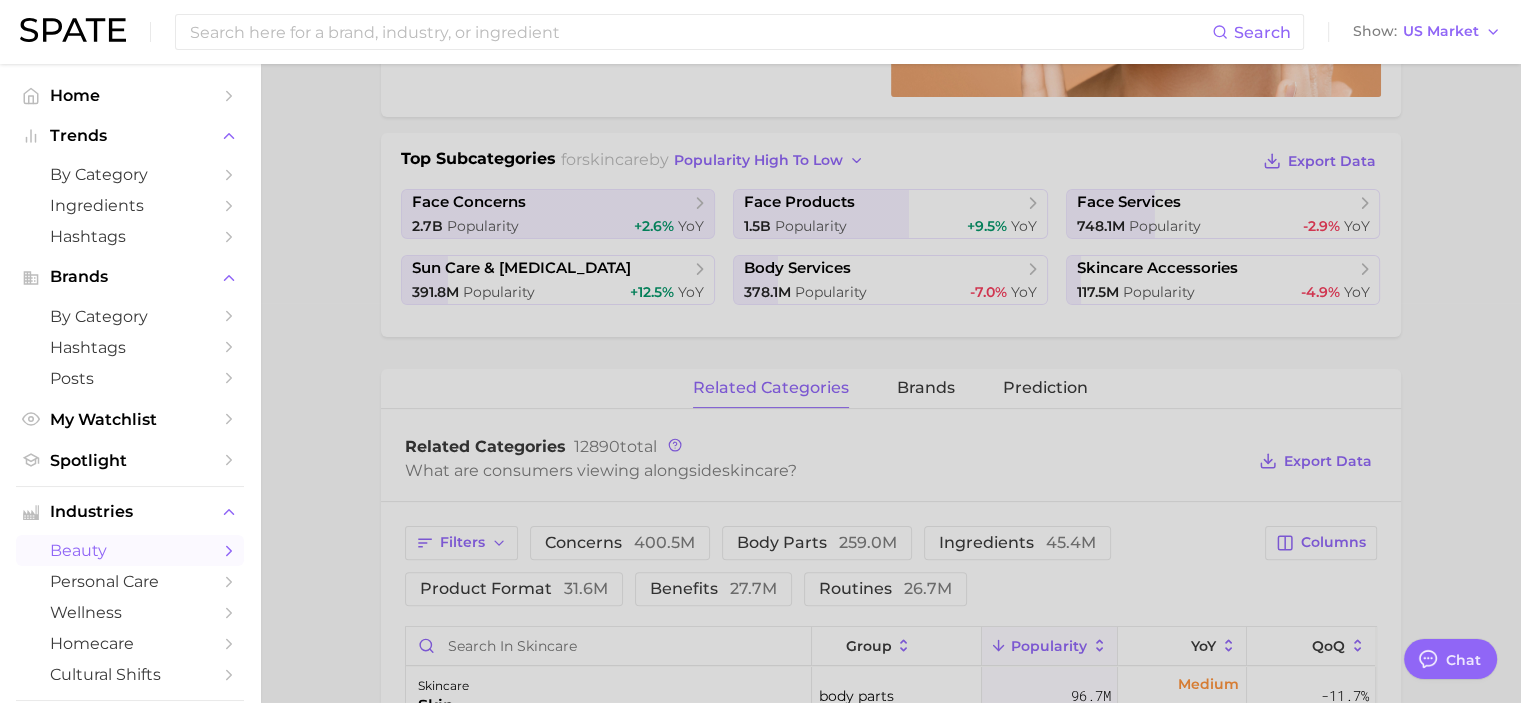 scroll, scrollTop: 0, scrollLeft: 0, axis: both 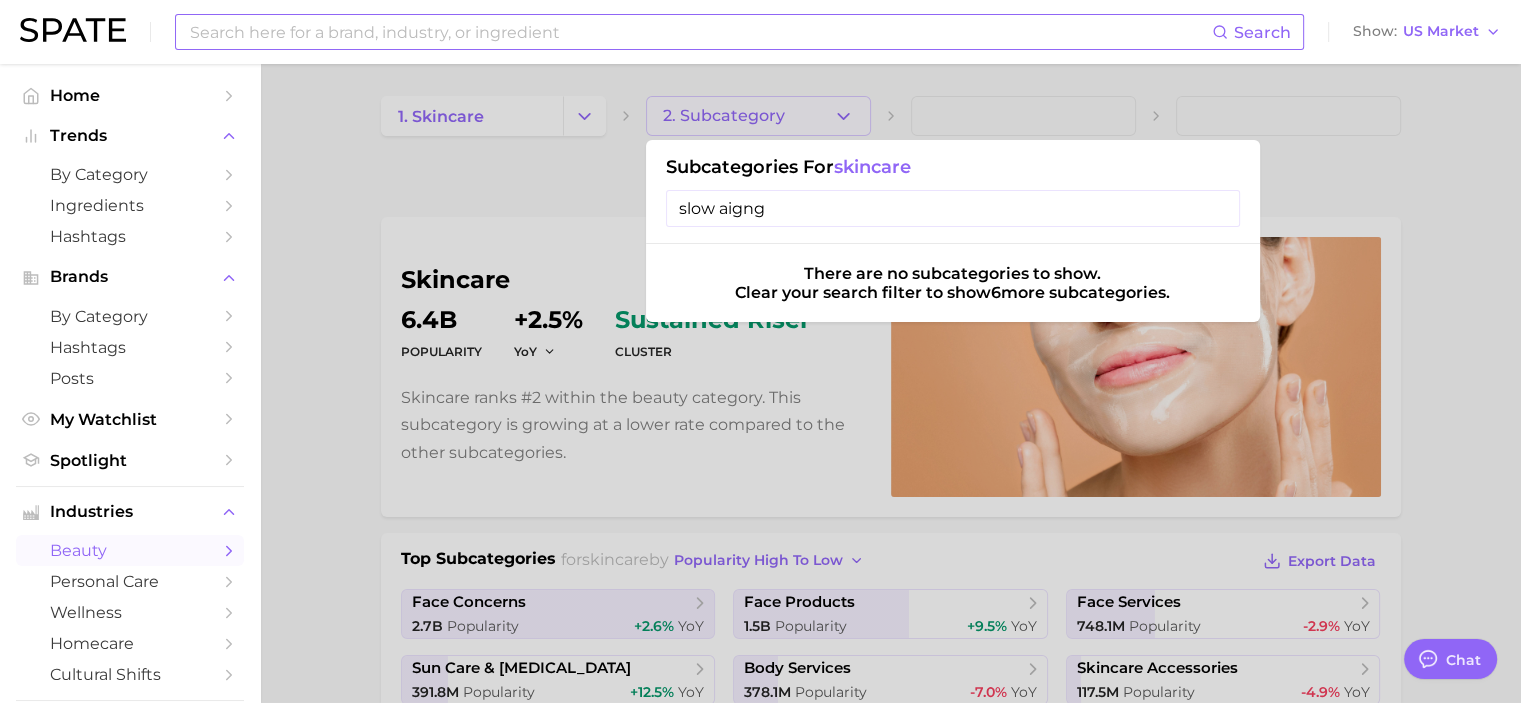 click at bounding box center (700, 32) 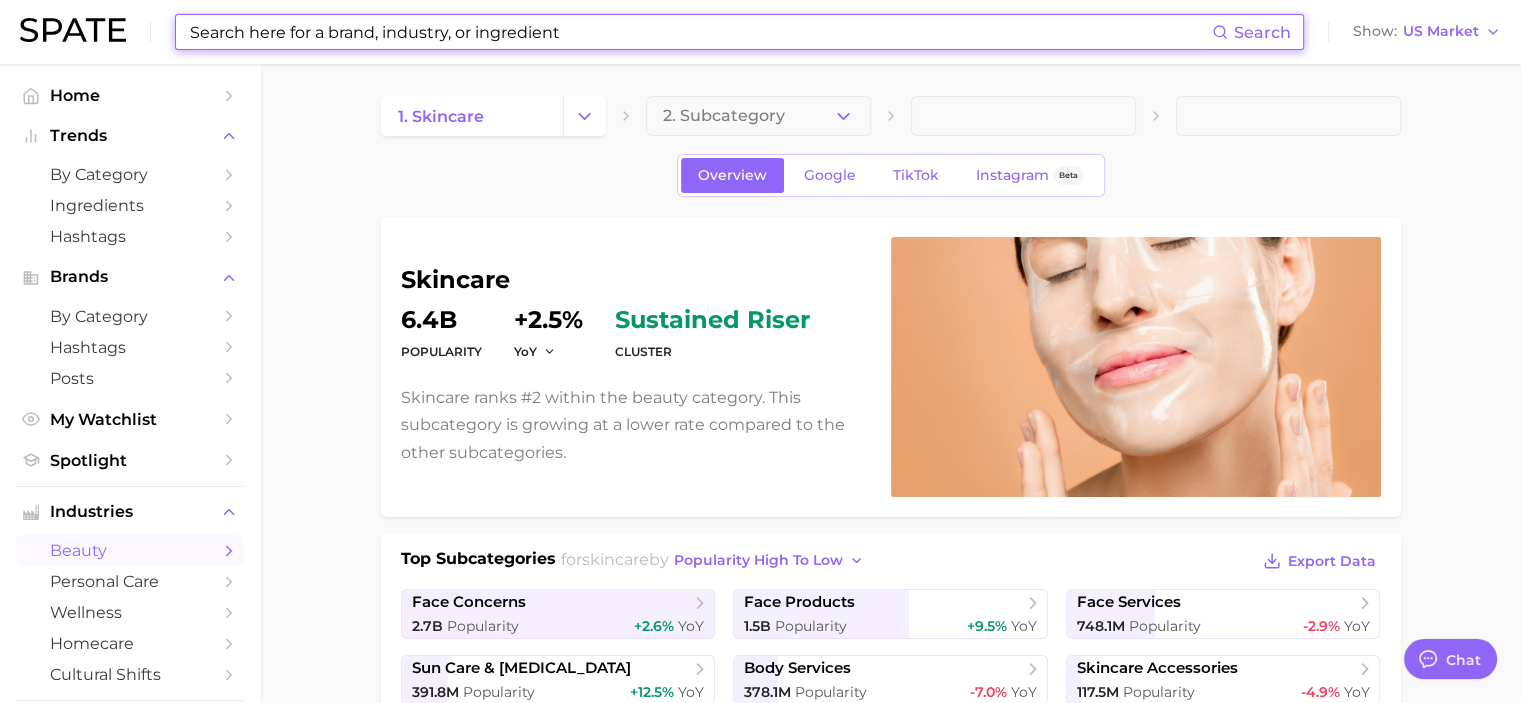 paste on "slow aigng" 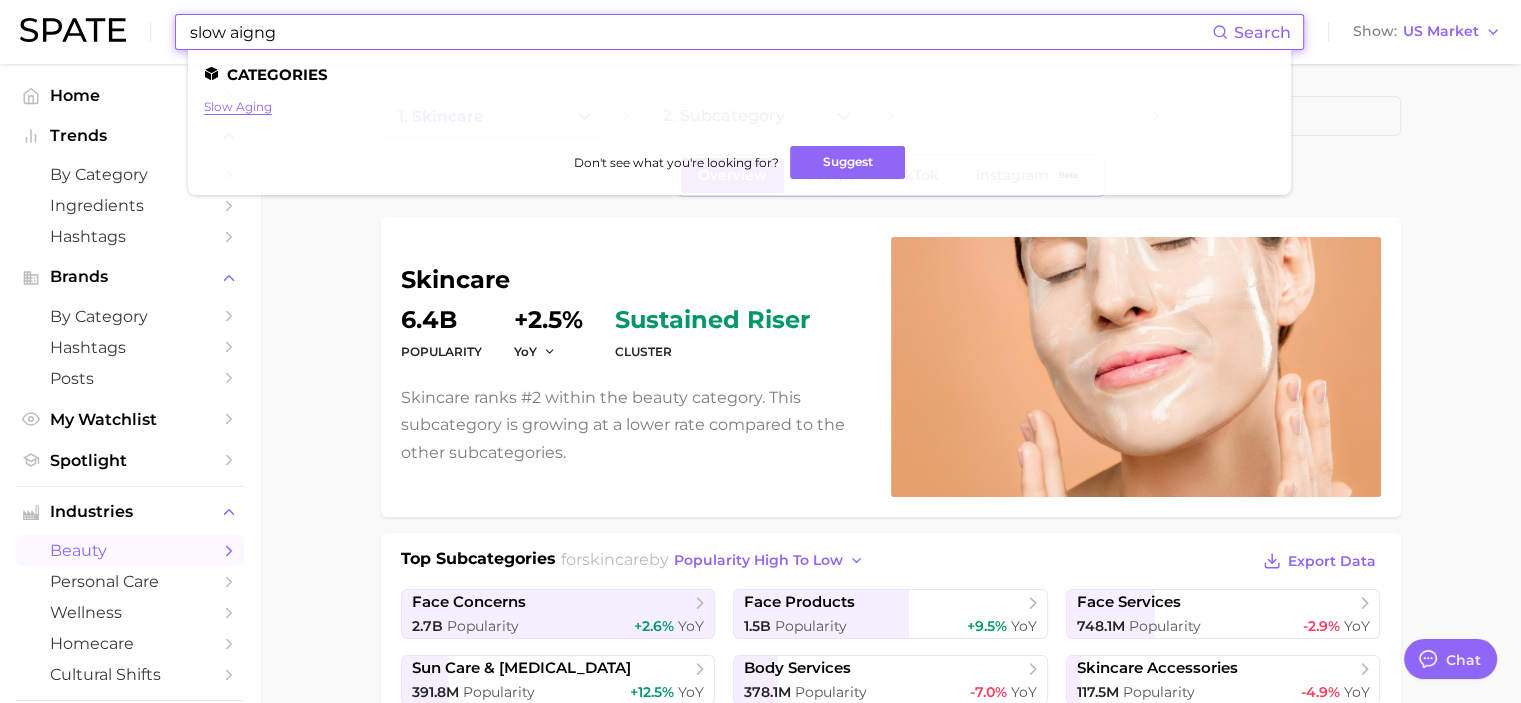 type on "slow aigng" 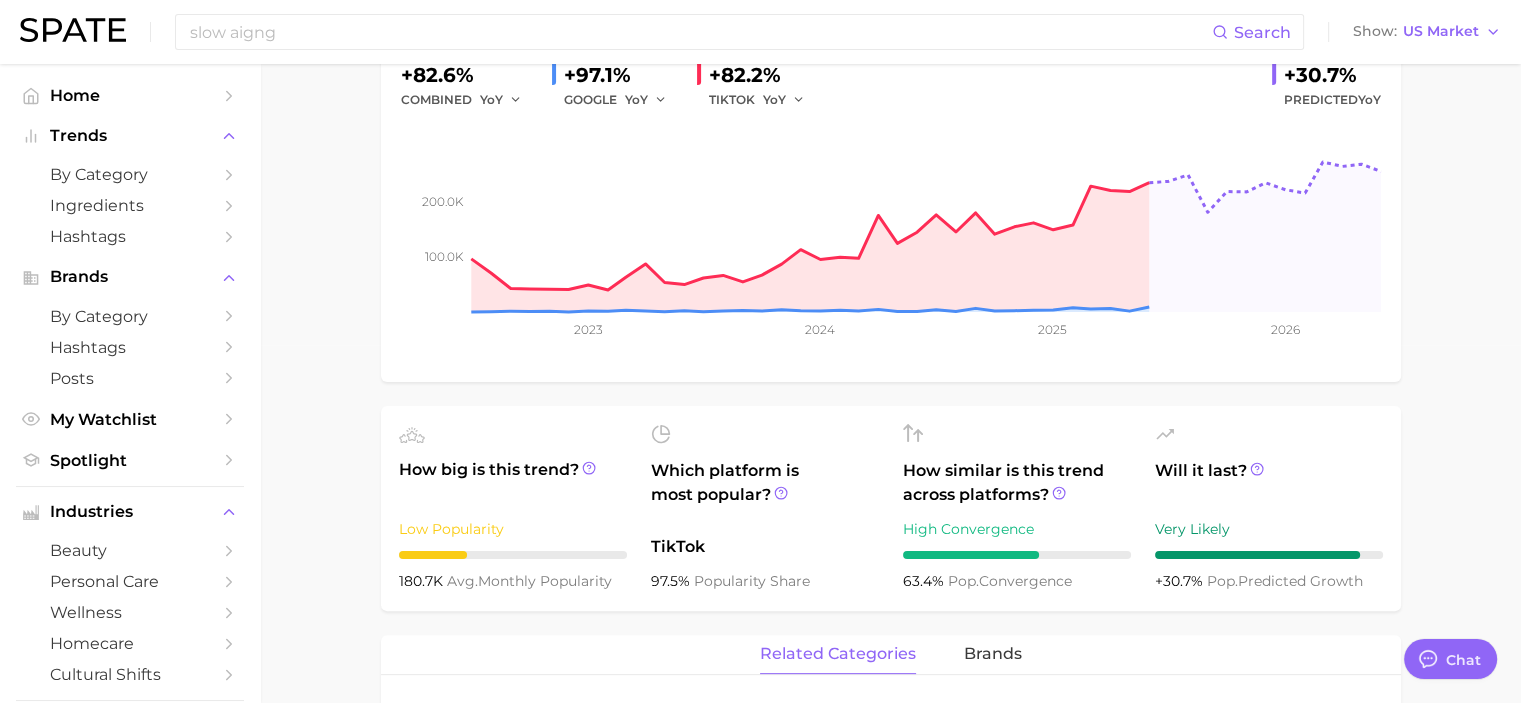 scroll, scrollTop: 700, scrollLeft: 0, axis: vertical 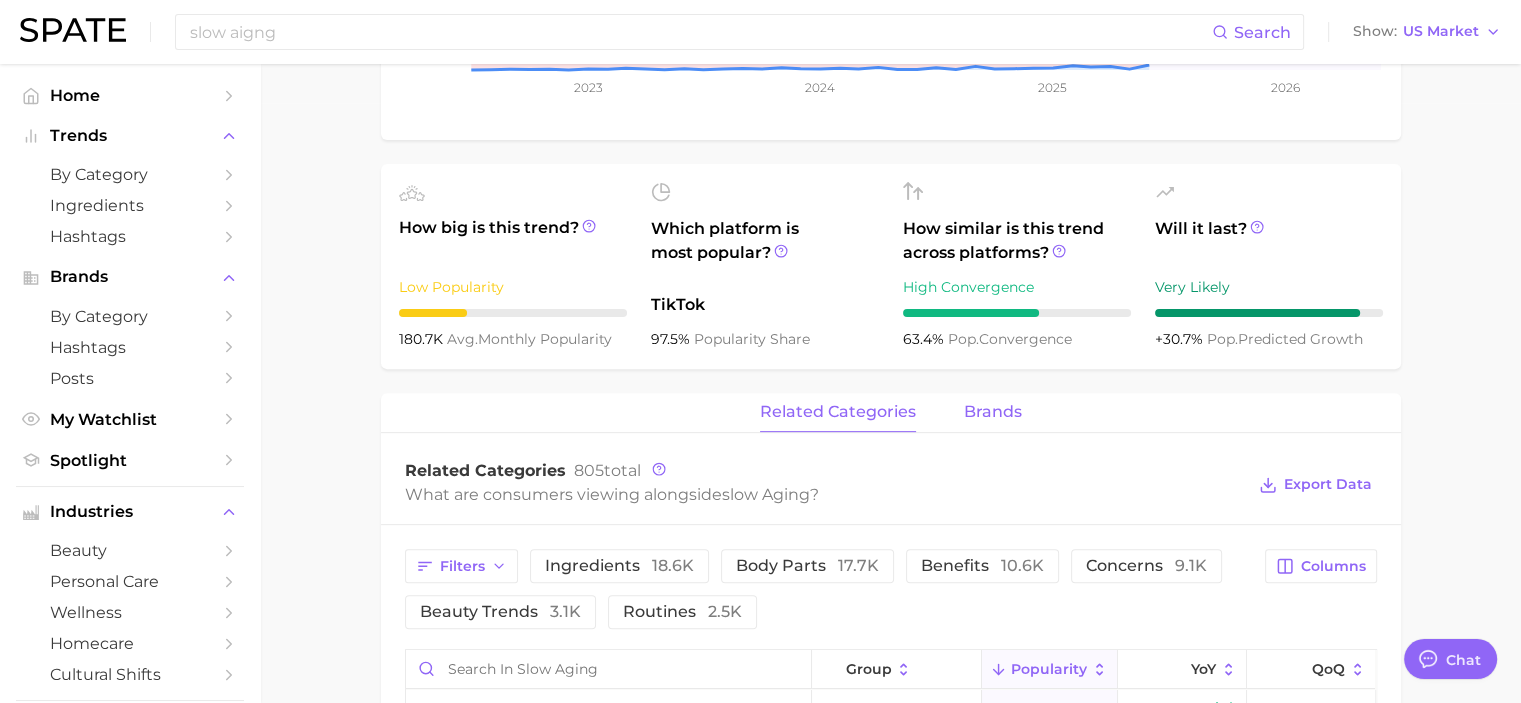 click on "brands" at bounding box center [993, 412] 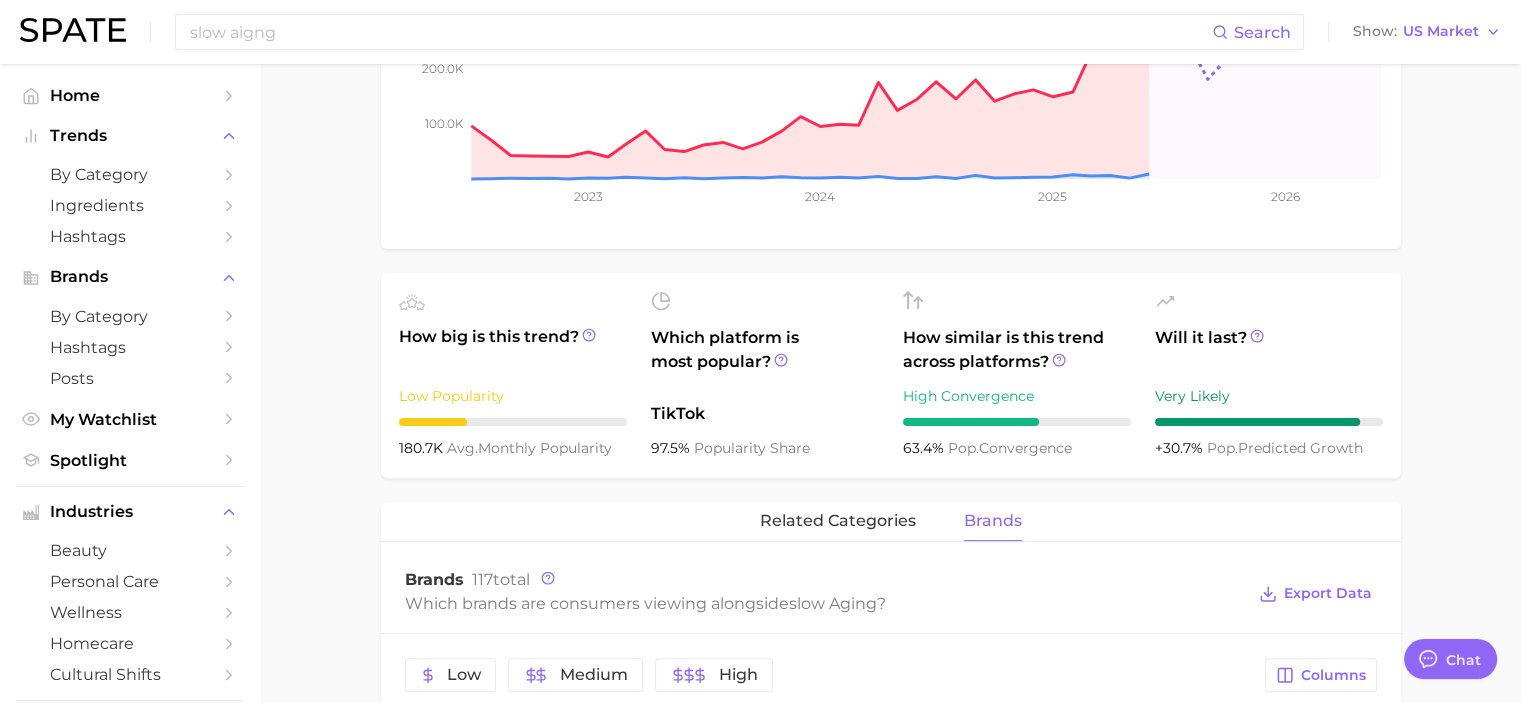scroll, scrollTop: 464, scrollLeft: 0, axis: vertical 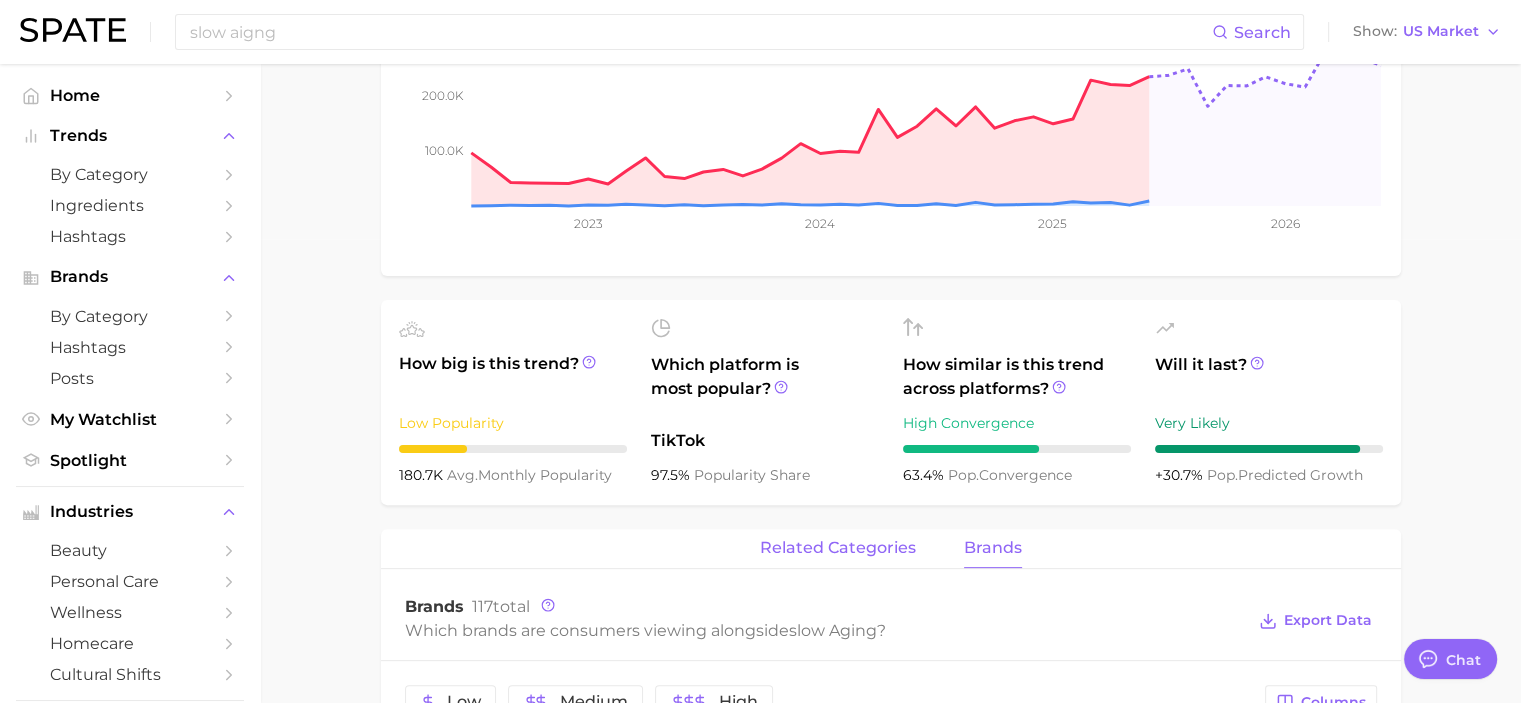 click on "related categories" at bounding box center (838, 548) 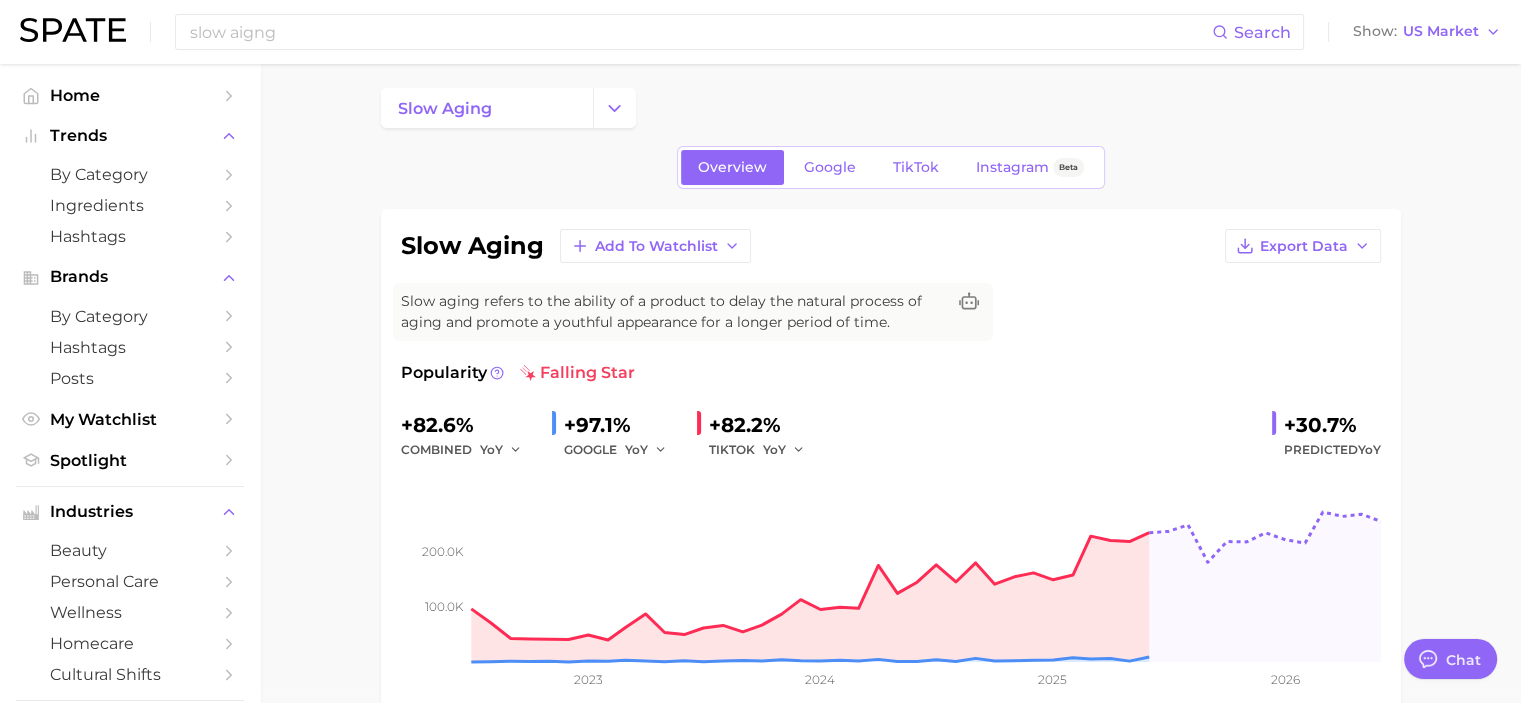 scroll, scrollTop: 0, scrollLeft: 0, axis: both 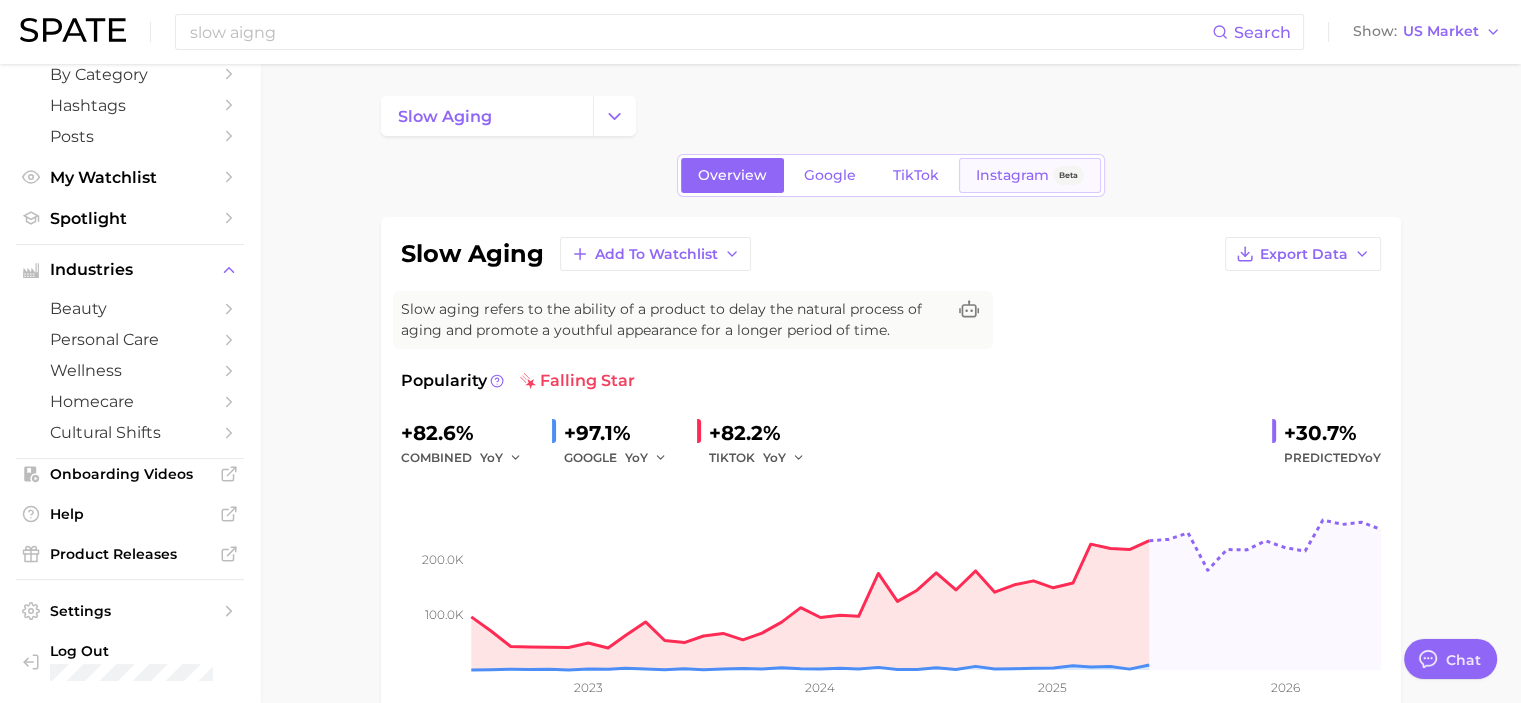 click on "Instagram" at bounding box center (1012, 175) 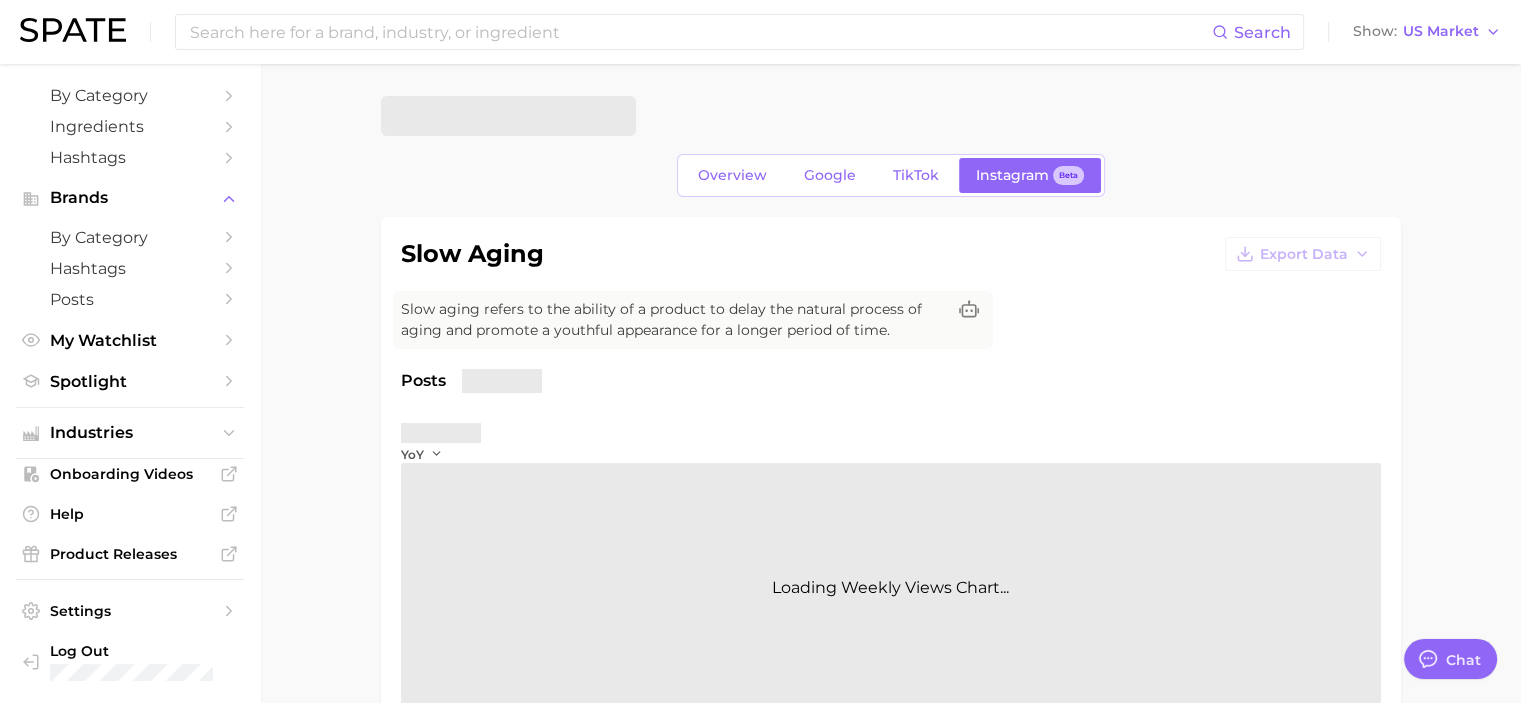 scroll, scrollTop: 79, scrollLeft: 0, axis: vertical 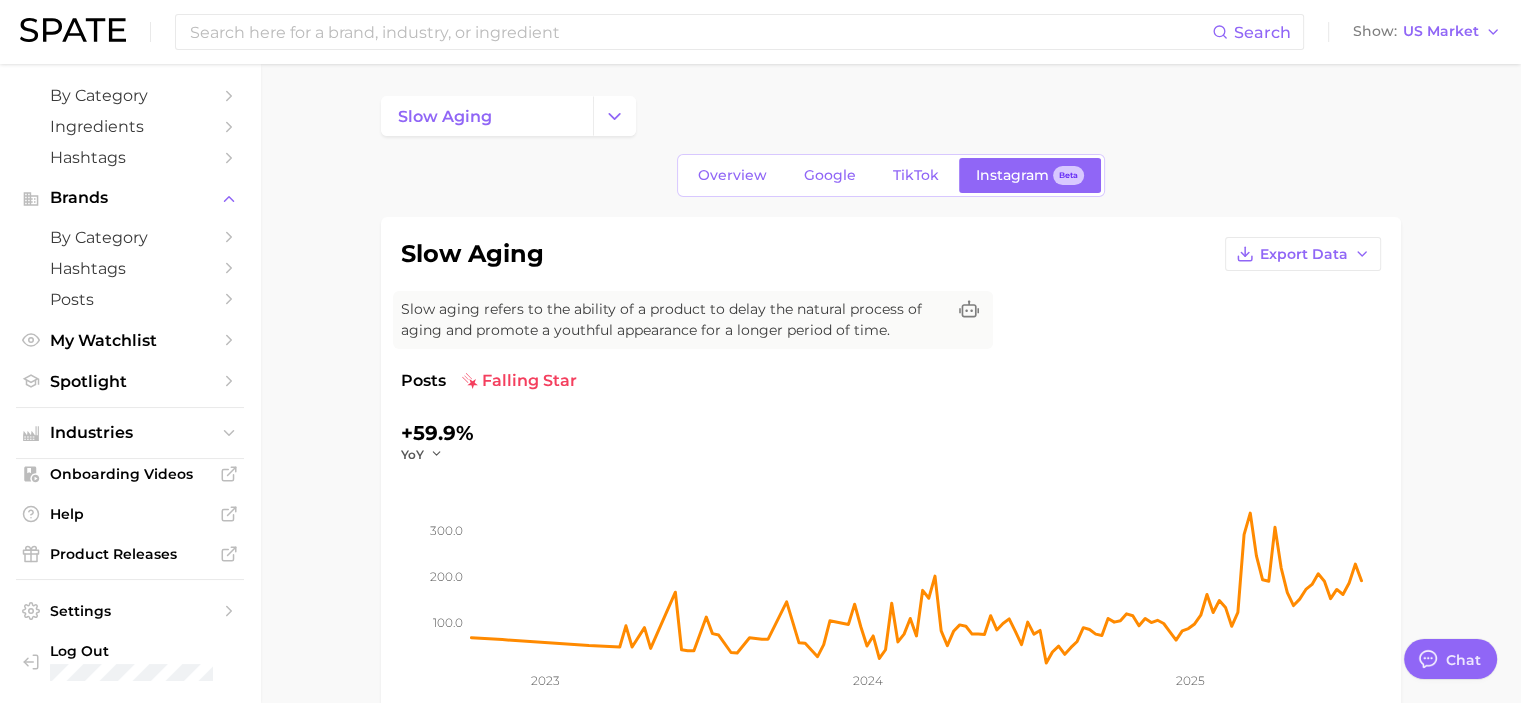 click on "Overview Google TikTok Instagram Beta" at bounding box center [891, 175] 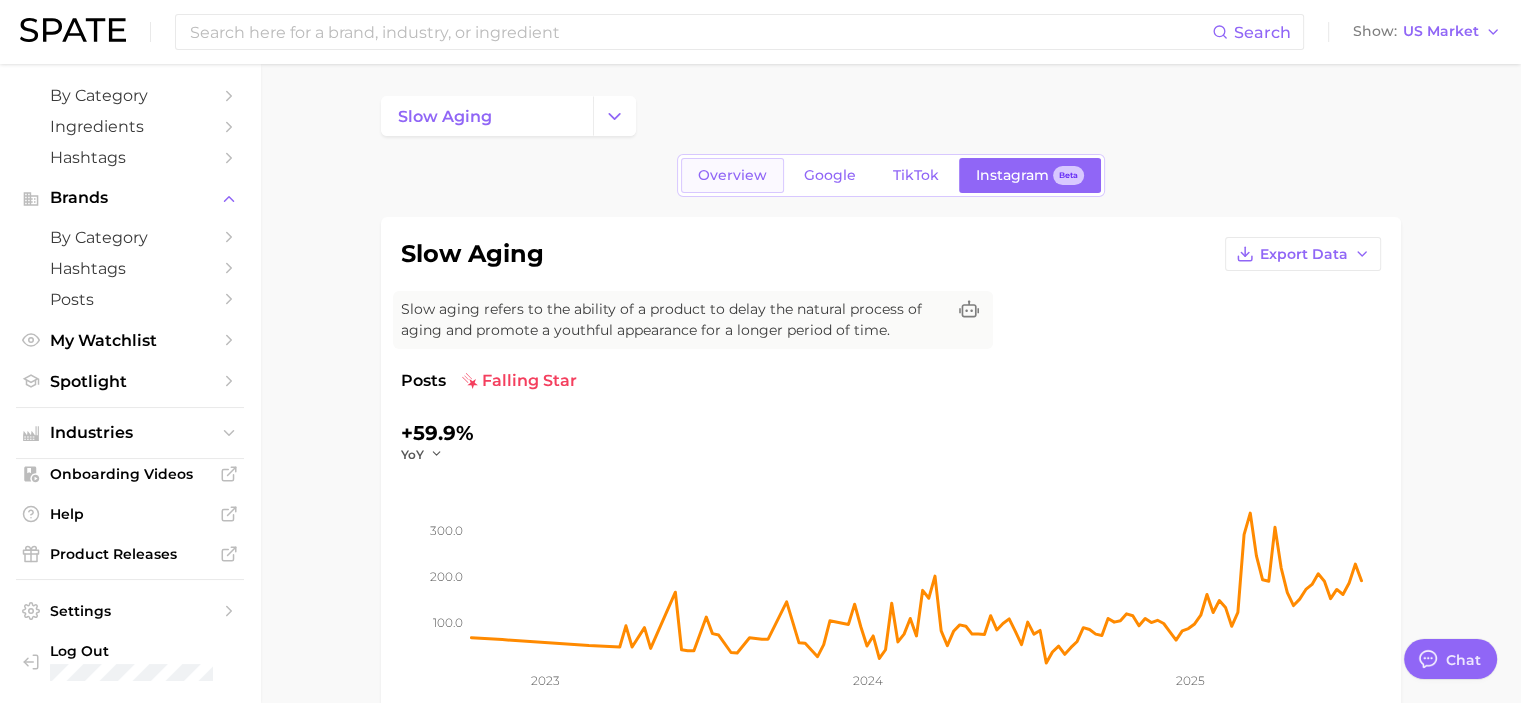 click on "Overview" at bounding box center [732, 175] 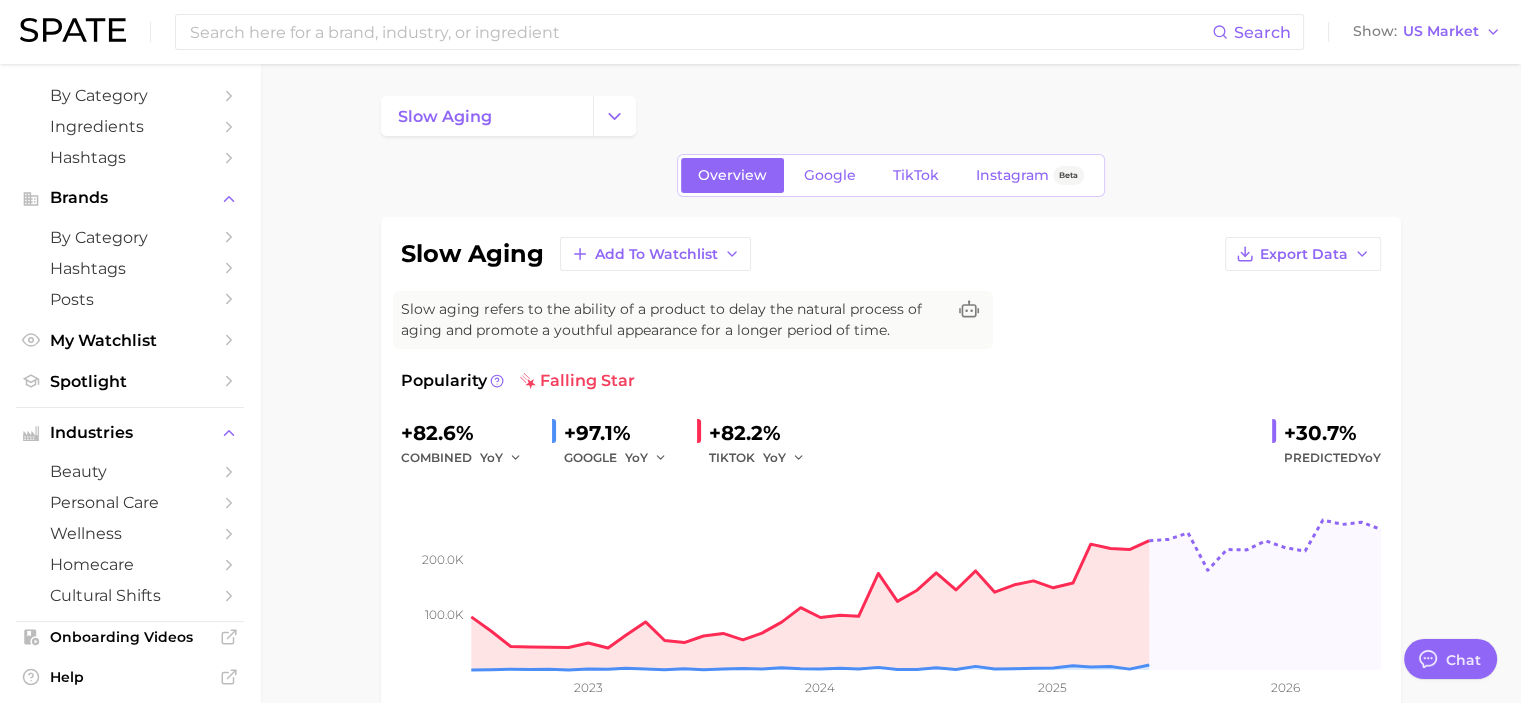 scroll, scrollTop: 243, scrollLeft: 0, axis: vertical 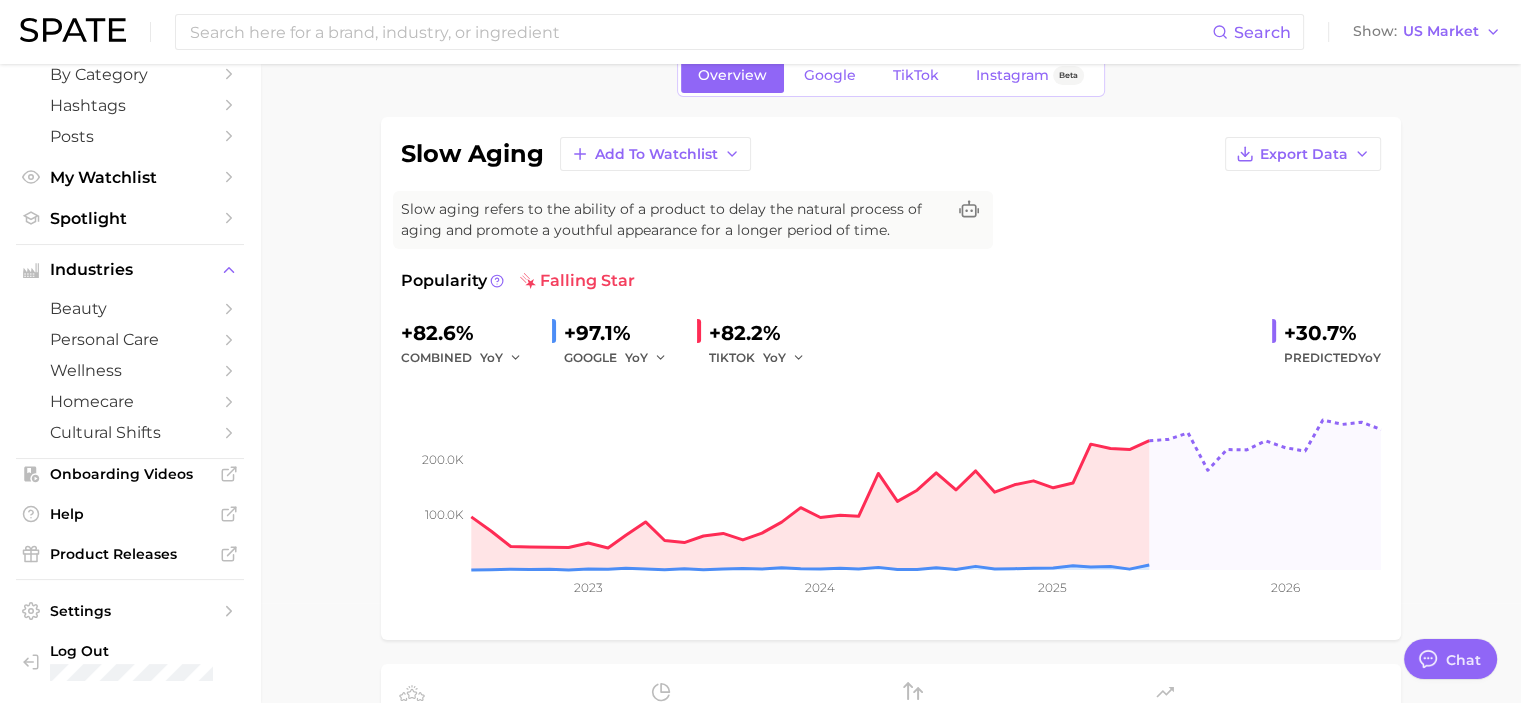click on "slow aging Overview Google TikTok Instagram Beta slow aging Add to Watchlist Export Data Slow aging refers to the ability of a product to delay the natural process of aging and promote a youthful appearance for a longer period of time. Popularity falling star +82.6% combined YoY +97.1% GOOGLE YoY +82.2% TIKTOK YoY +30.7% Predicted  YoY 100.0k 200.0k 2023 2024 2025 2026 How big is this trend? Low Popularity 180.7k avg.  monthly popularity Which platform is most popular? TikTok 97.5% popularity share How similar is this trend across platforms? High Convergence 63.4% pop.  convergence Will it last? Very Likely +30.7% pop.  predicted growth related categories brands Related Categories 805  total What are consumers viewing alongside  slow aging ? Export Data Filters ingredients   18.6k body parts   17.7k benefits   10.6k concerns   9.1k beauty trends   3.1k routines   2.5k Columns group Popularity YoY QoQ slow aging skin body parts 9.1k High +28.7% +30.6% slow aging polydeoxyribonucleotide (pdrn) ingredients 8.0k" at bounding box center [890, 970] 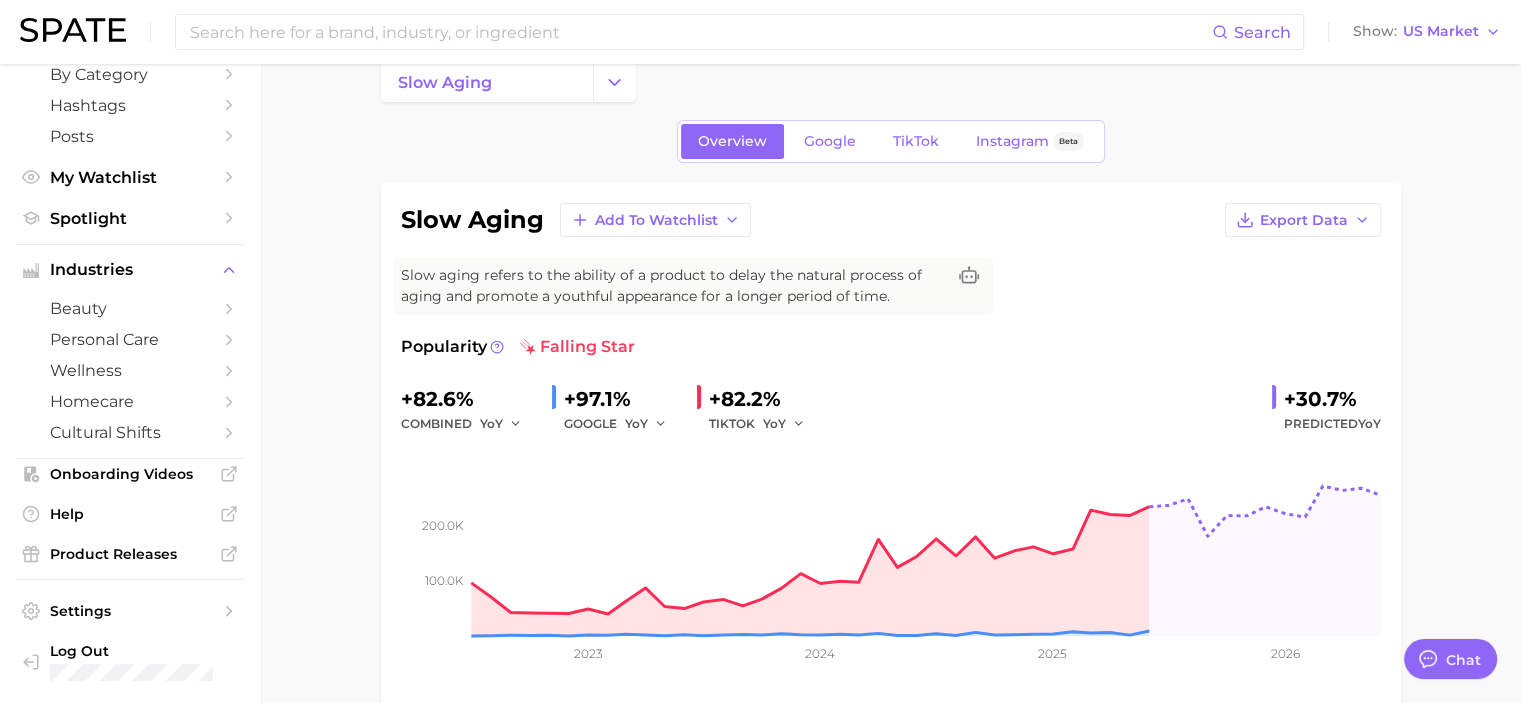 scroll, scrollTop: 0, scrollLeft: 0, axis: both 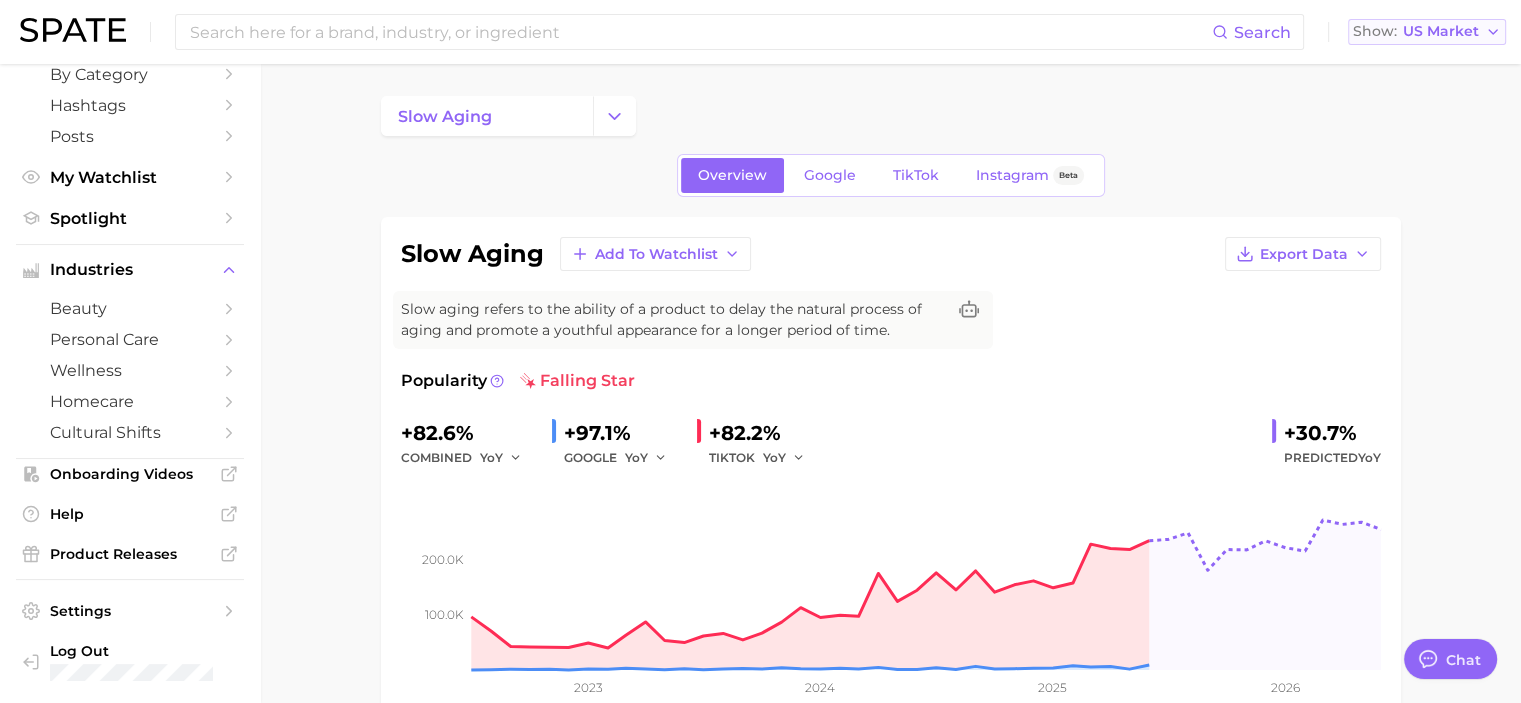 click on "US Market" at bounding box center (1441, 31) 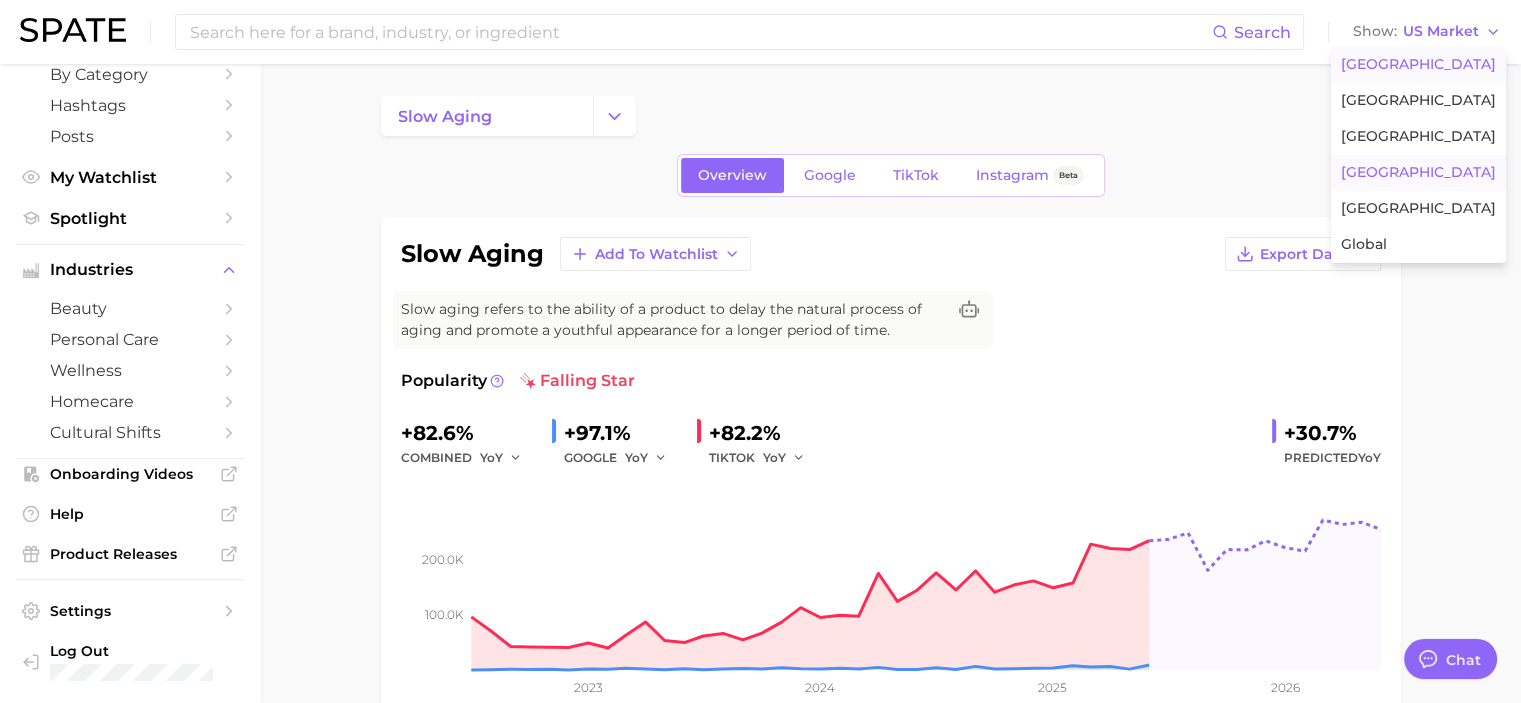 click on "South Korea" at bounding box center (1418, 173) 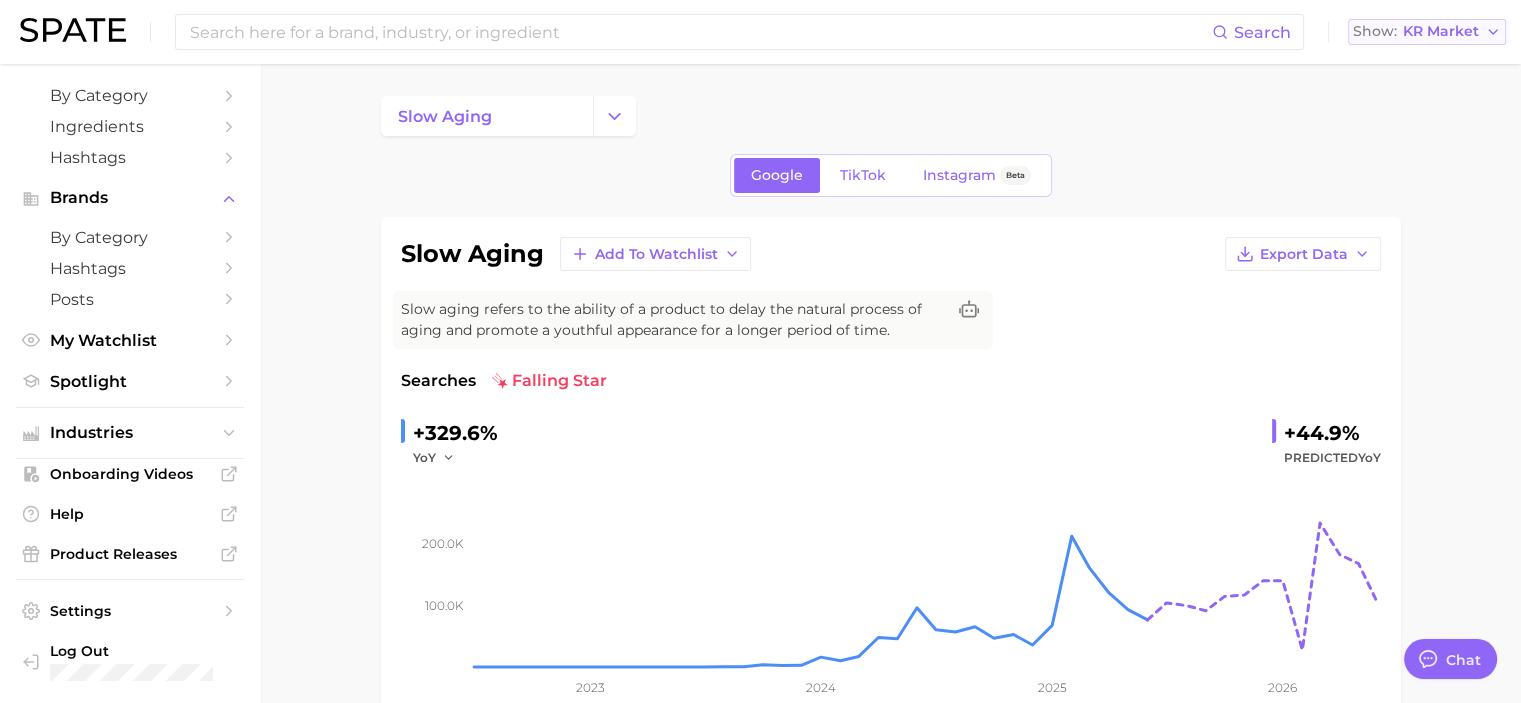 click on "KR Market" at bounding box center [1441, 31] 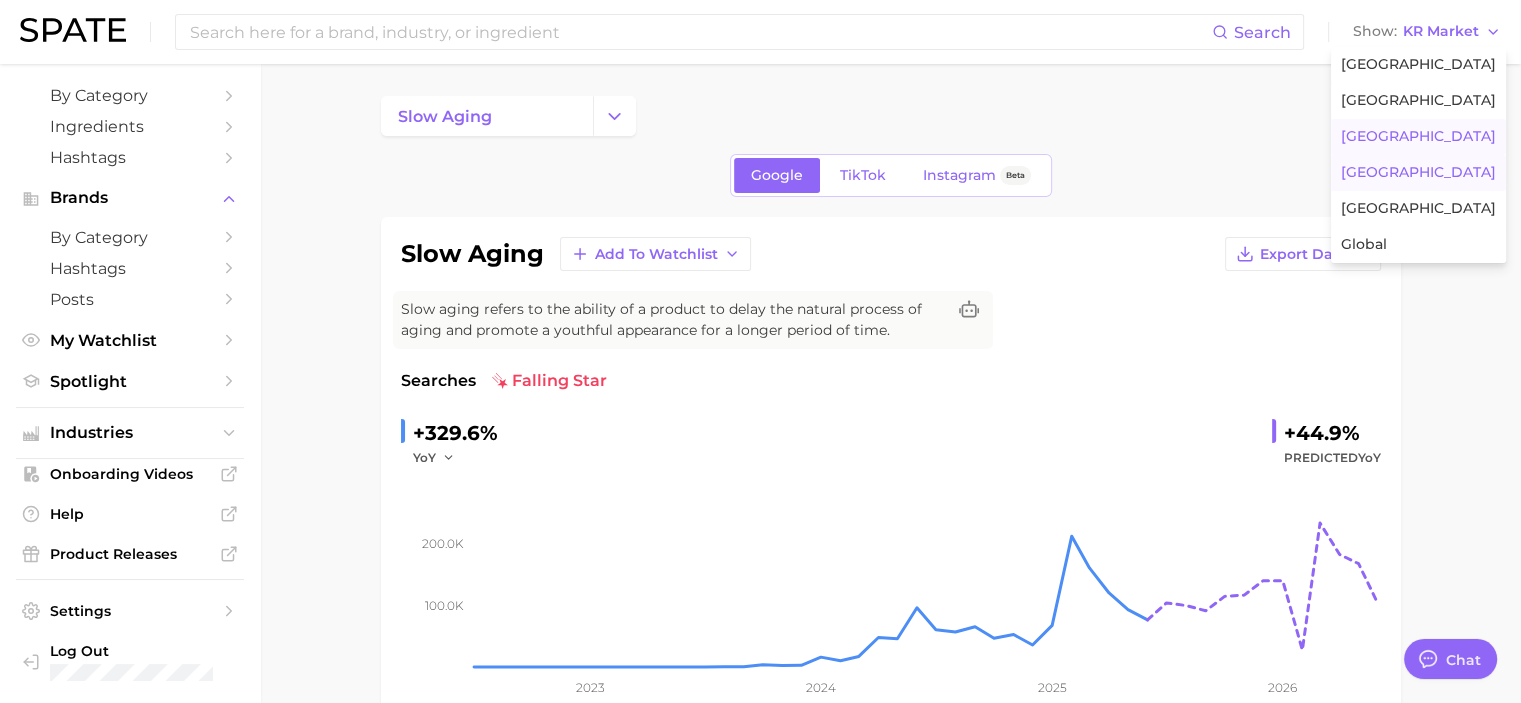 click on "France" at bounding box center [1418, 137] 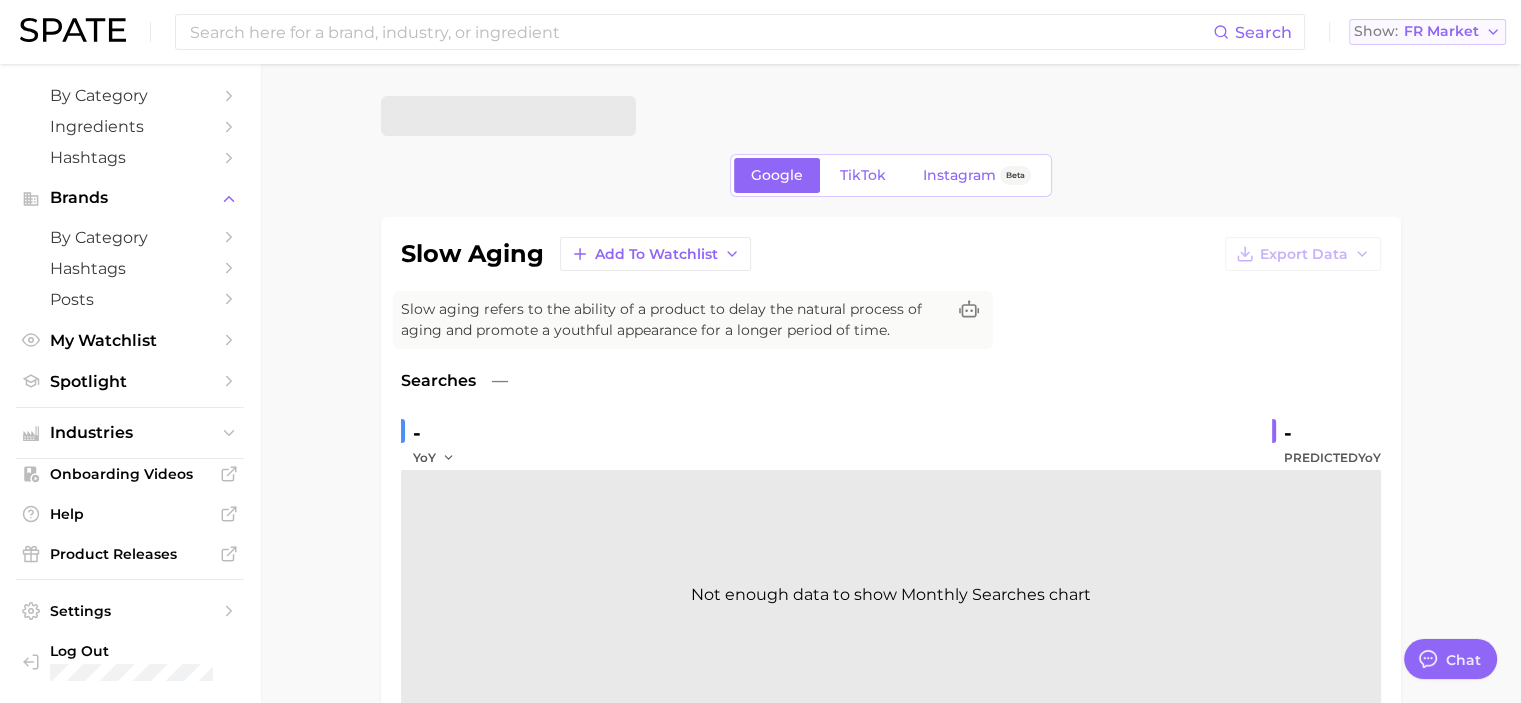 click on "FR Market" at bounding box center [1441, 31] 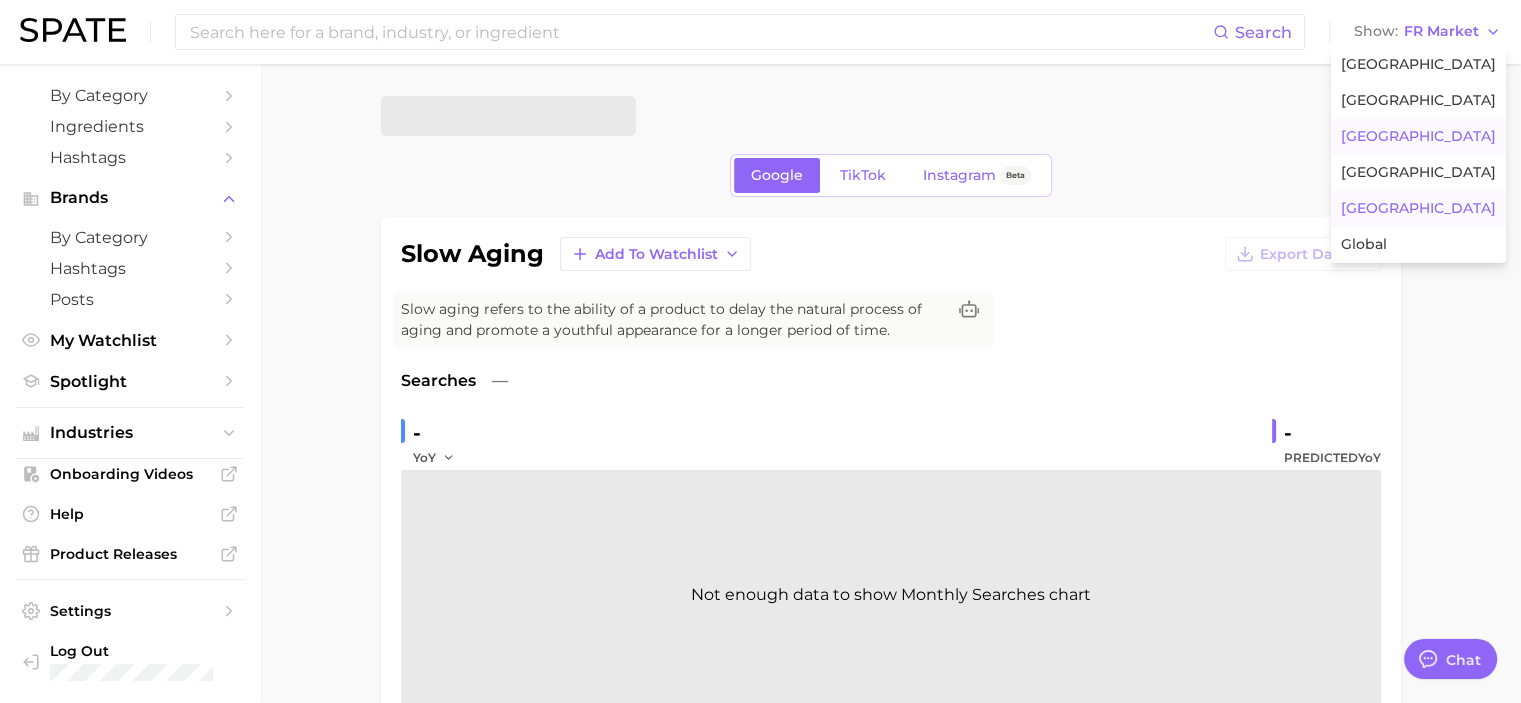 click on "Japan" at bounding box center [1418, 209] 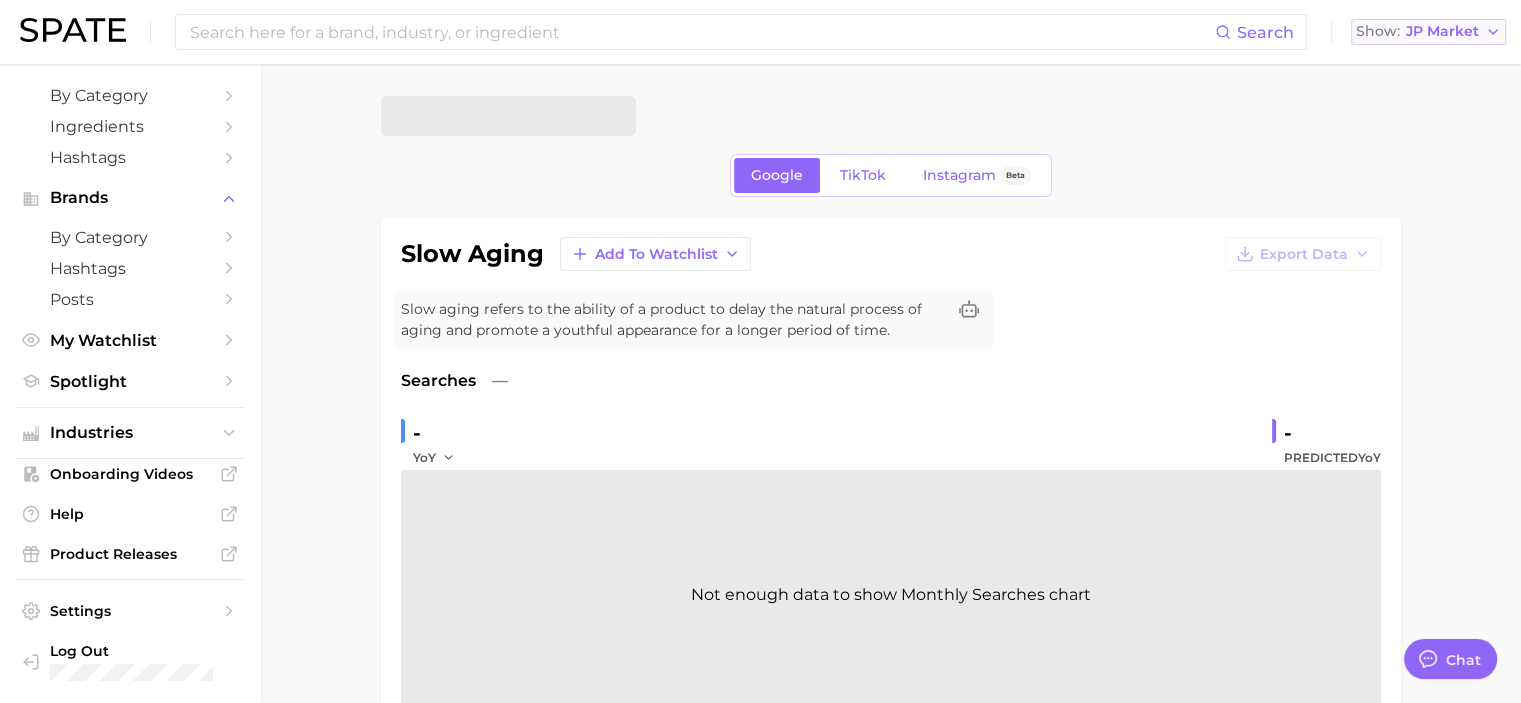 click on "JP Market" at bounding box center (1442, 31) 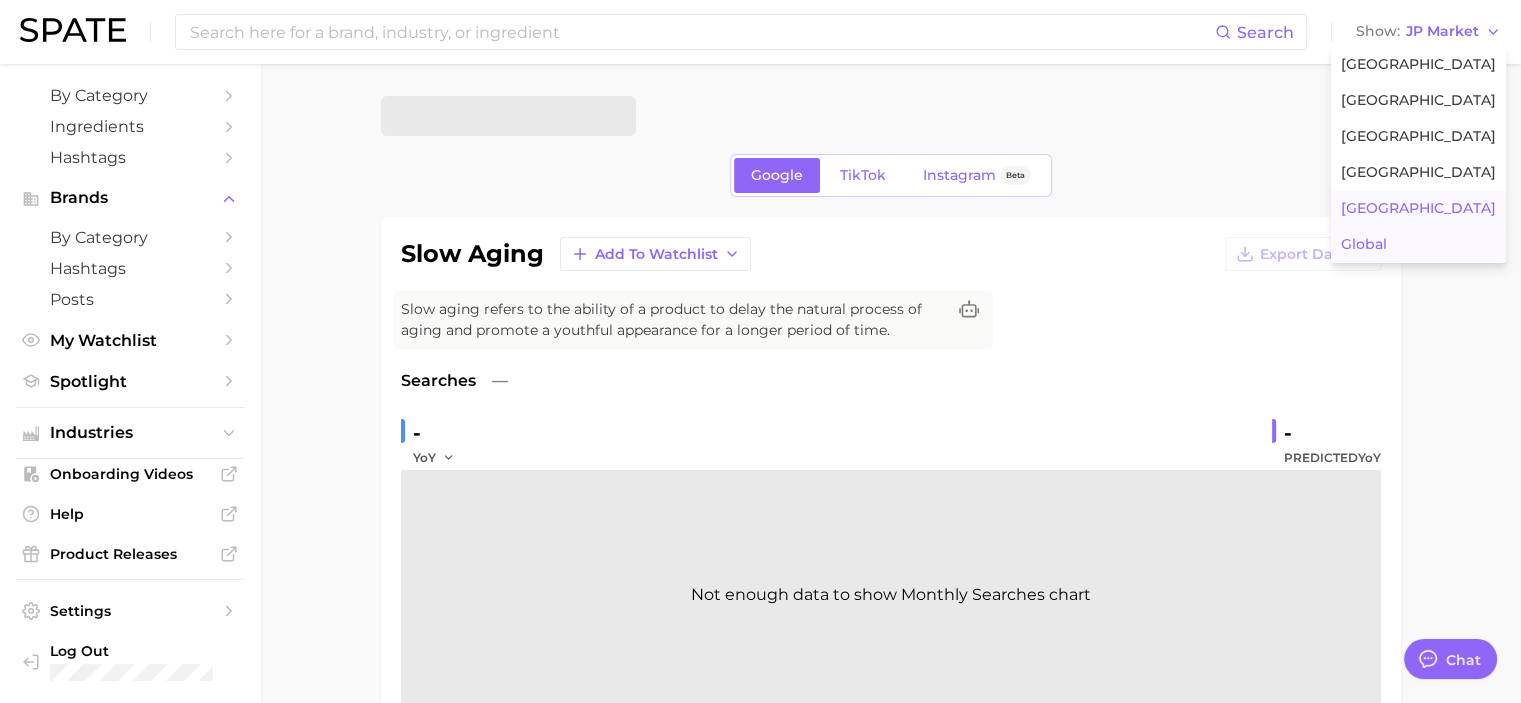 click on "Global" at bounding box center [1364, 244] 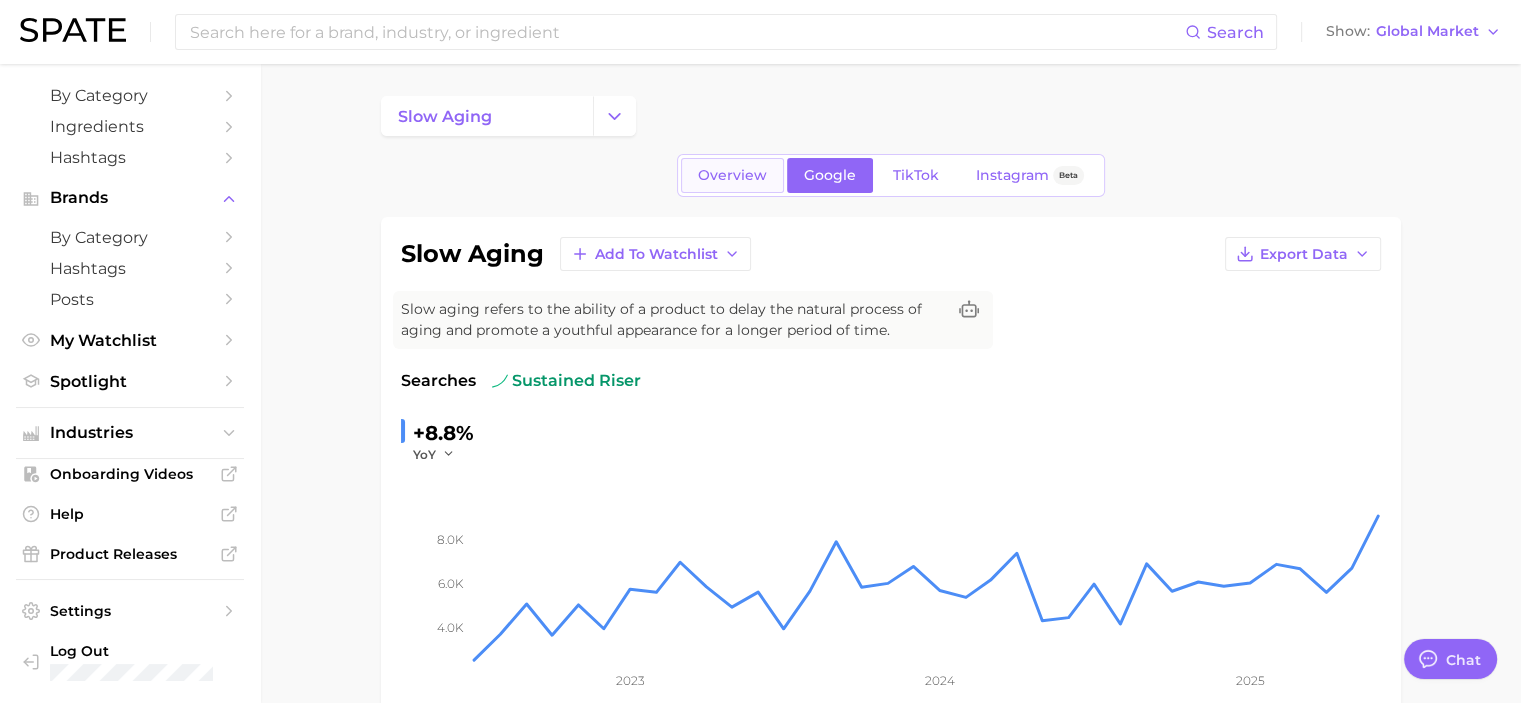 click on "Overview" at bounding box center (732, 175) 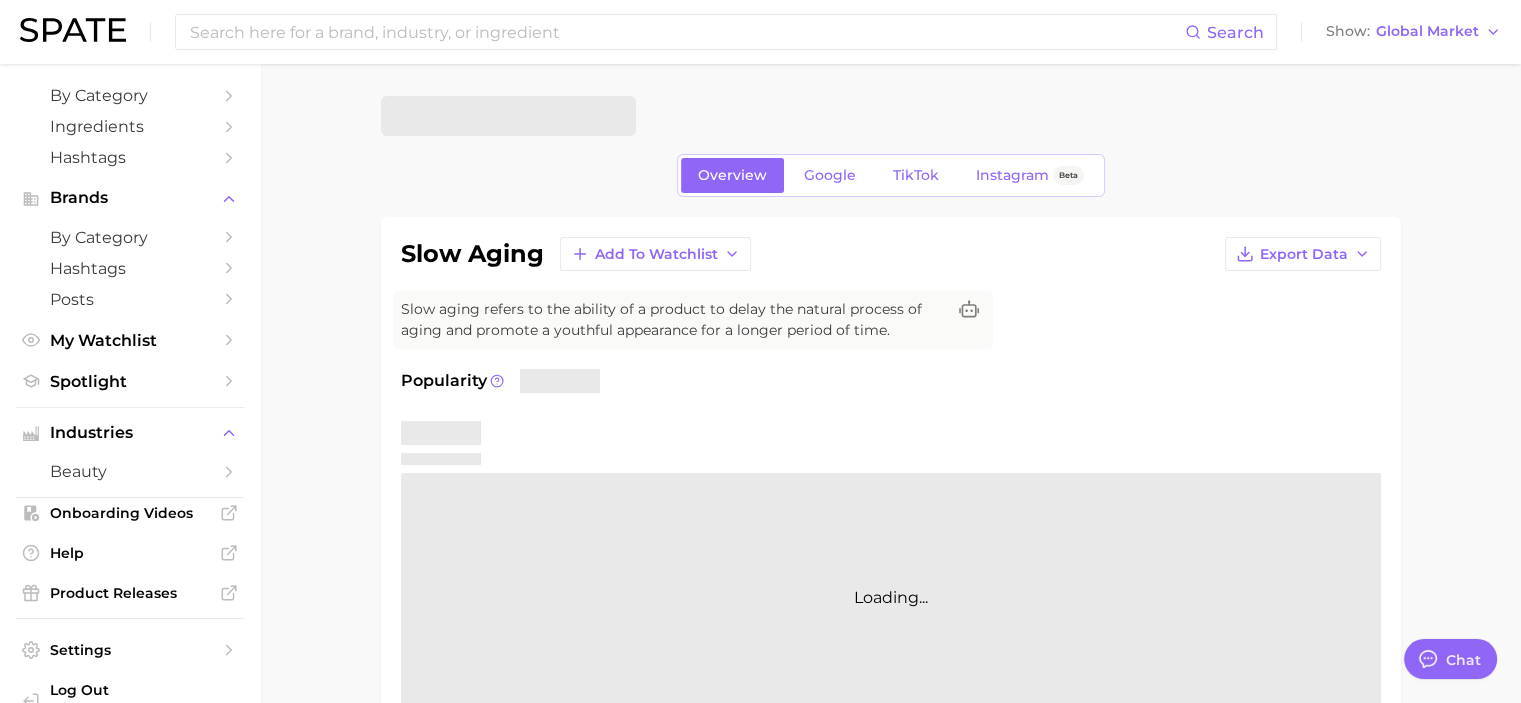 scroll, scrollTop: 118, scrollLeft: 0, axis: vertical 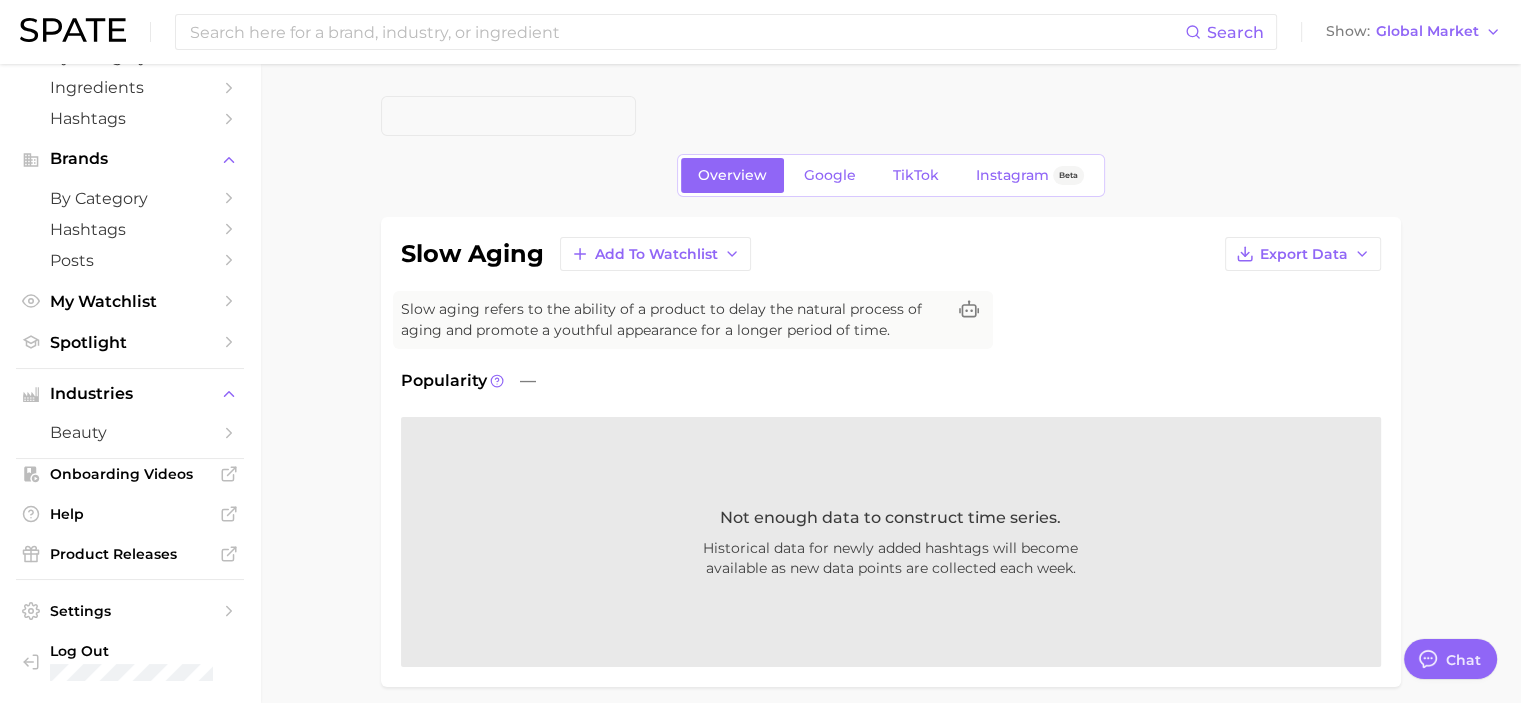 click on "Overview Google TikTok Instagram Beta slow aging Add to Watchlist Export Data Slow aging refers to the ability of a product to delay the natural process of aging and promote a youthful appearance for a longer period of time. Popularity — Not enough data to construct time series. Historical data for newly added hashtags will become available as new data points are collected each week. related categories brands Related Categories  total What are consumers viewing alongside  slow aging ? Export Data Filters No additional groups available. Columns group Popularity YoY QoQ No categories for this category." at bounding box center [891, 802] 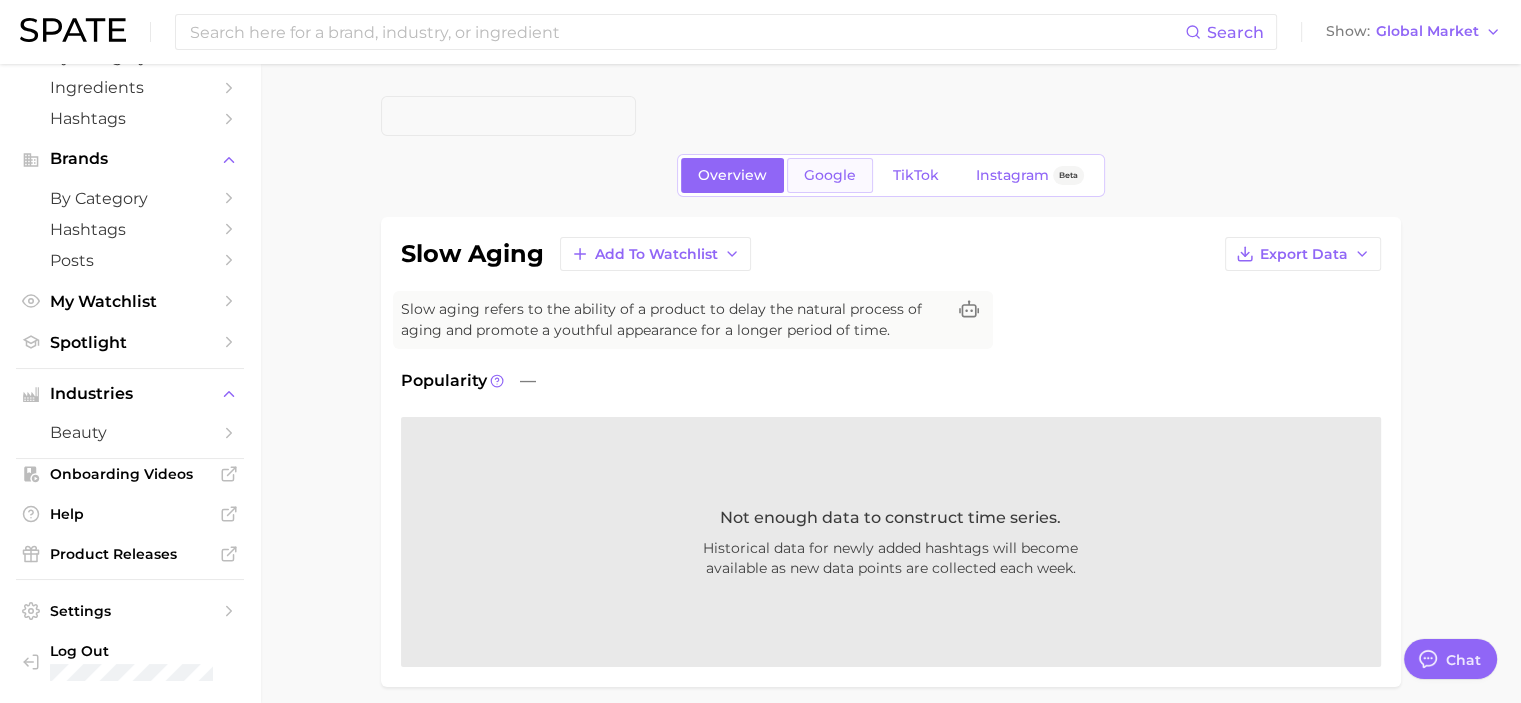 click on "Google" at bounding box center (830, 175) 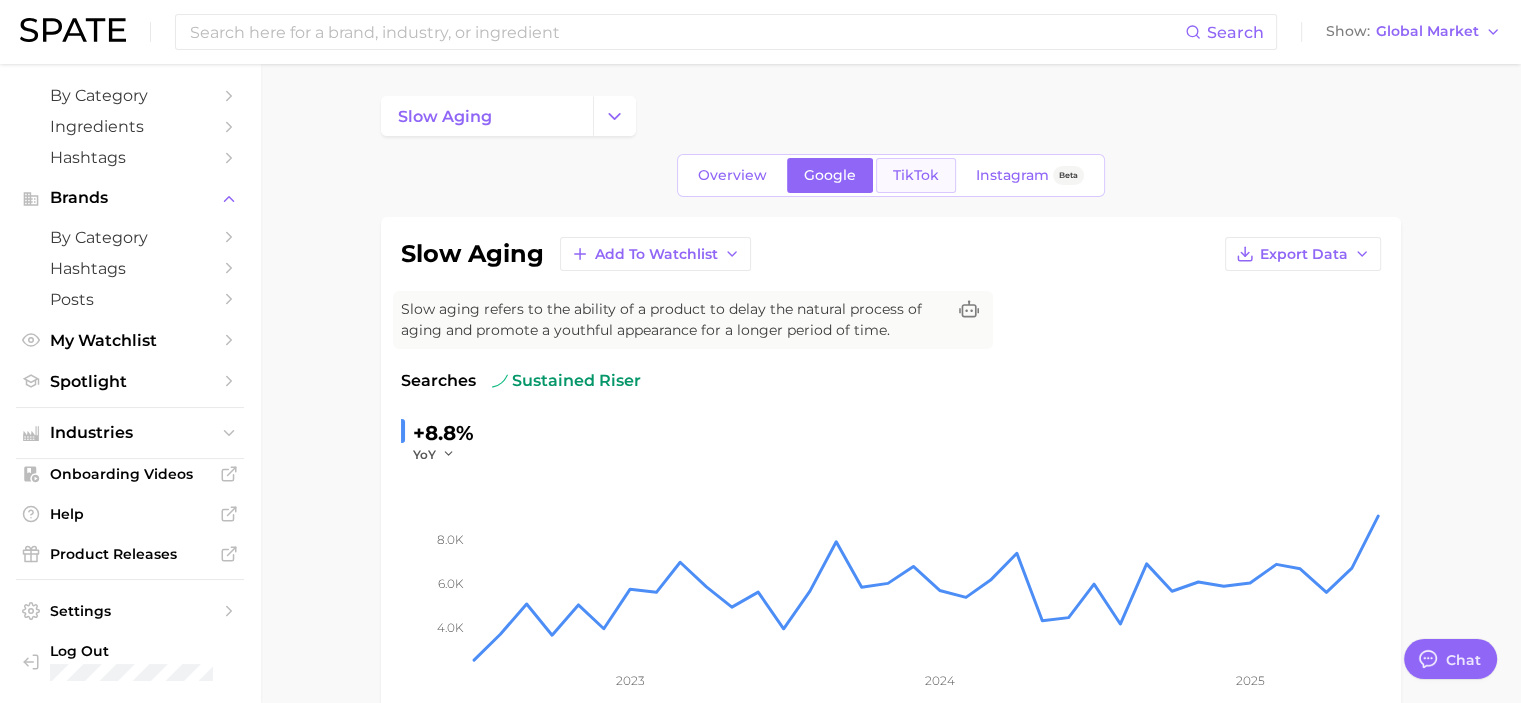 scroll, scrollTop: 79, scrollLeft: 0, axis: vertical 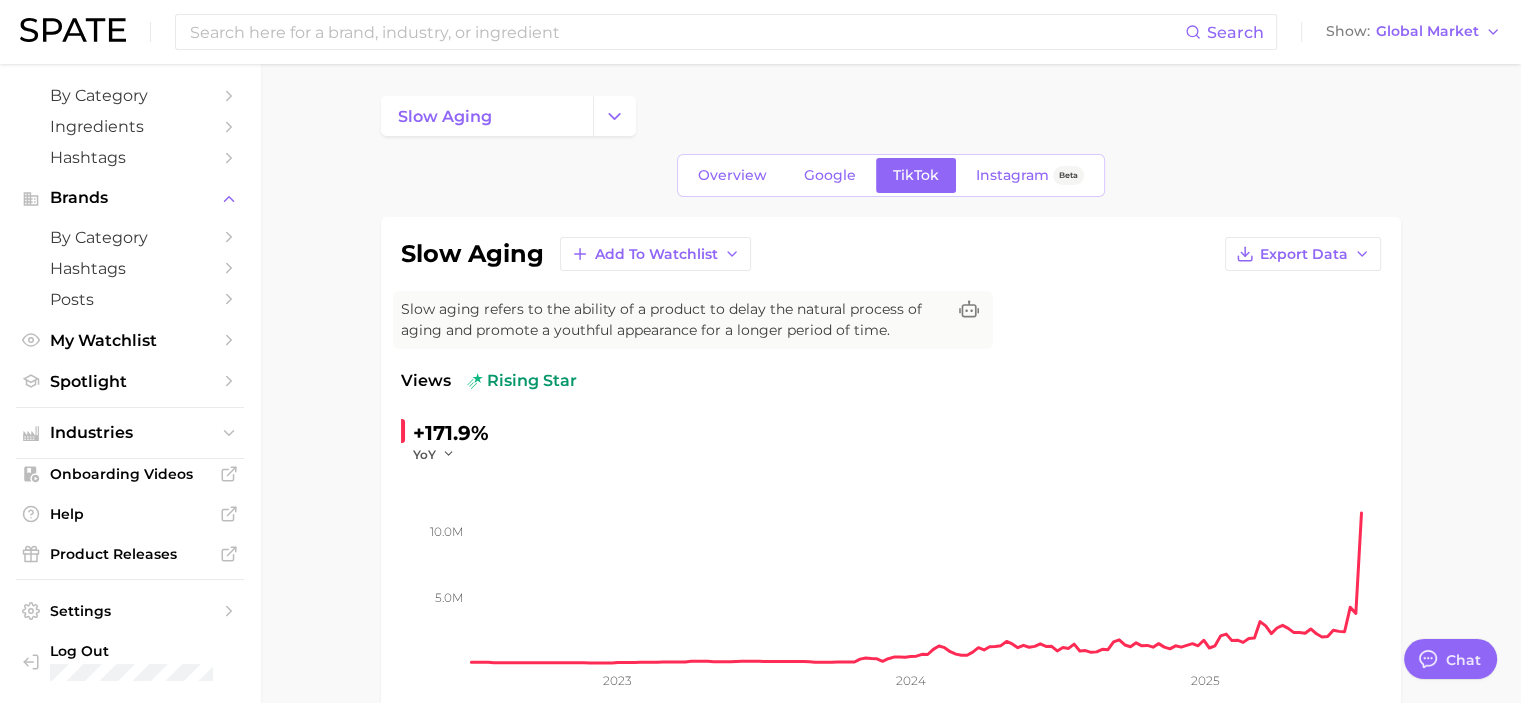 type 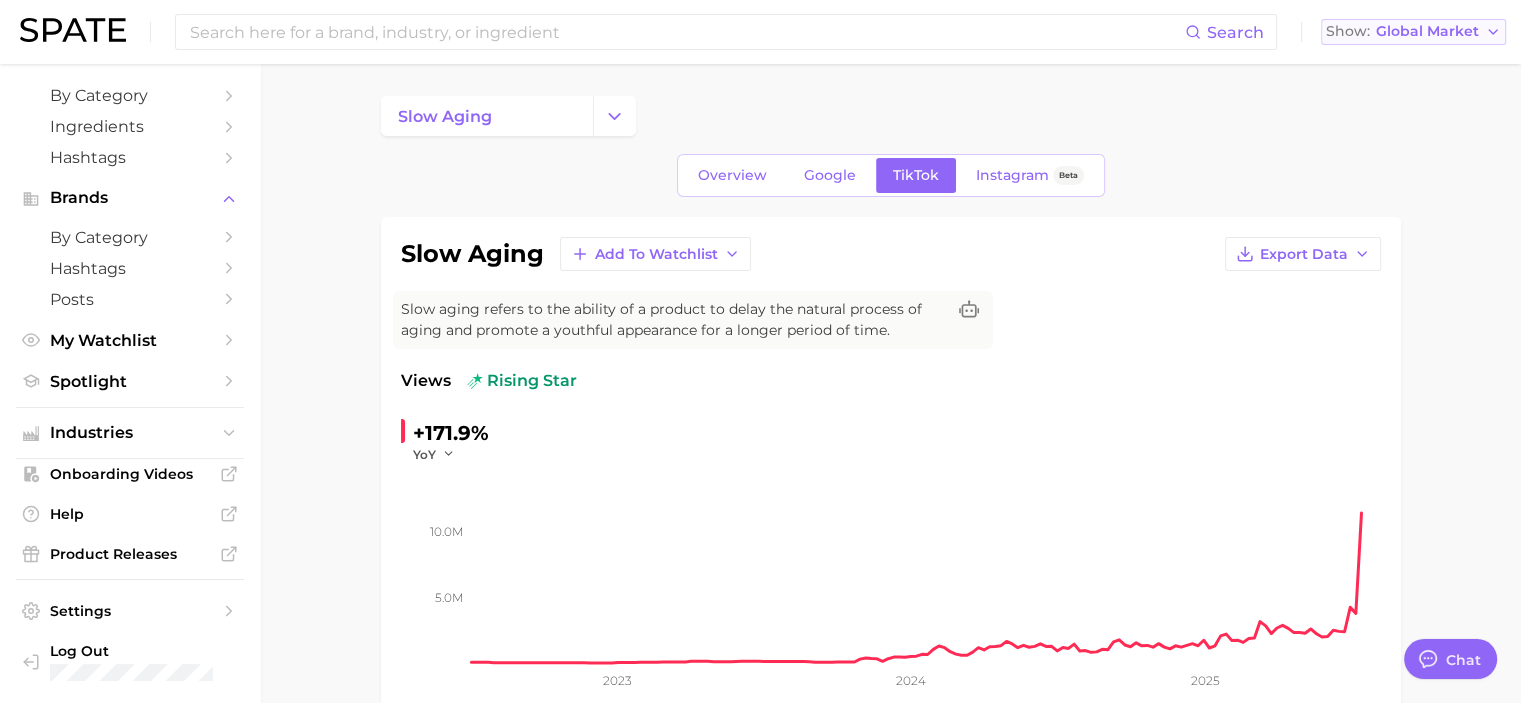 click on "Show" at bounding box center (1348, 31) 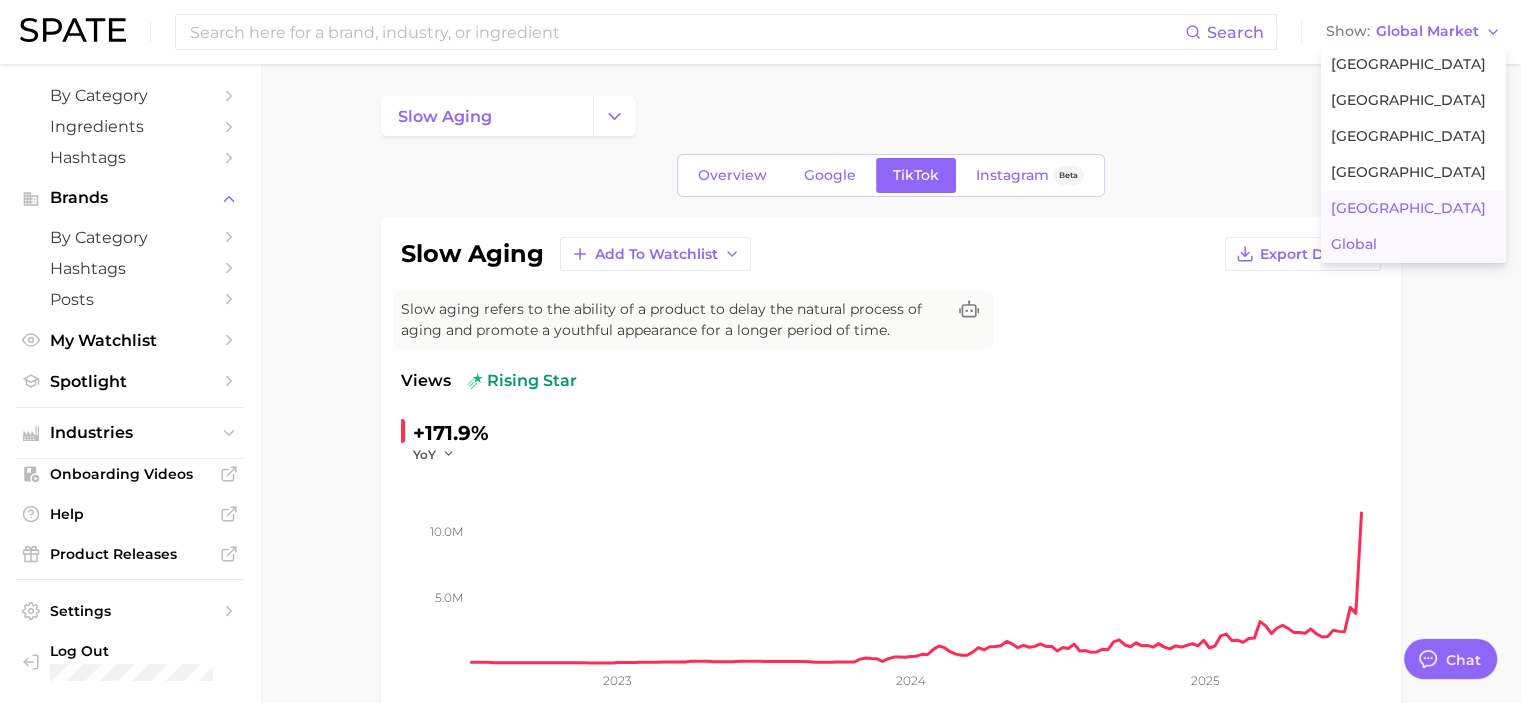 click on "Japan" at bounding box center [1413, 209] 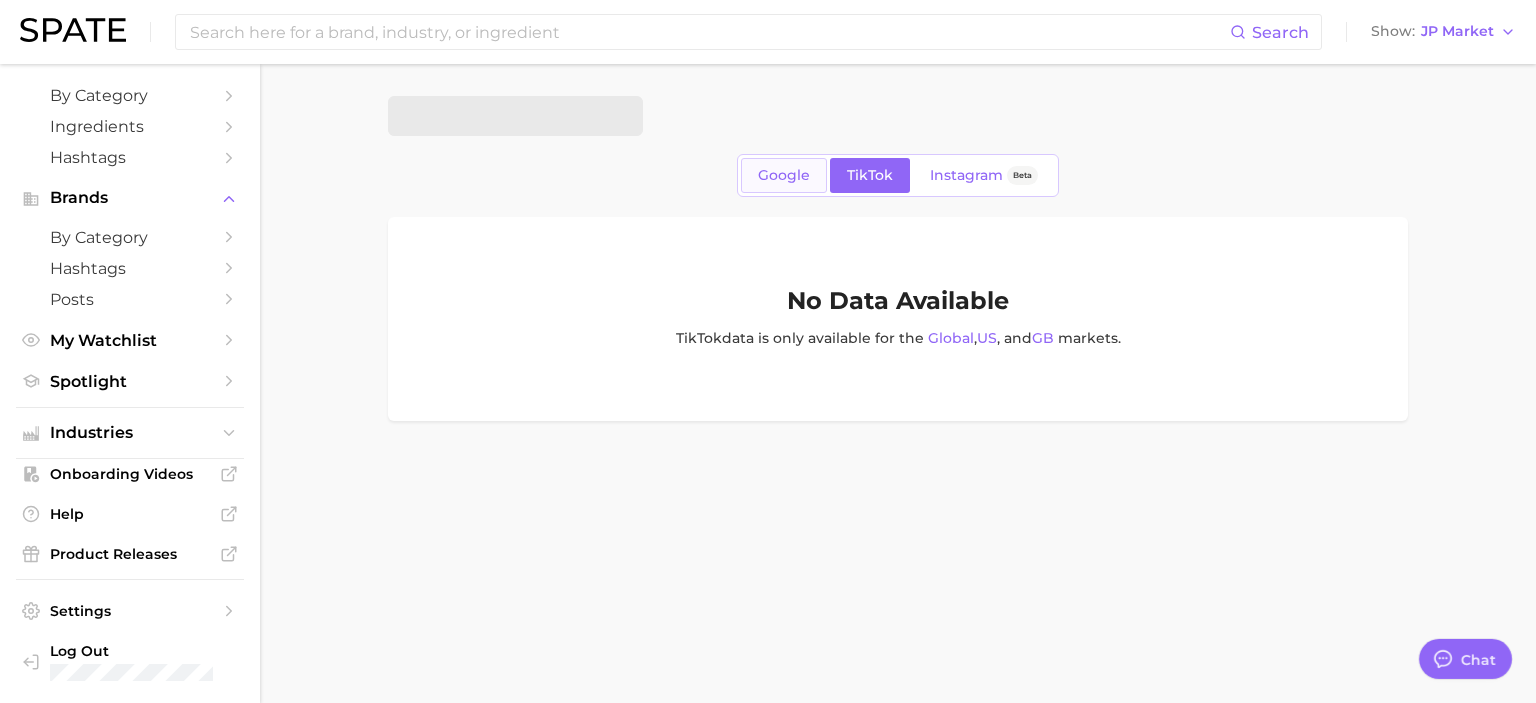 click on "Google" at bounding box center (784, 175) 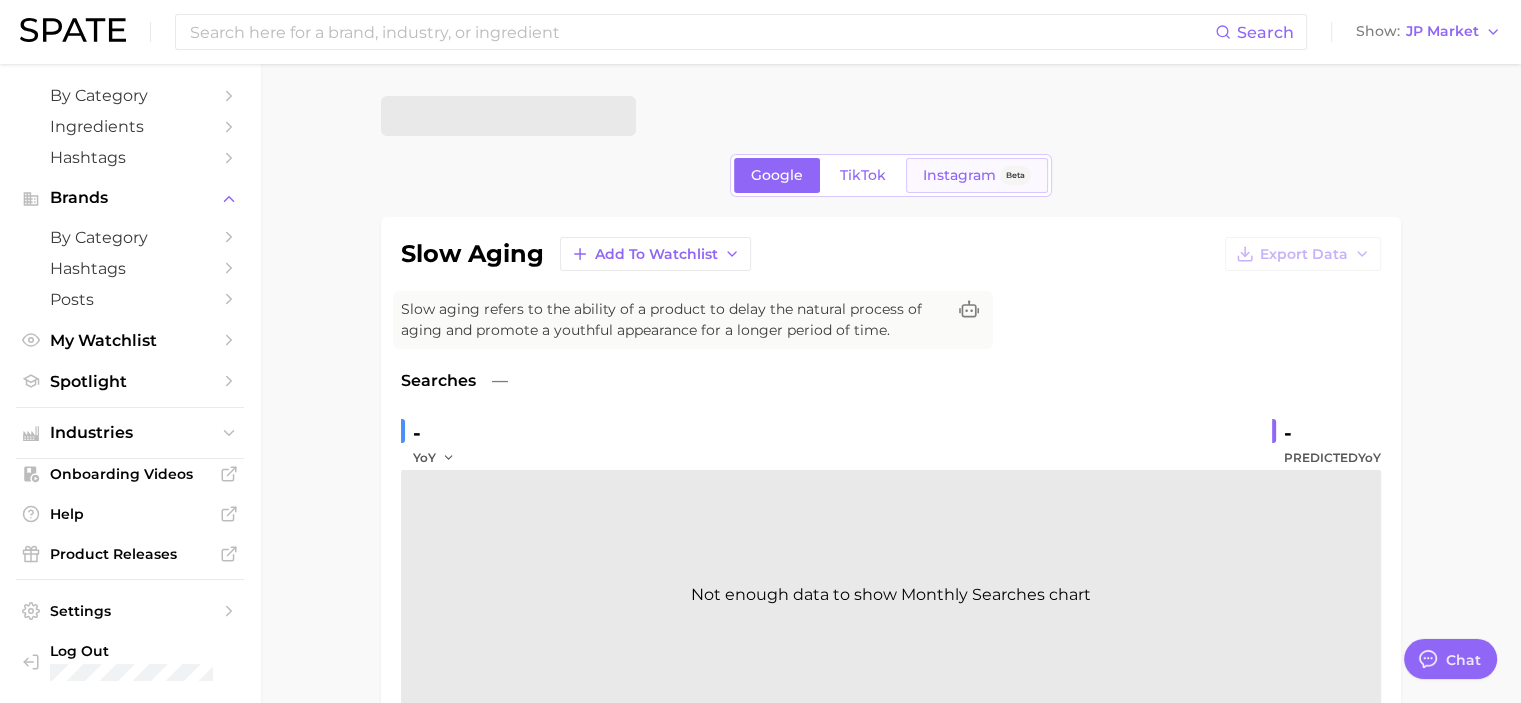 click on "Instagram" at bounding box center (959, 175) 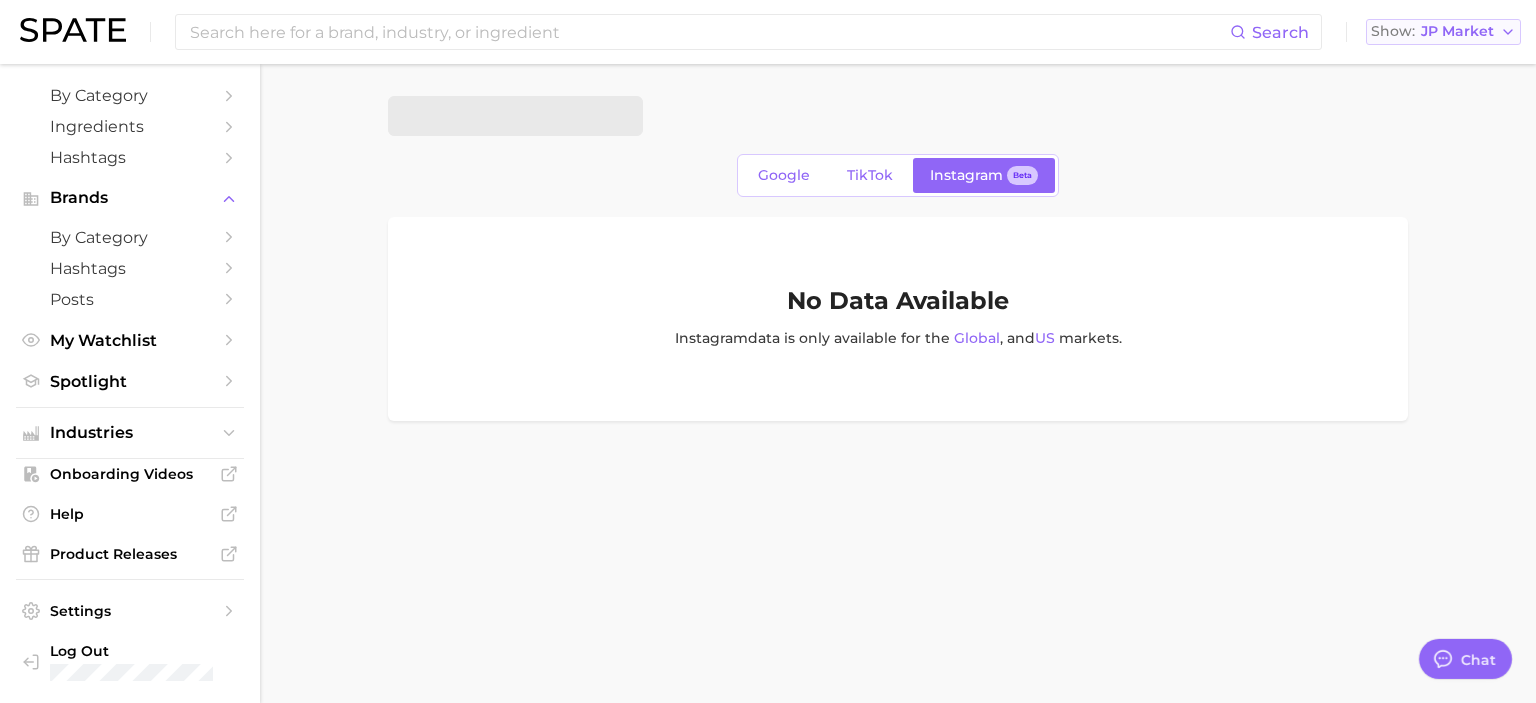 click on "Show" at bounding box center (1393, 31) 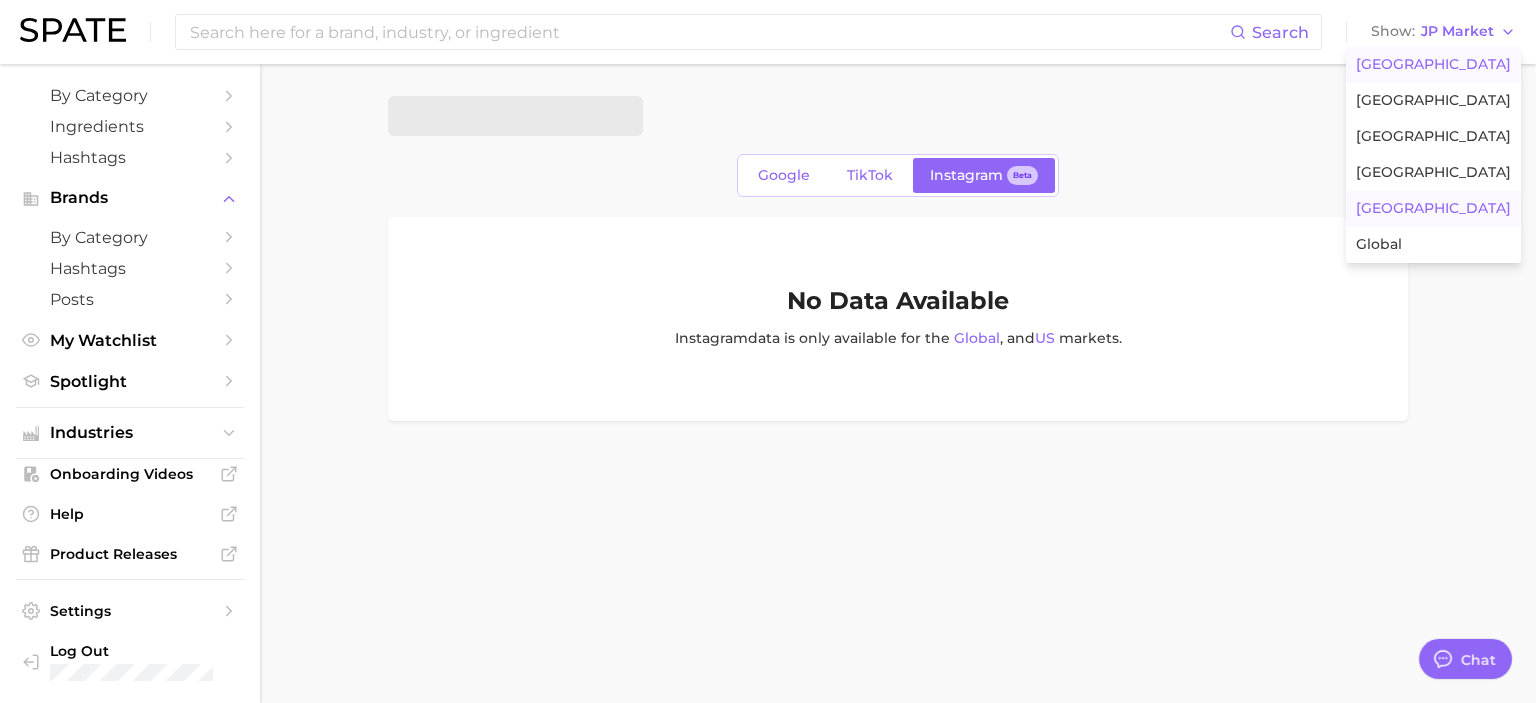 click on "United States" at bounding box center [1433, 64] 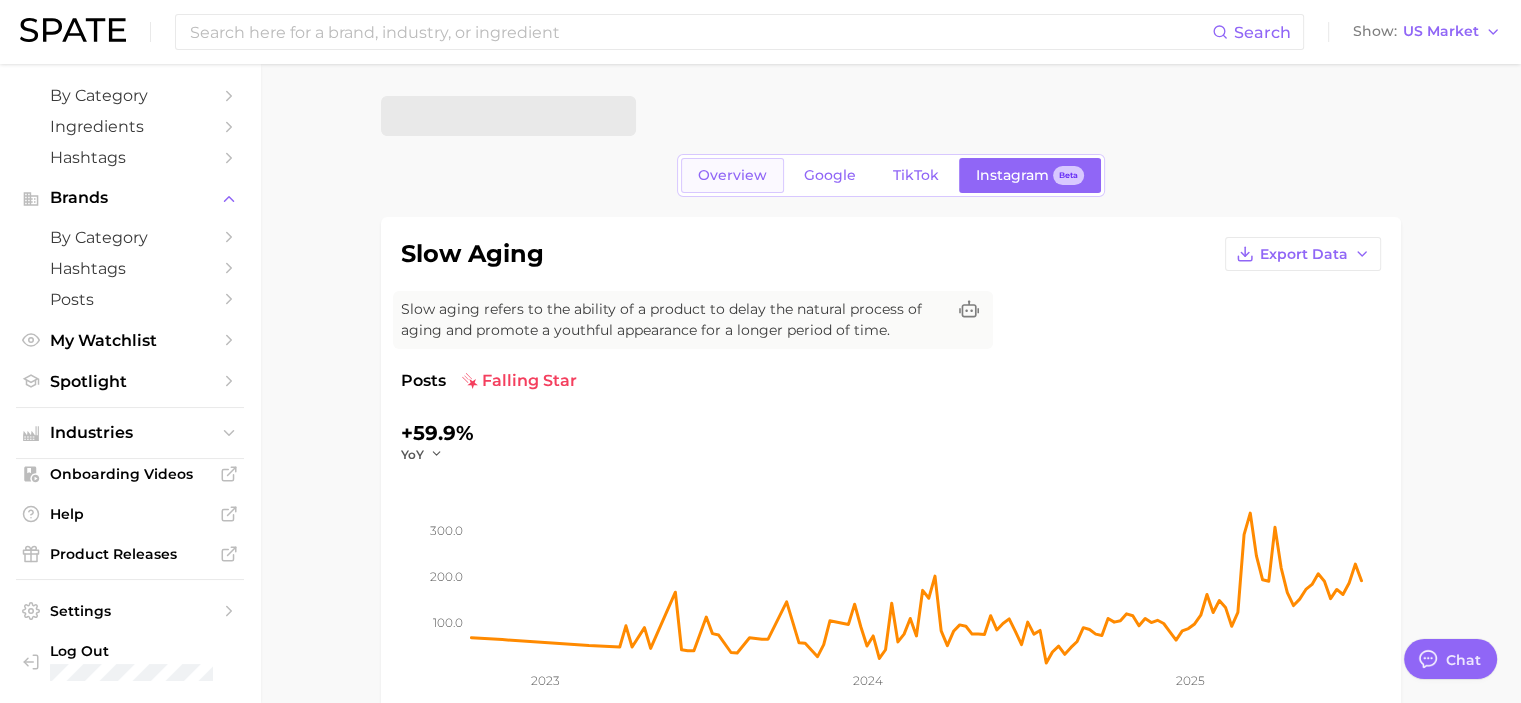 click on "Overview" at bounding box center [732, 175] 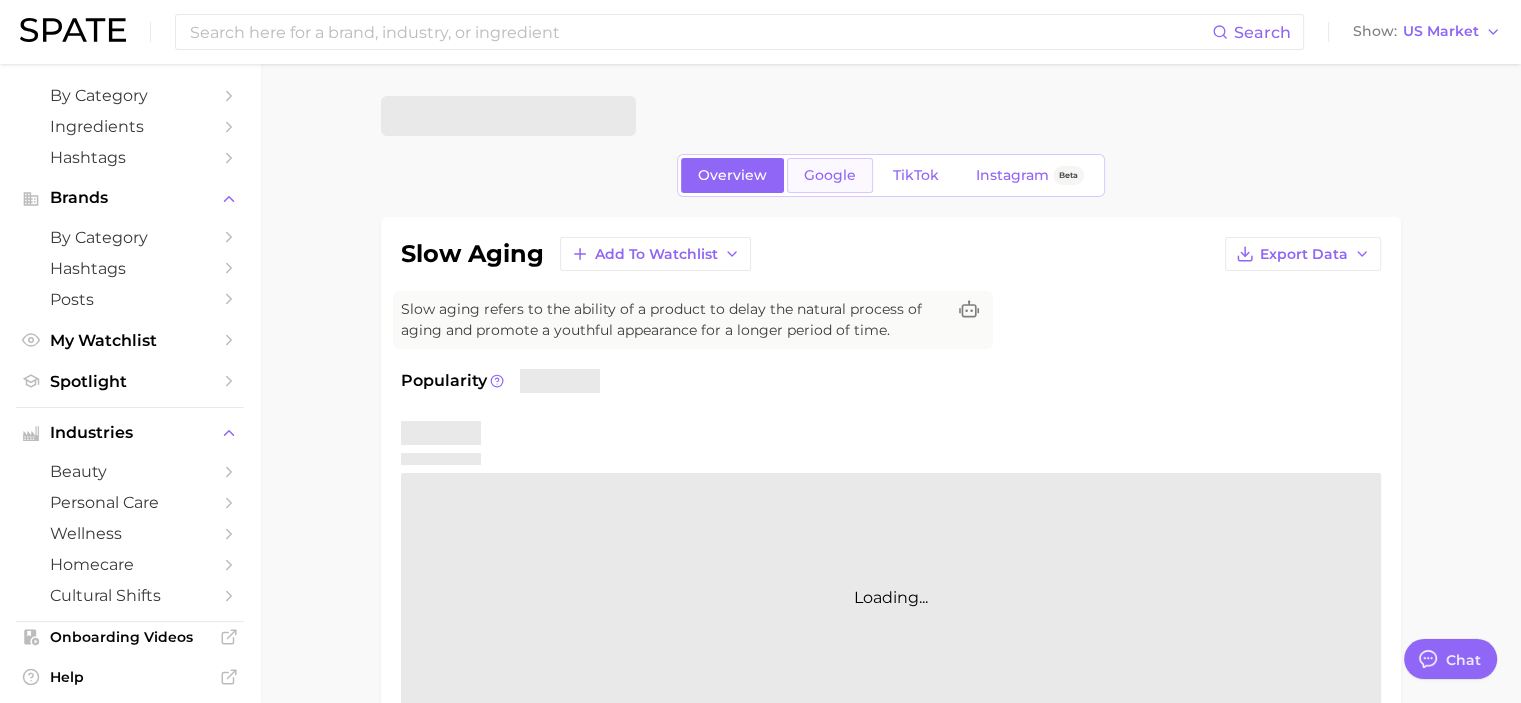scroll, scrollTop: 243, scrollLeft: 0, axis: vertical 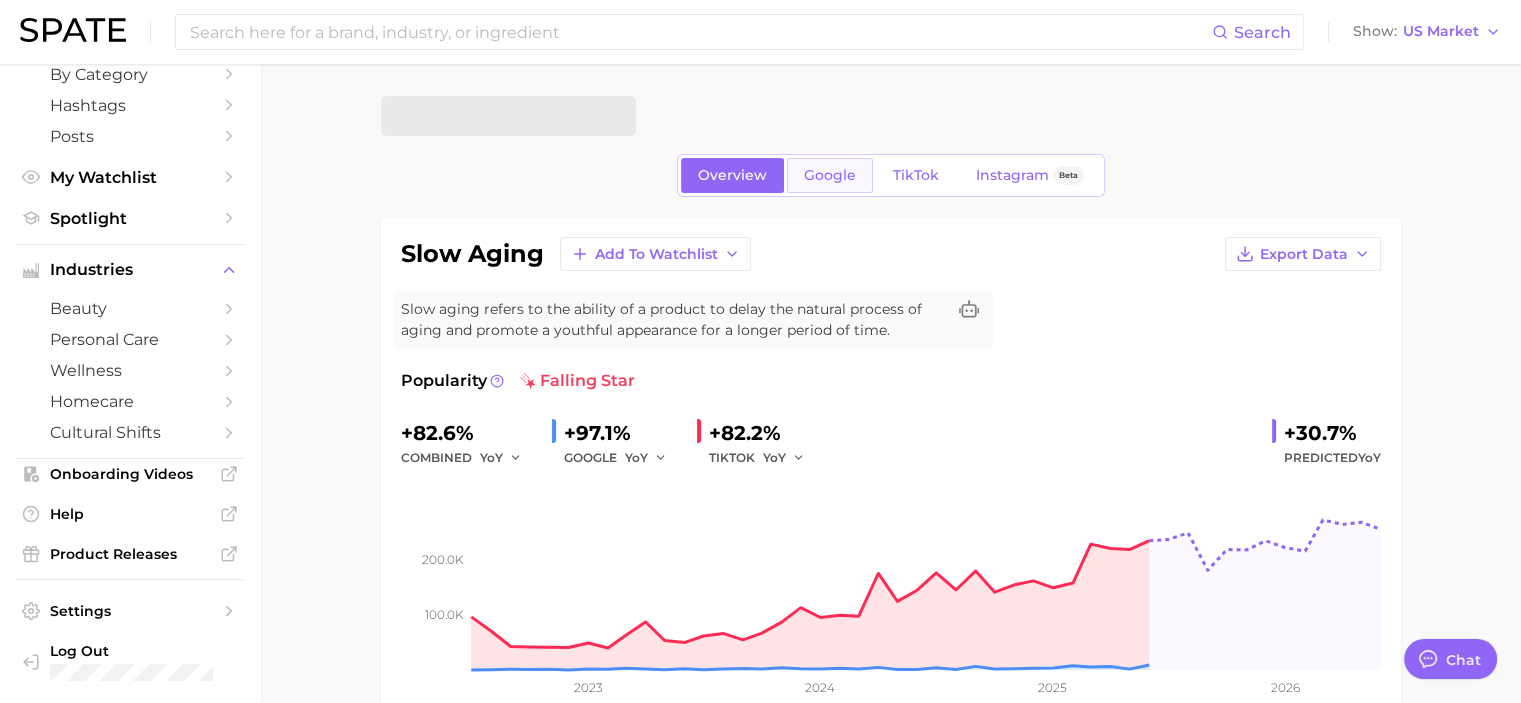click on "Google" at bounding box center (830, 175) 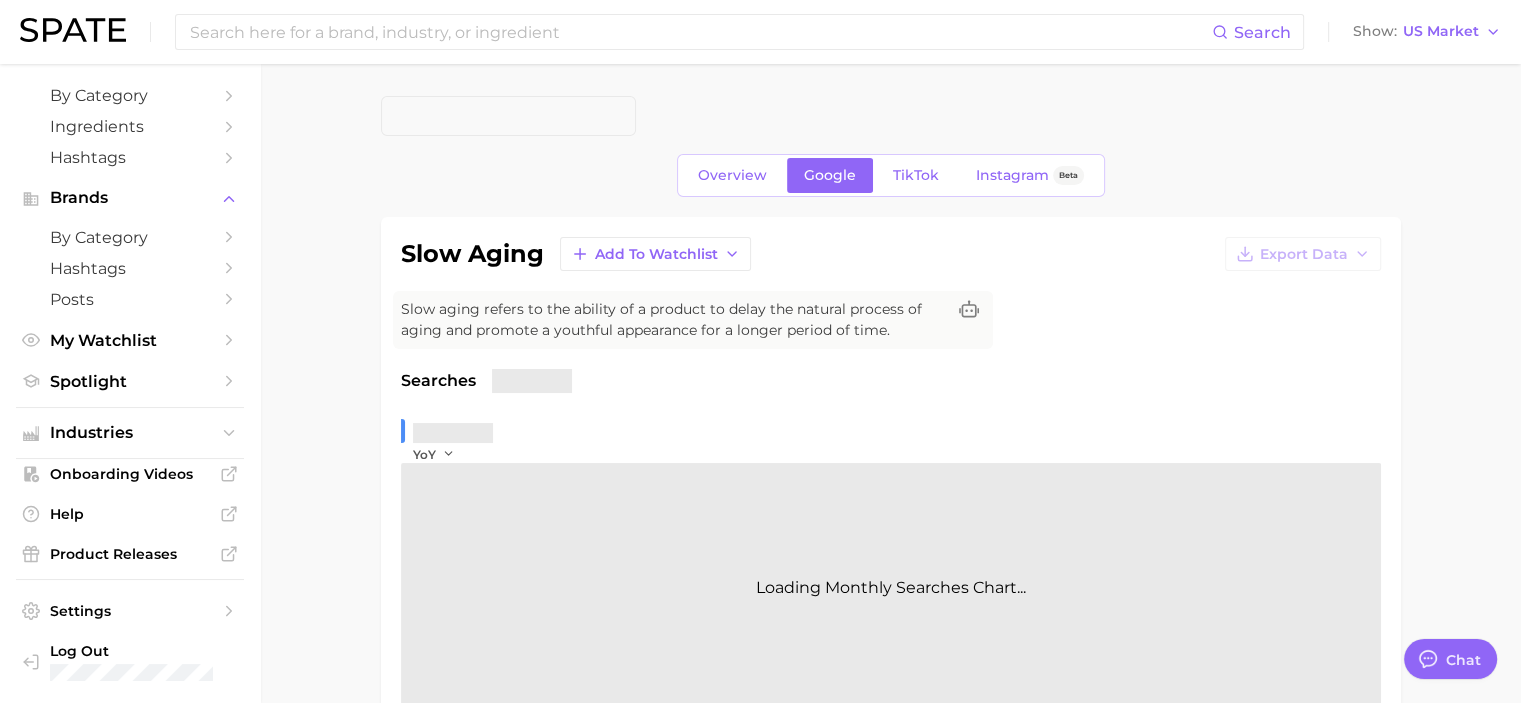 scroll, scrollTop: 79, scrollLeft: 0, axis: vertical 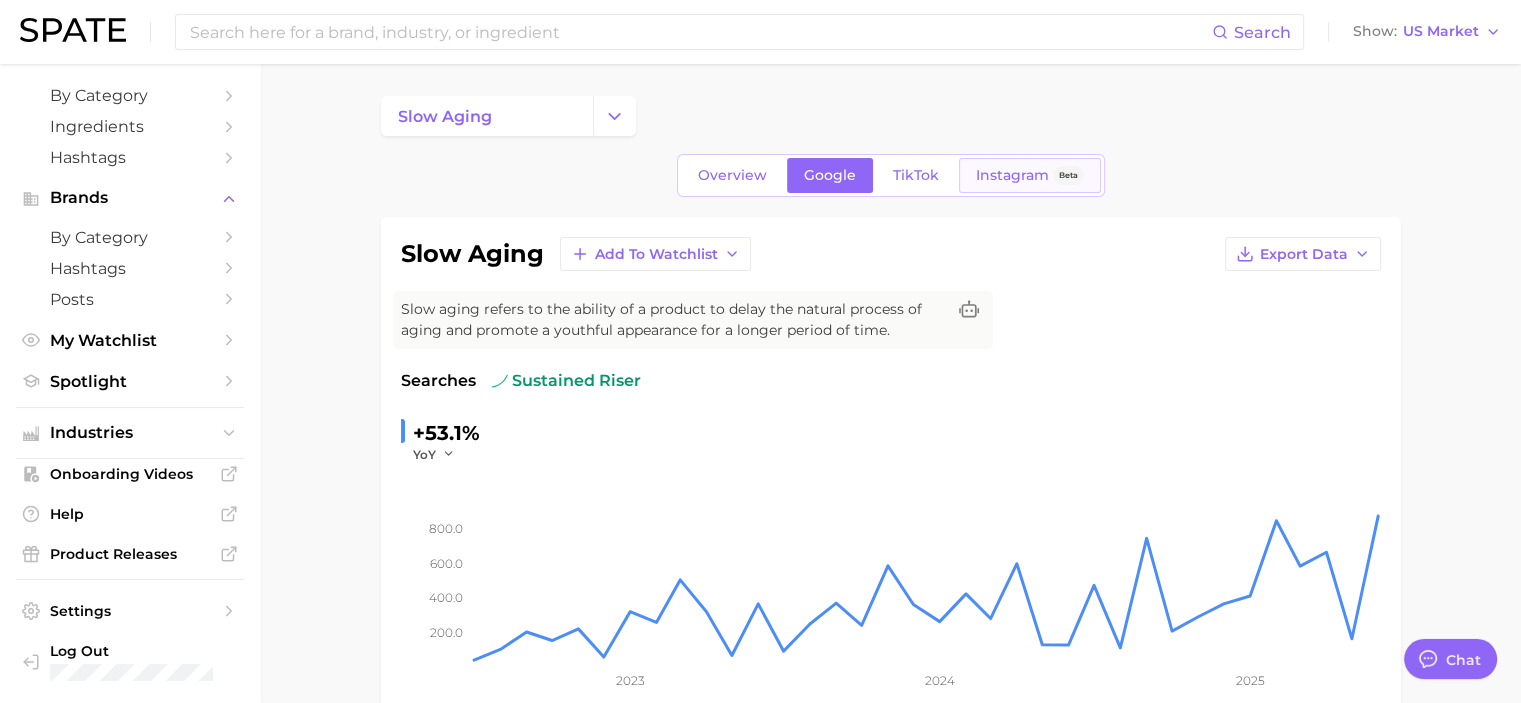 click on "Instagram Beta" at bounding box center [1030, 175] 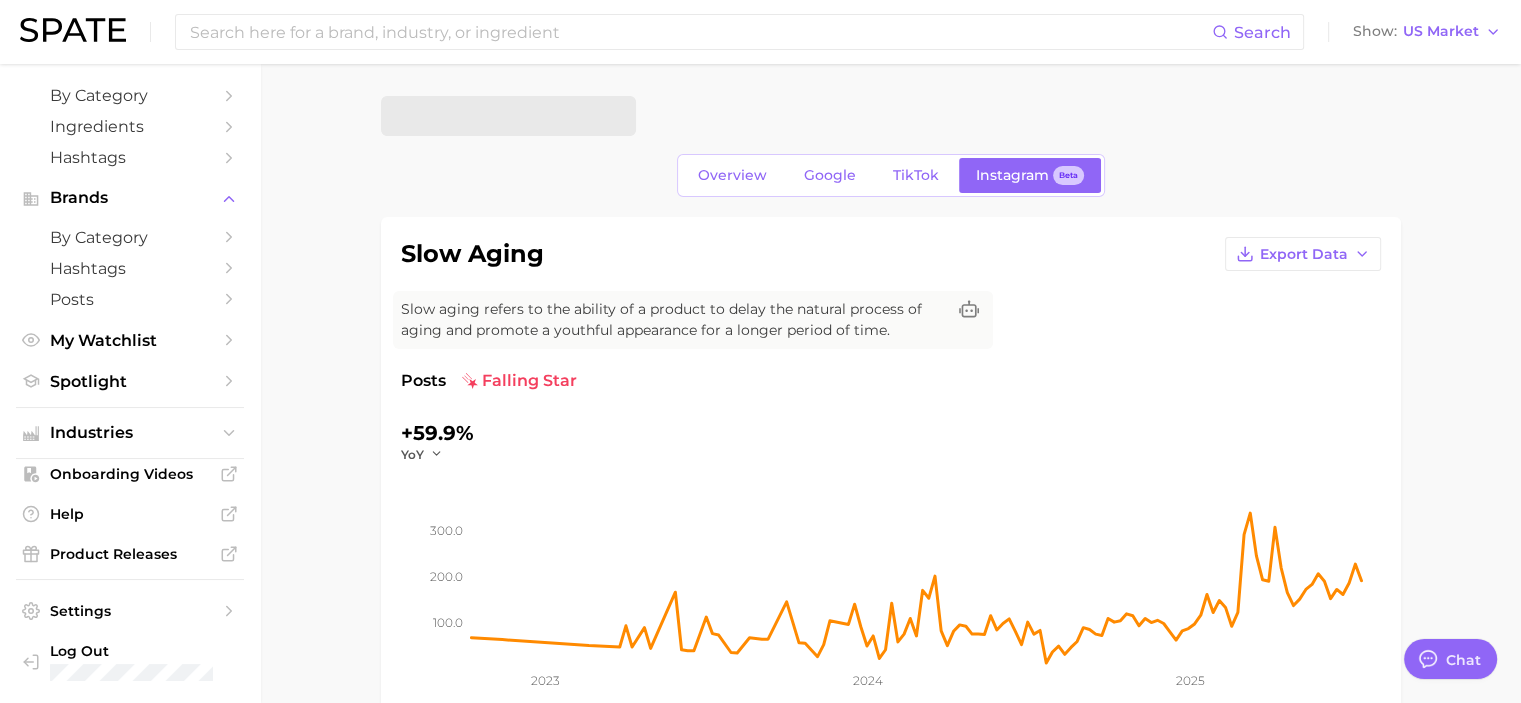 click on "Overview Google TikTok Instagram Beta" at bounding box center [891, 175] 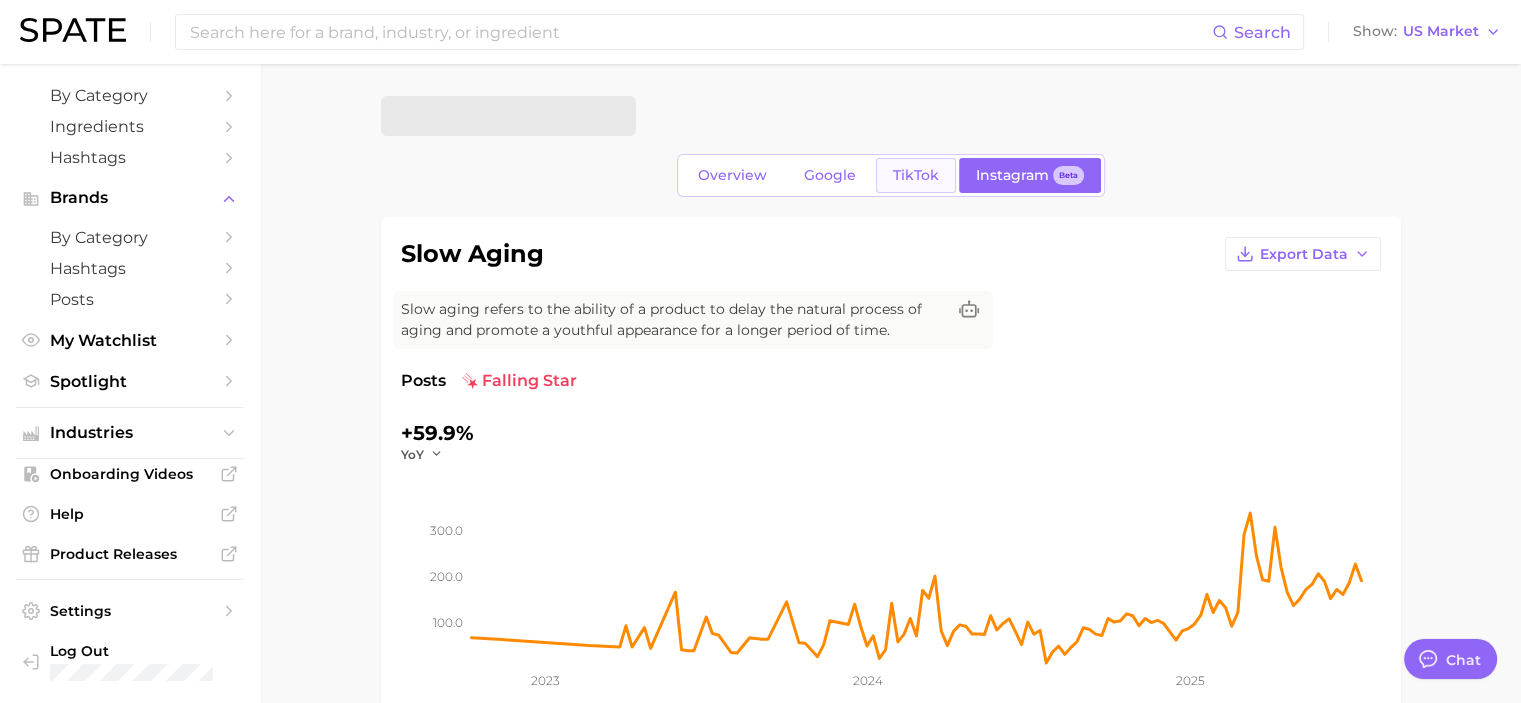 click on "TikTok" at bounding box center (916, 175) 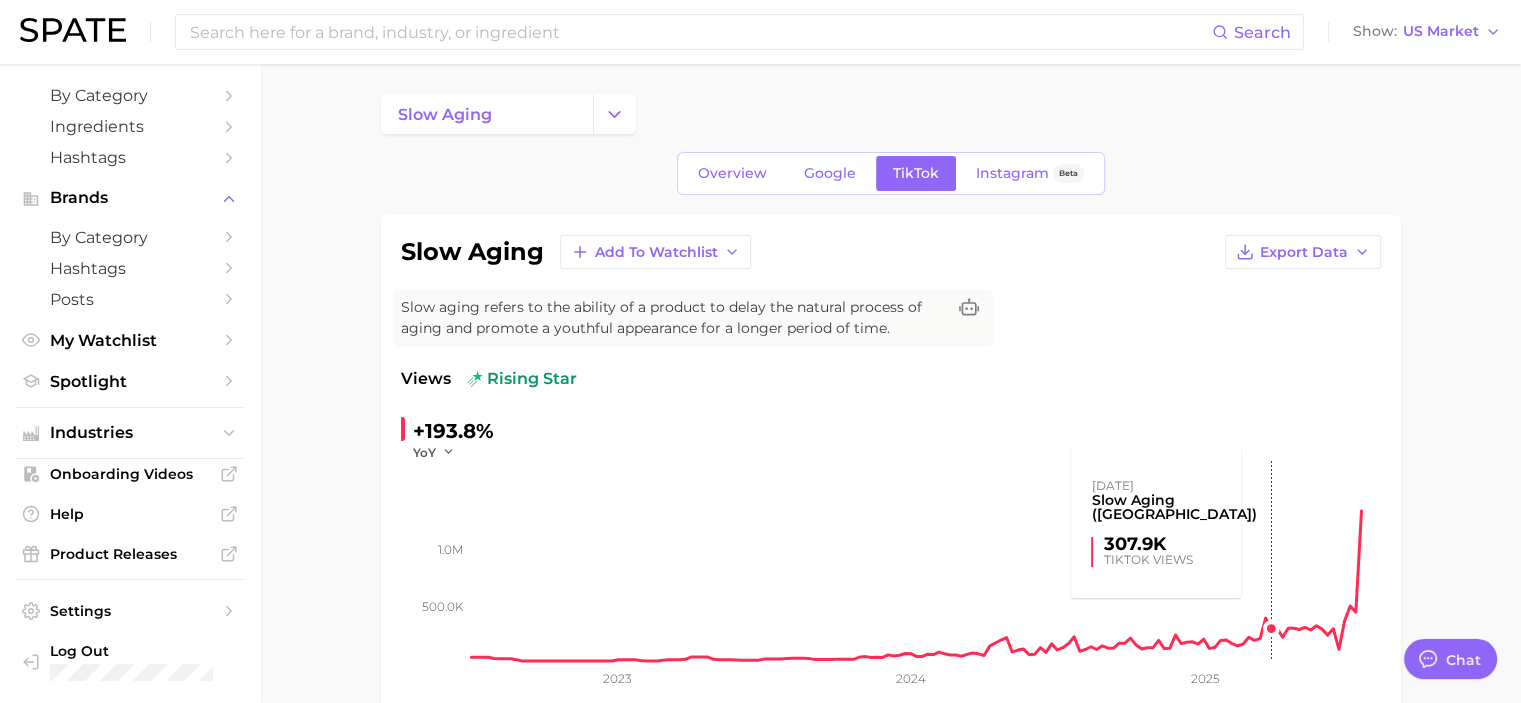 scroll, scrollTop: 0, scrollLeft: 0, axis: both 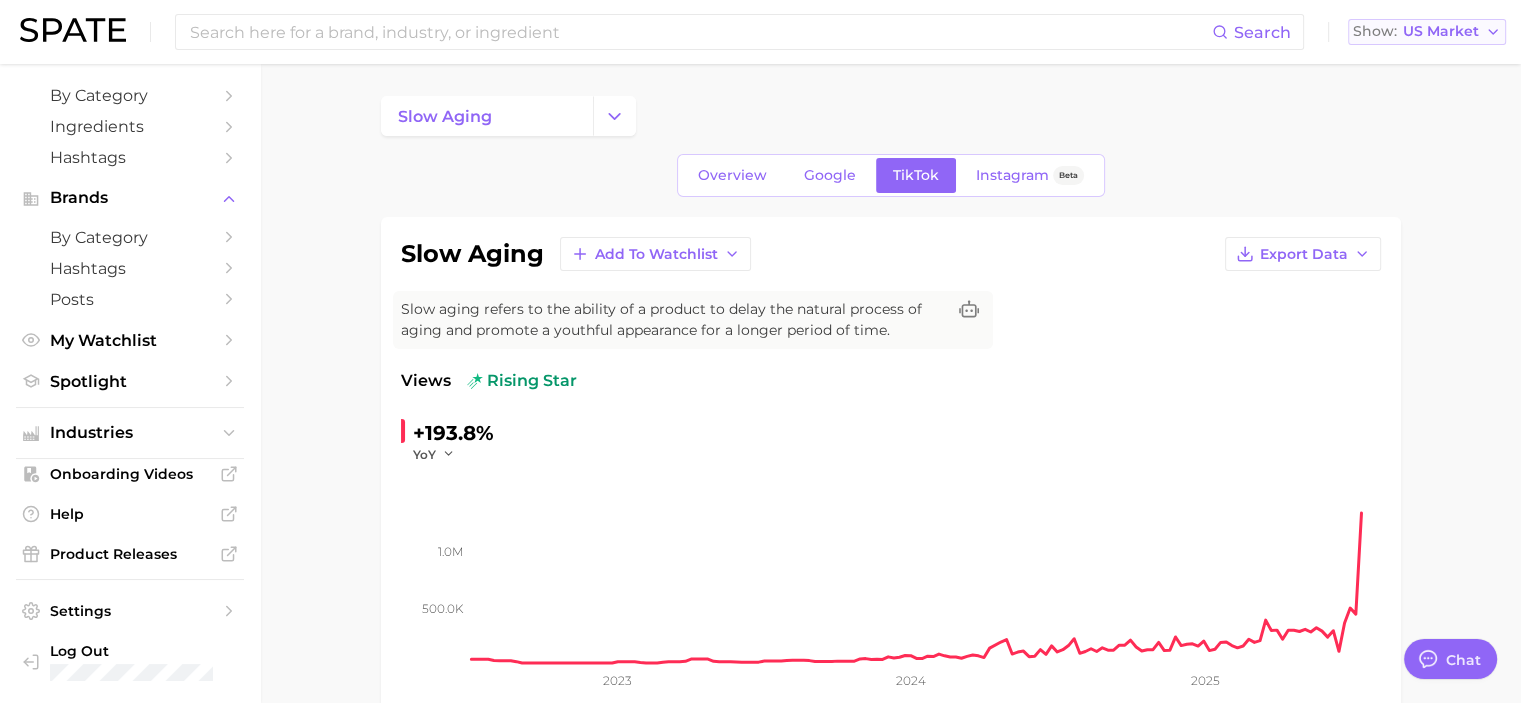 click on "Show US Market" at bounding box center (1416, 31) 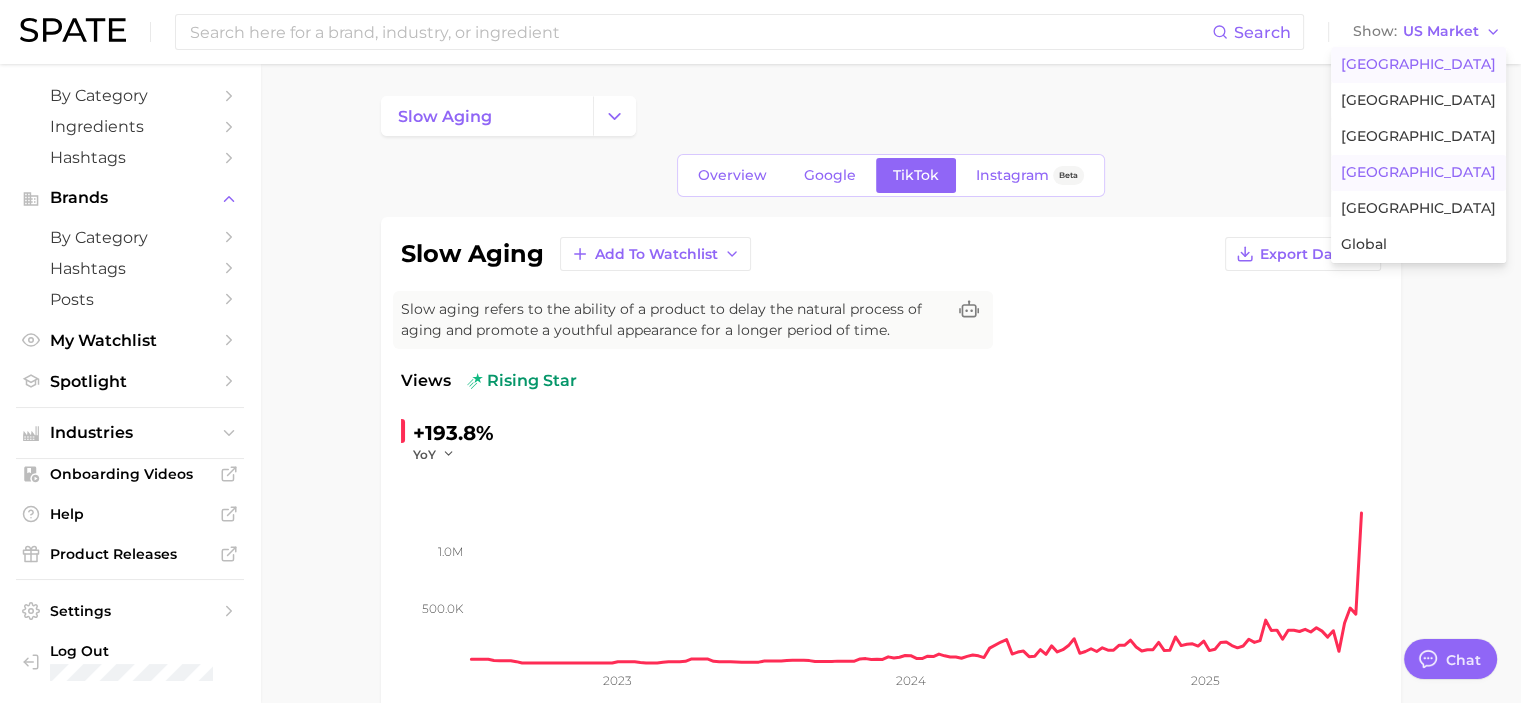 click on "South Korea" at bounding box center [1418, 172] 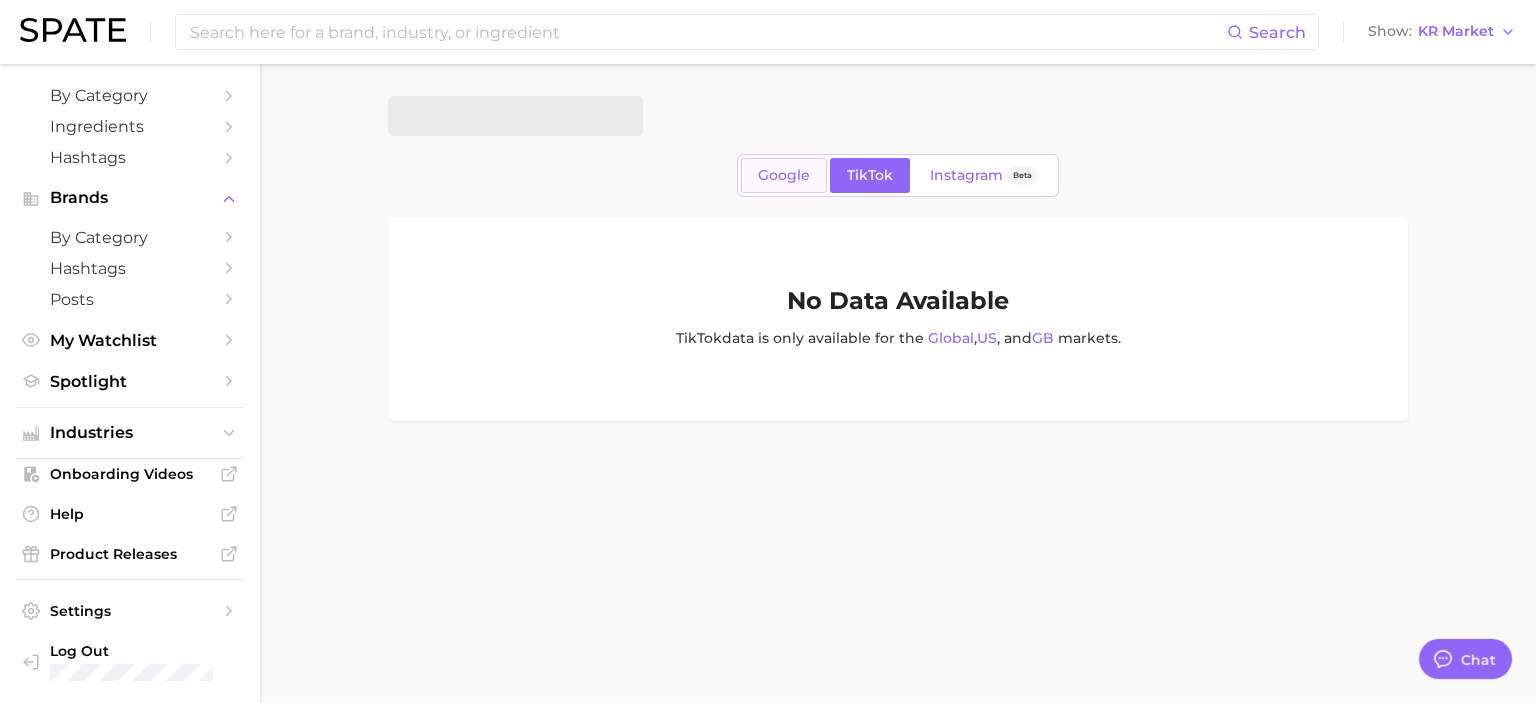 click on "Google" at bounding box center [784, 175] 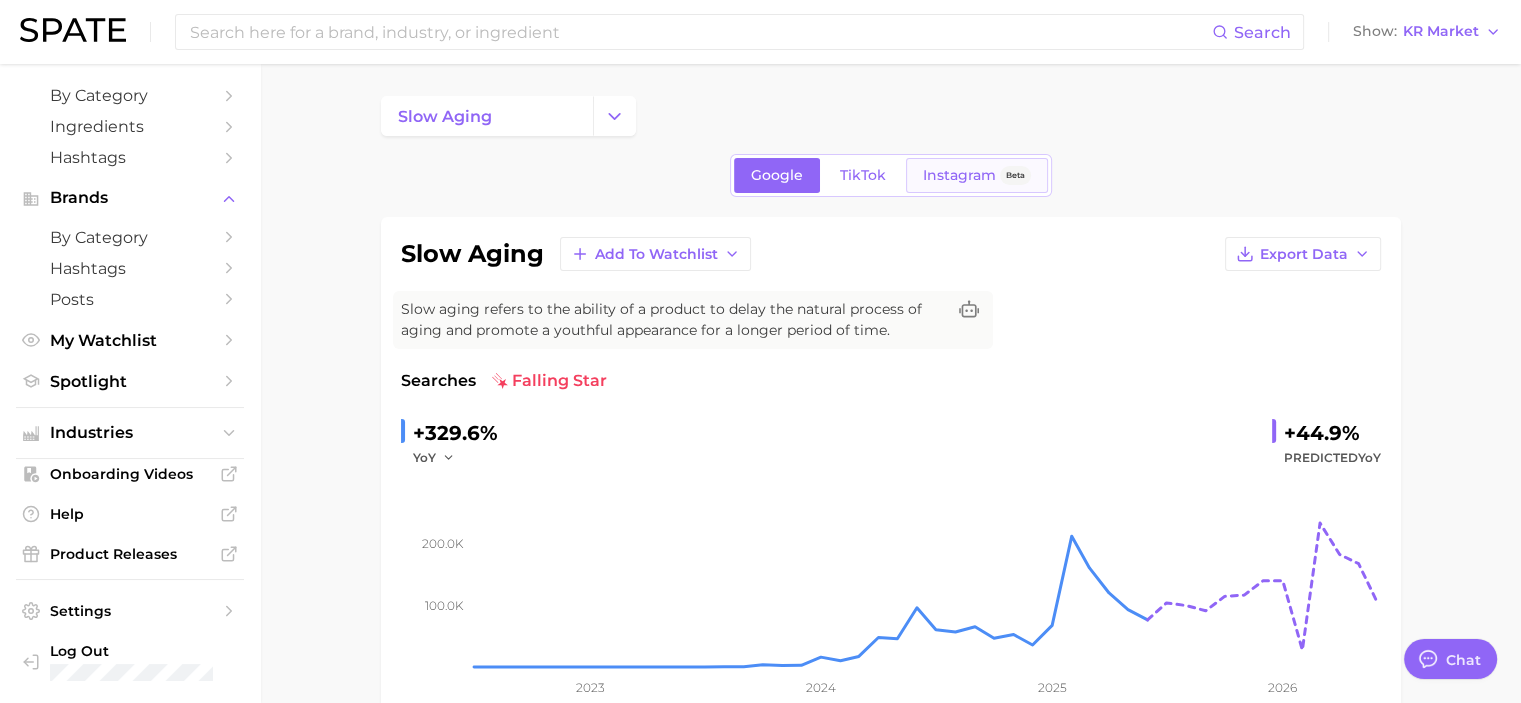click on "Instagram" at bounding box center (959, 175) 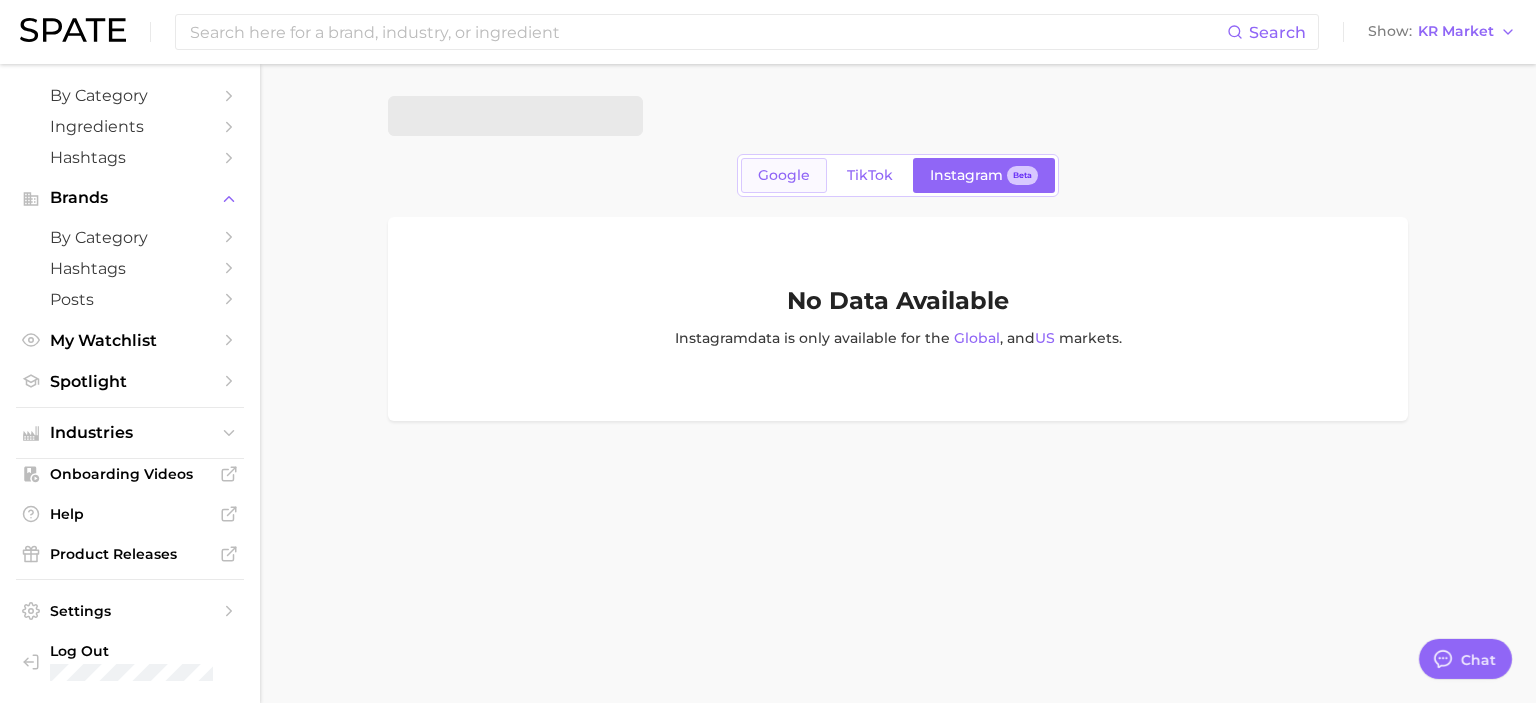 click on "Google" at bounding box center (784, 175) 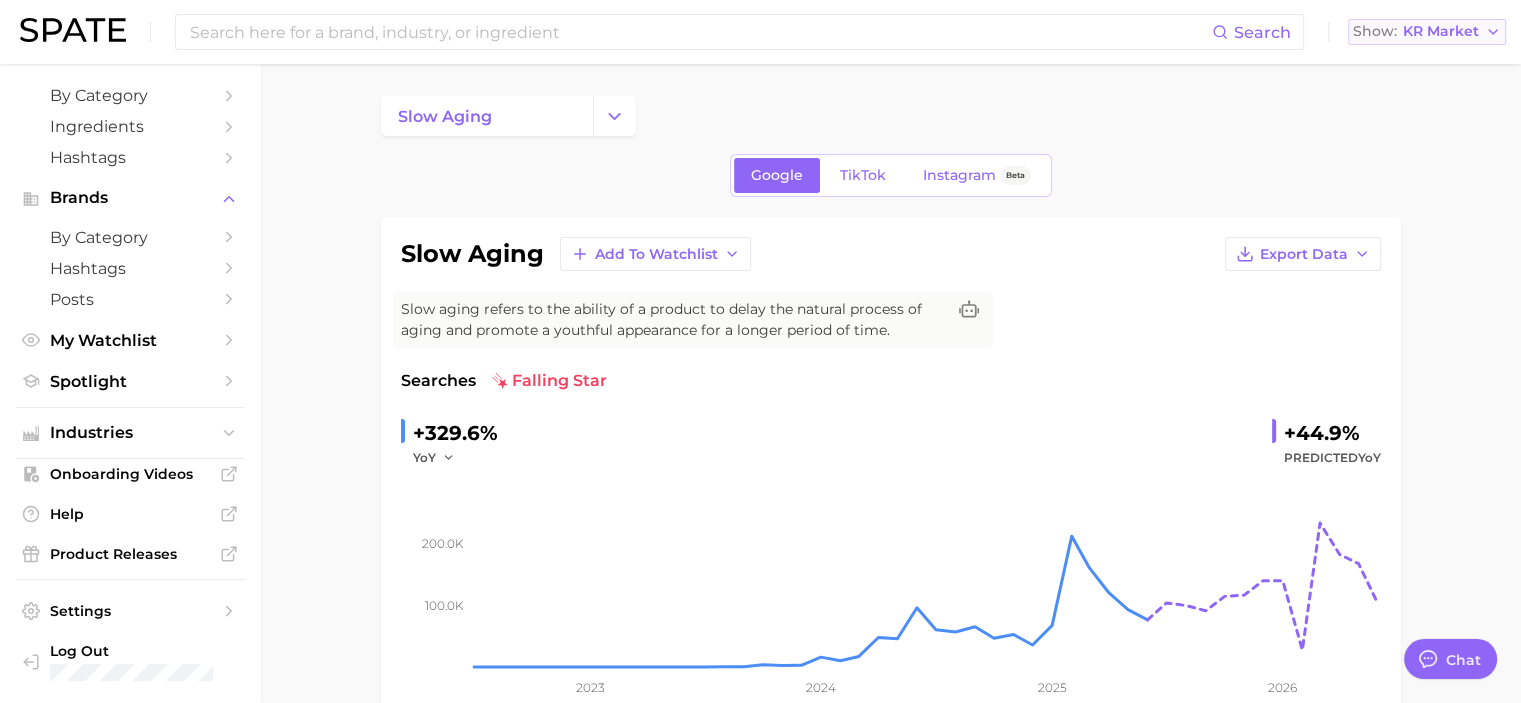 click on "KR Market" at bounding box center [1441, 31] 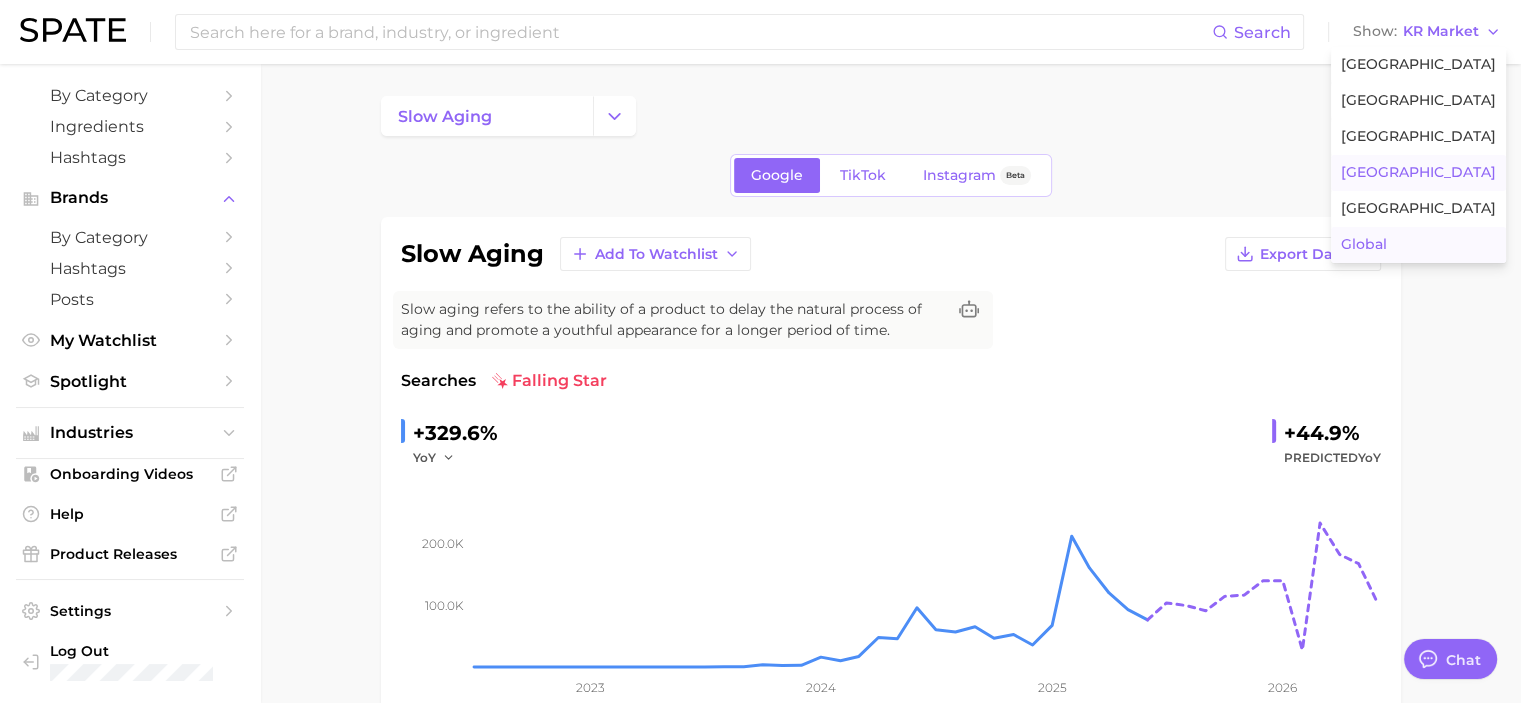 click on "Global" at bounding box center [1364, 244] 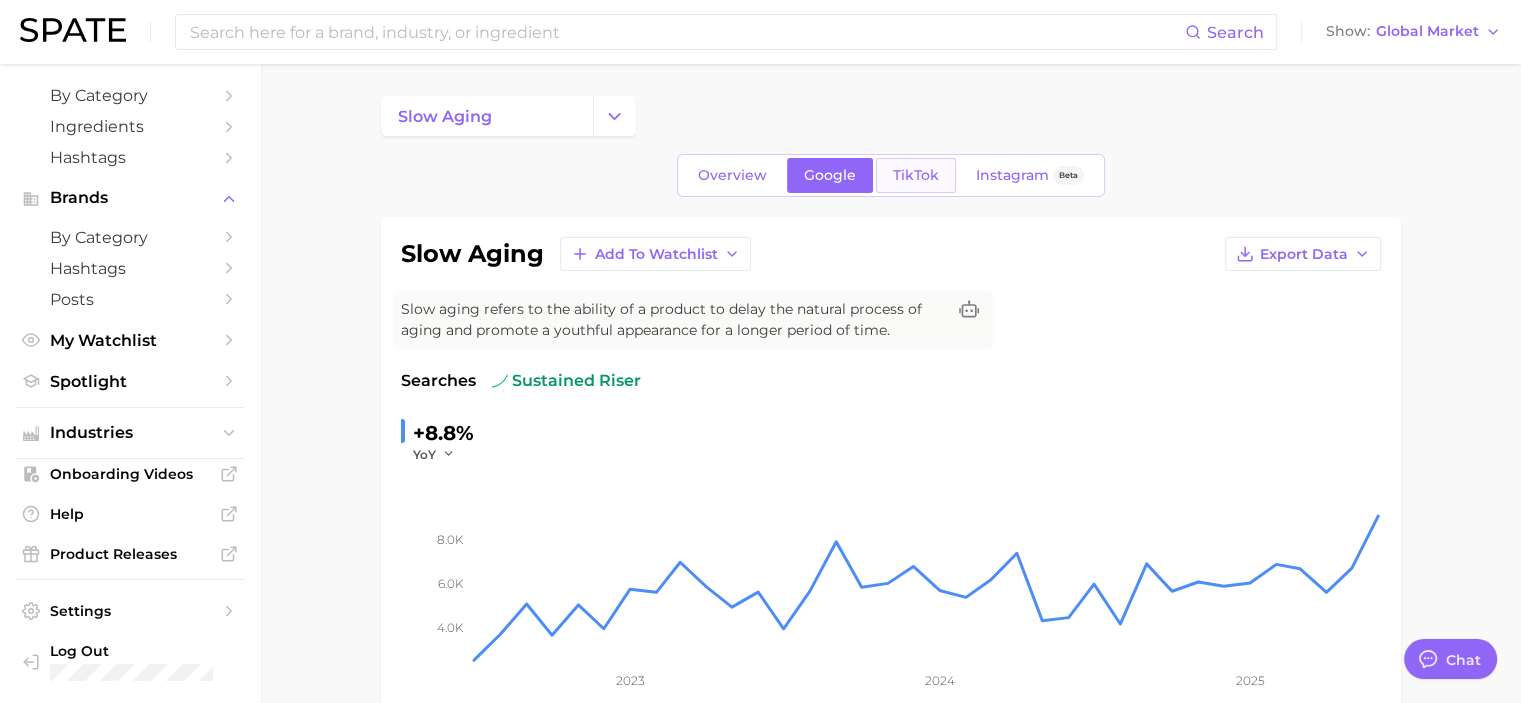 click on "TikTok" at bounding box center [916, 175] 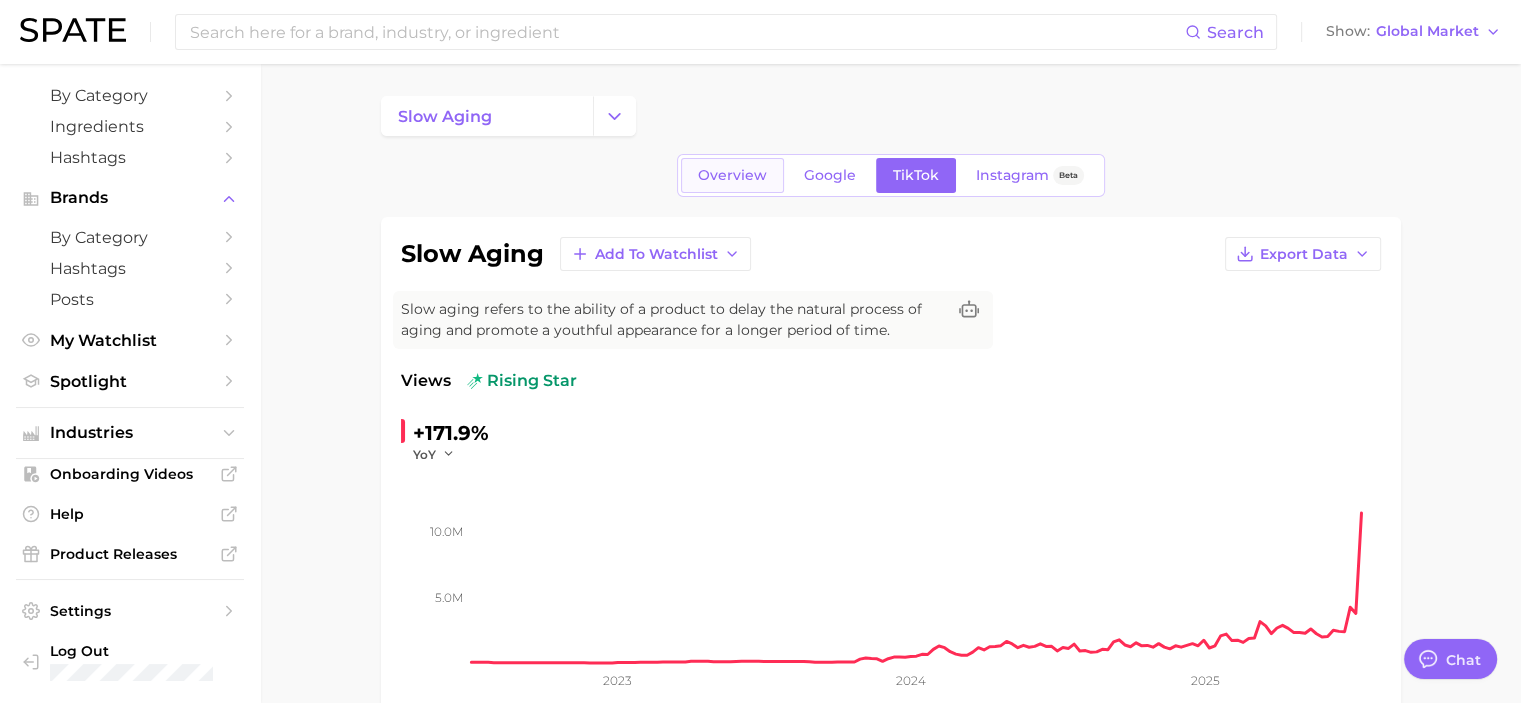 scroll, scrollTop: 0, scrollLeft: 0, axis: both 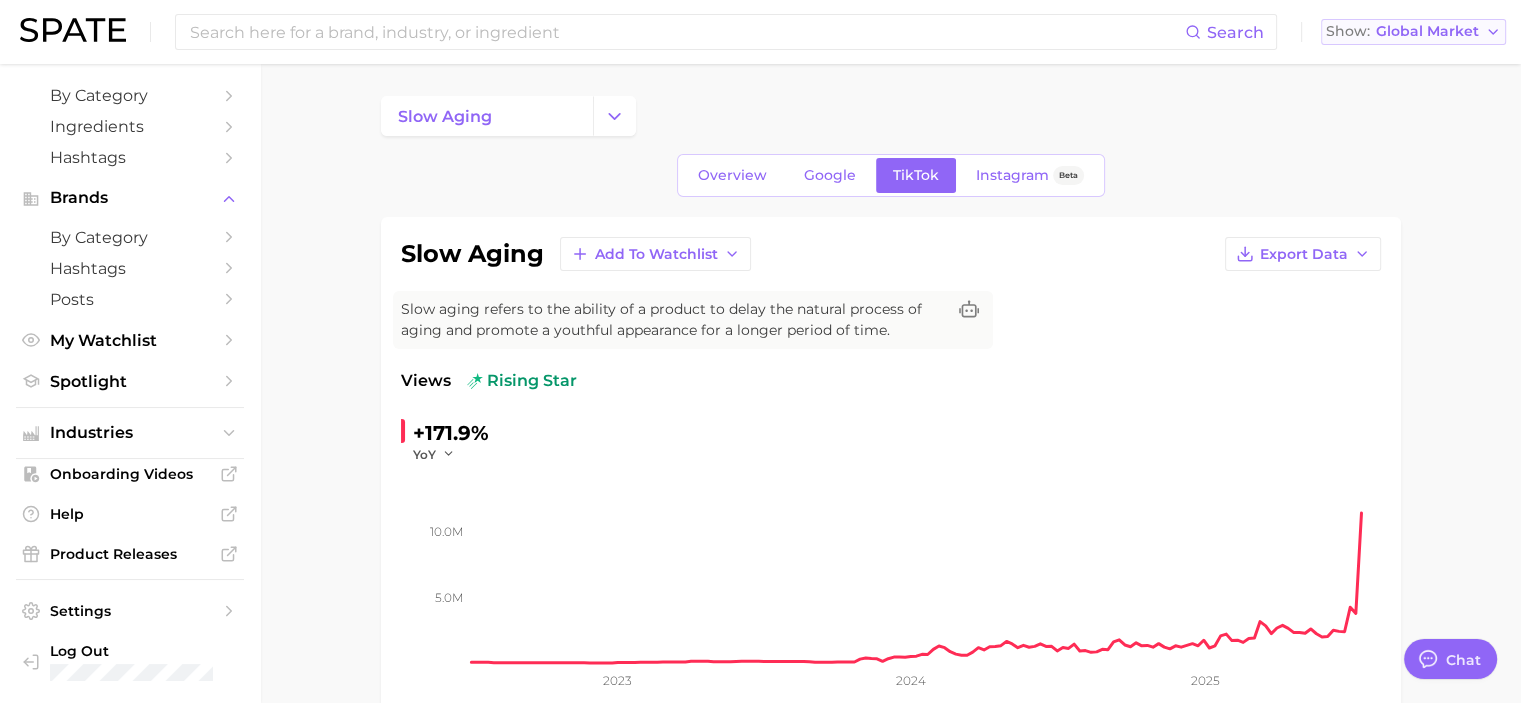 click on "Global Market" at bounding box center (1427, 31) 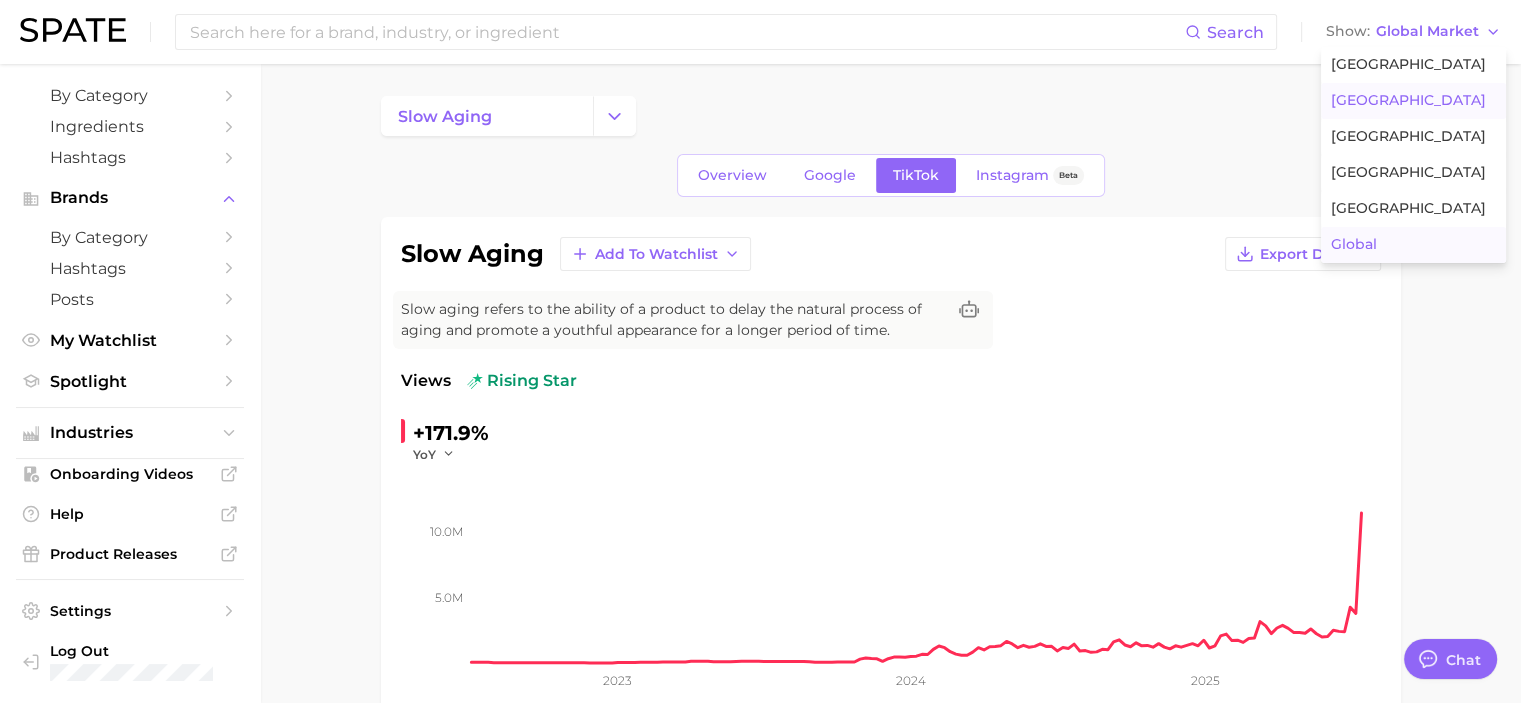click on "United Kingdom" at bounding box center (1413, 101) 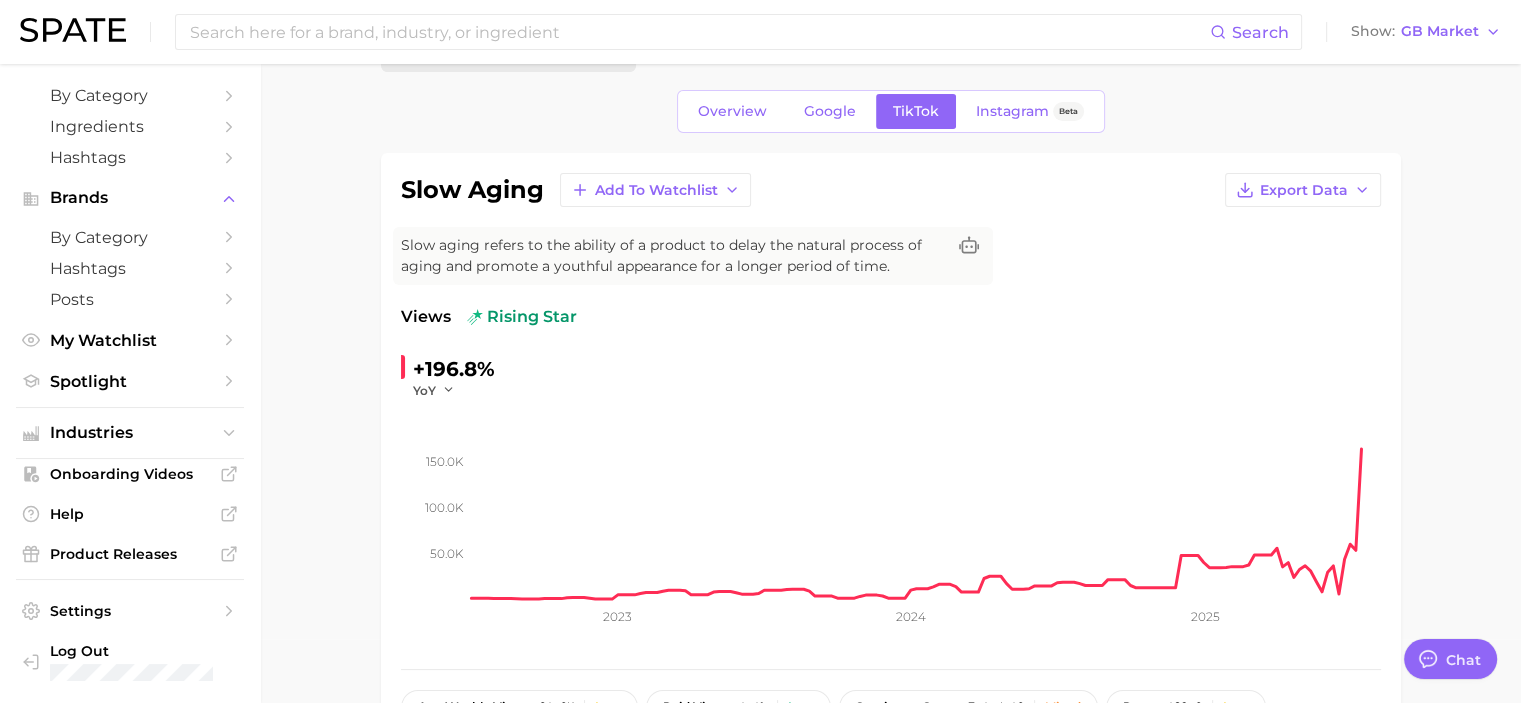 scroll, scrollTop: 100, scrollLeft: 0, axis: vertical 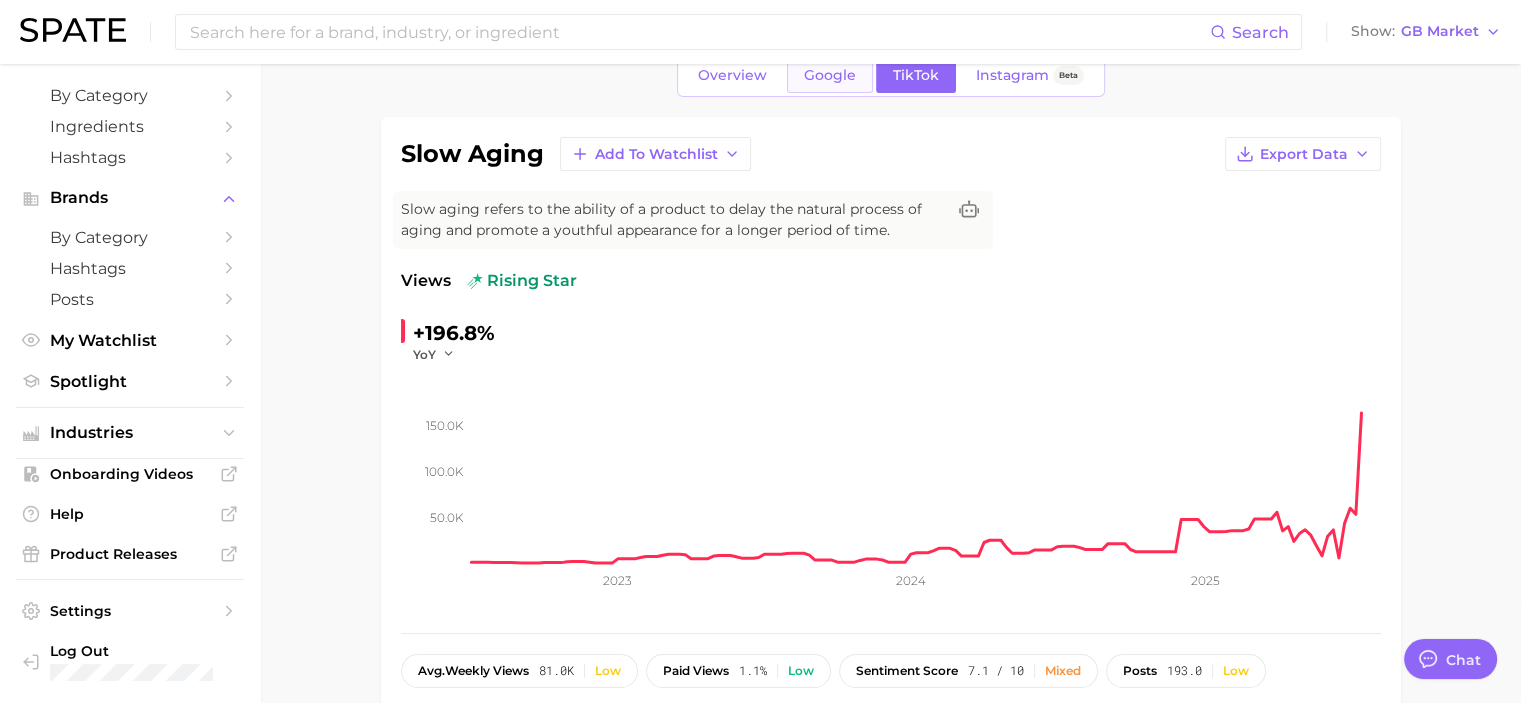 click on "Google" at bounding box center (830, 75) 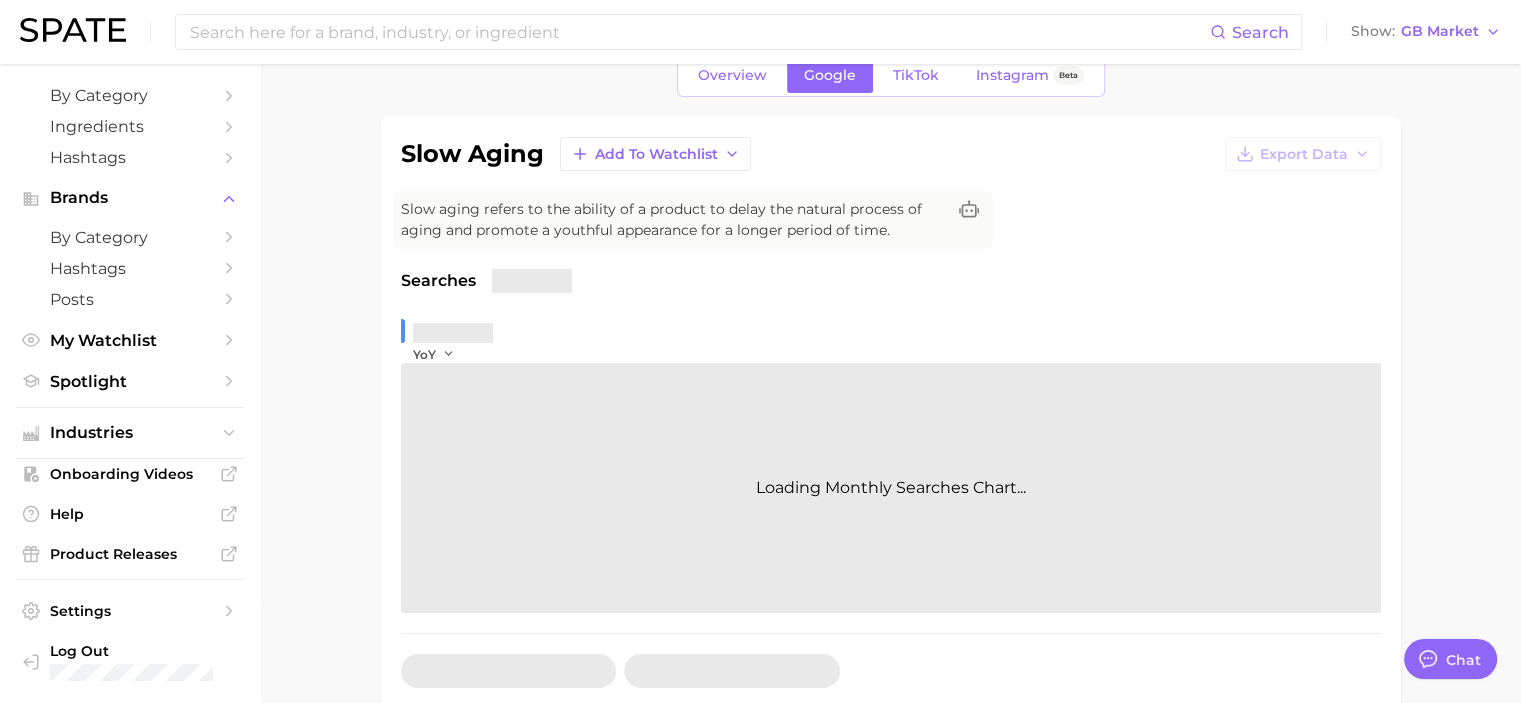 scroll, scrollTop: 0, scrollLeft: 0, axis: both 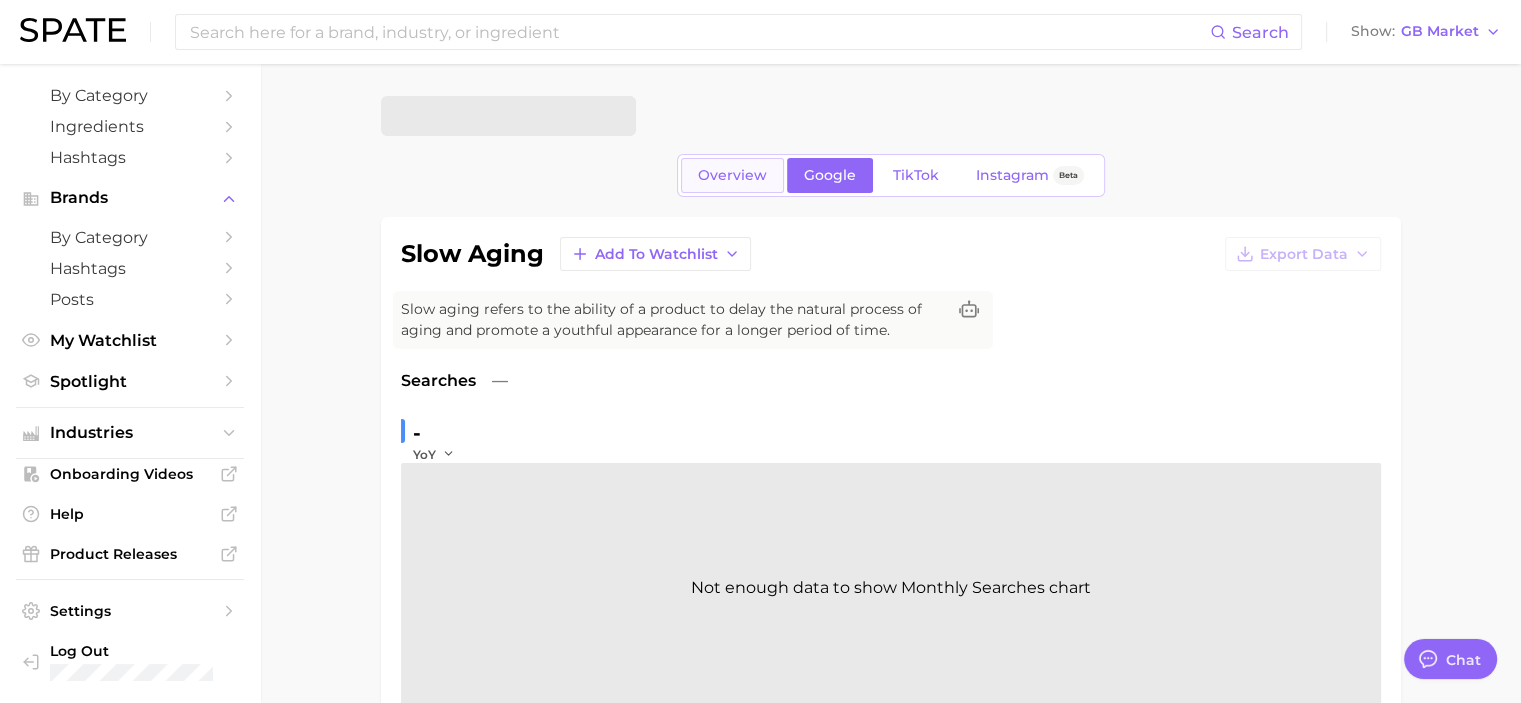 click on "Overview" at bounding box center (732, 175) 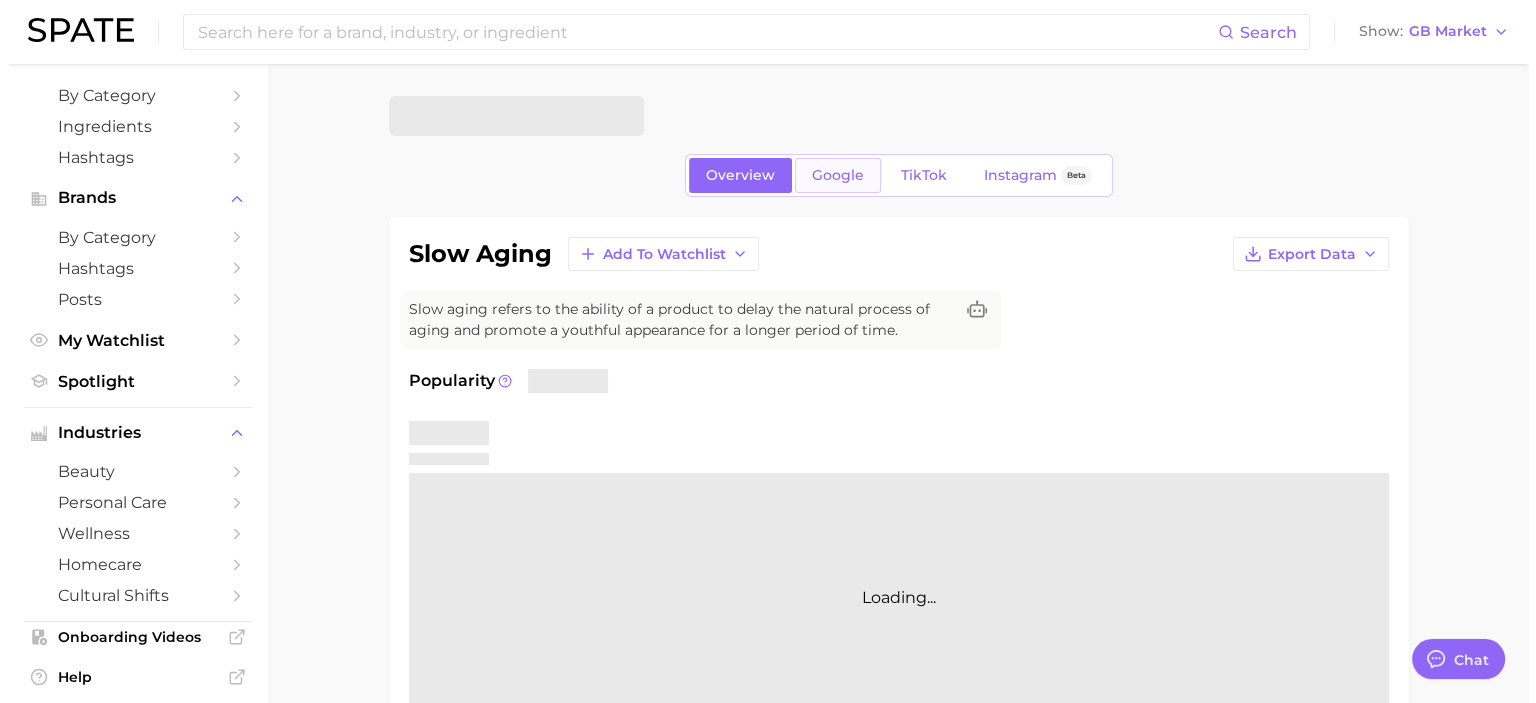 scroll, scrollTop: 243, scrollLeft: 0, axis: vertical 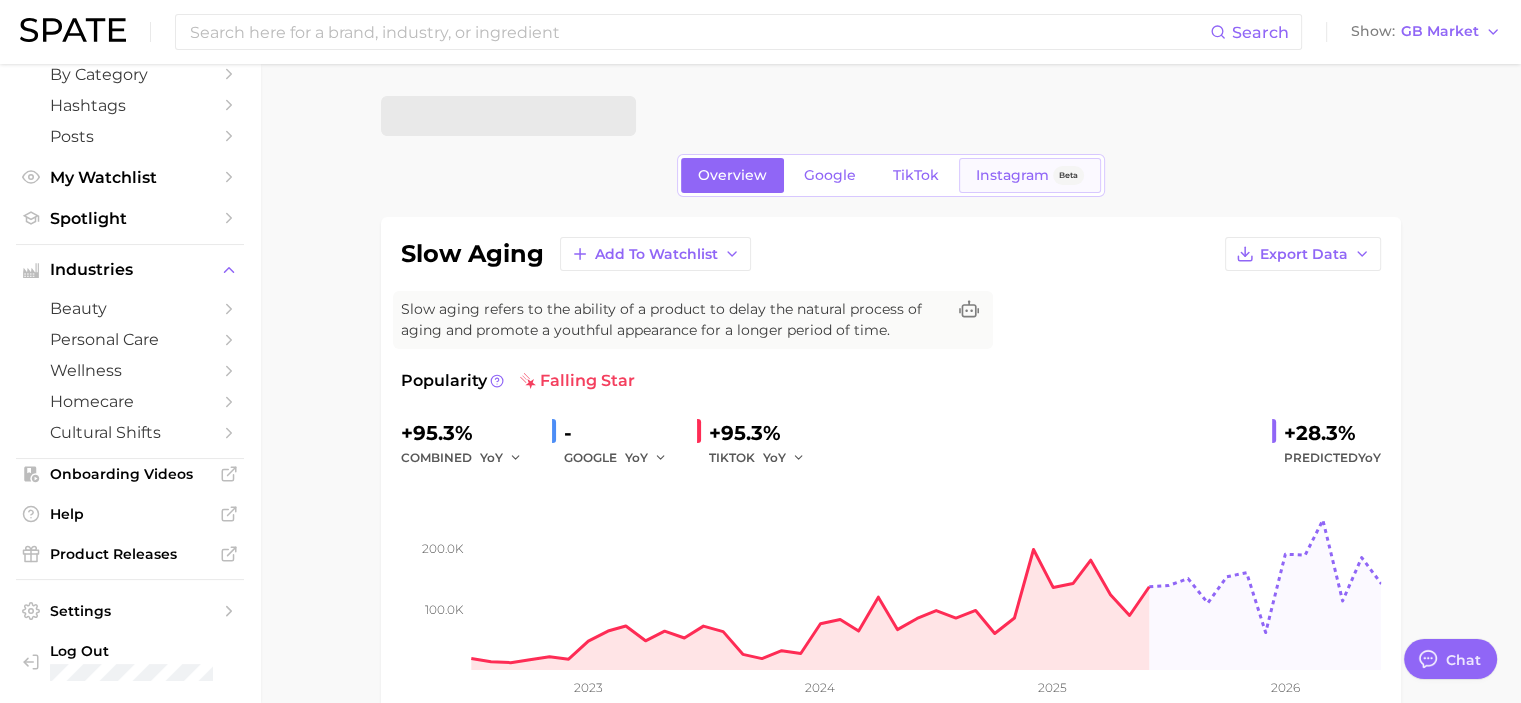 click on "Instagram Beta" at bounding box center (1030, 175) 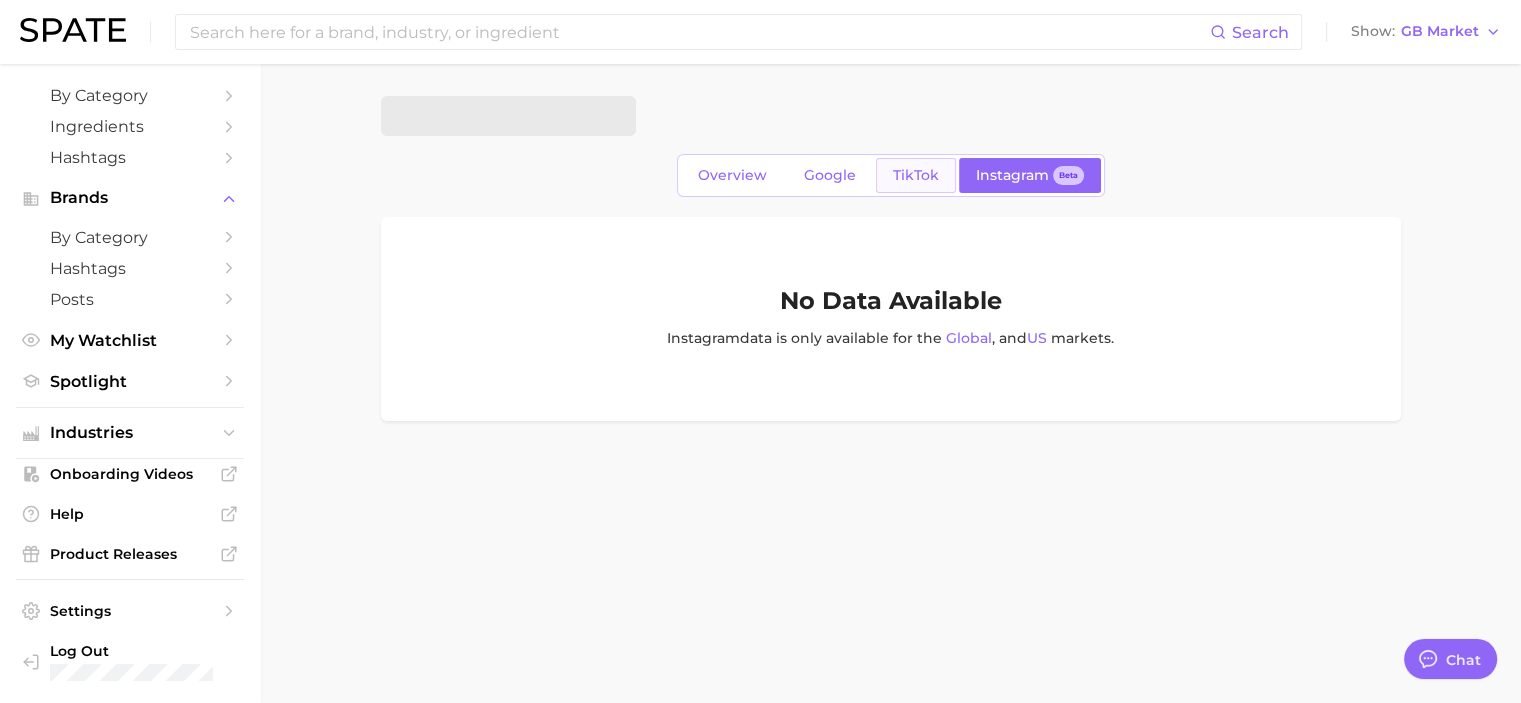 scroll, scrollTop: 79, scrollLeft: 0, axis: vertical 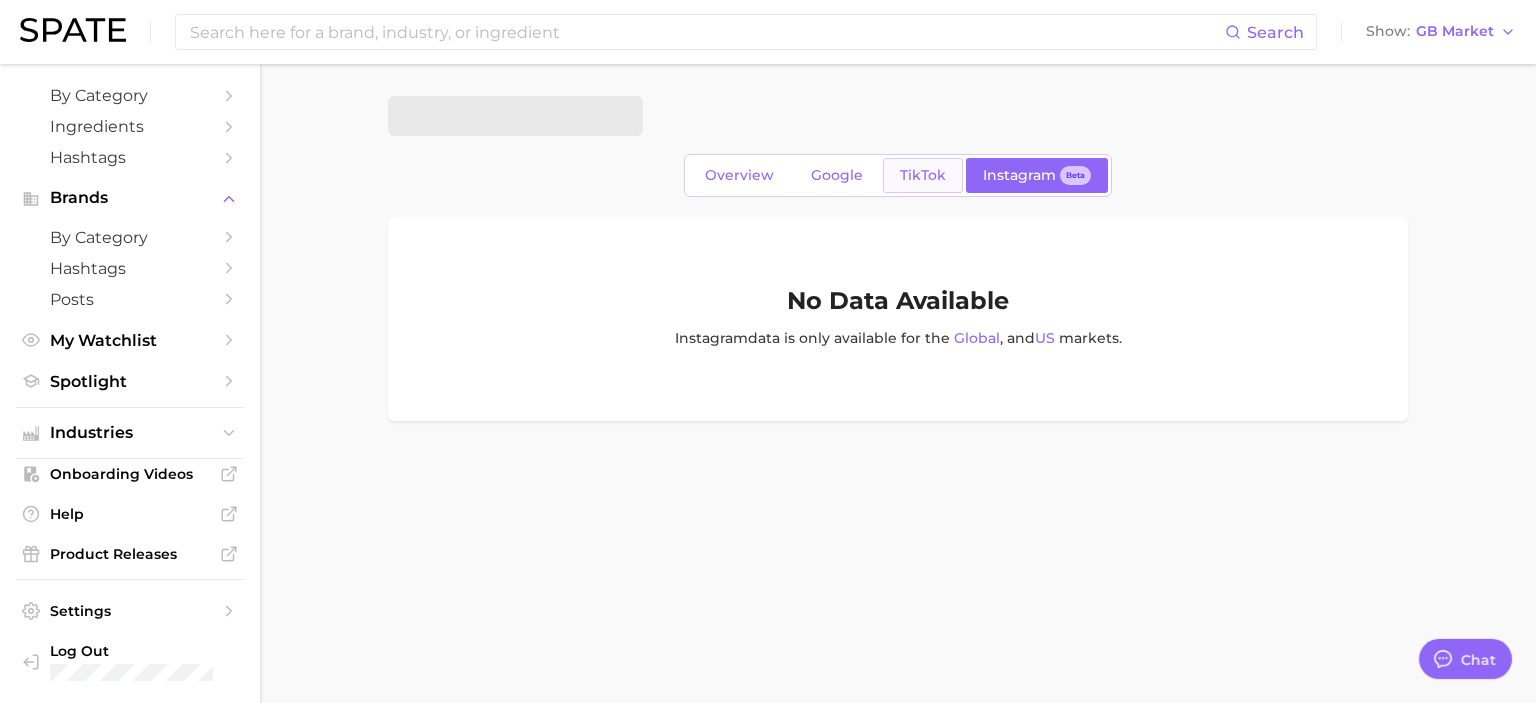 click on "TikTok" at bounding box center (923, 175) 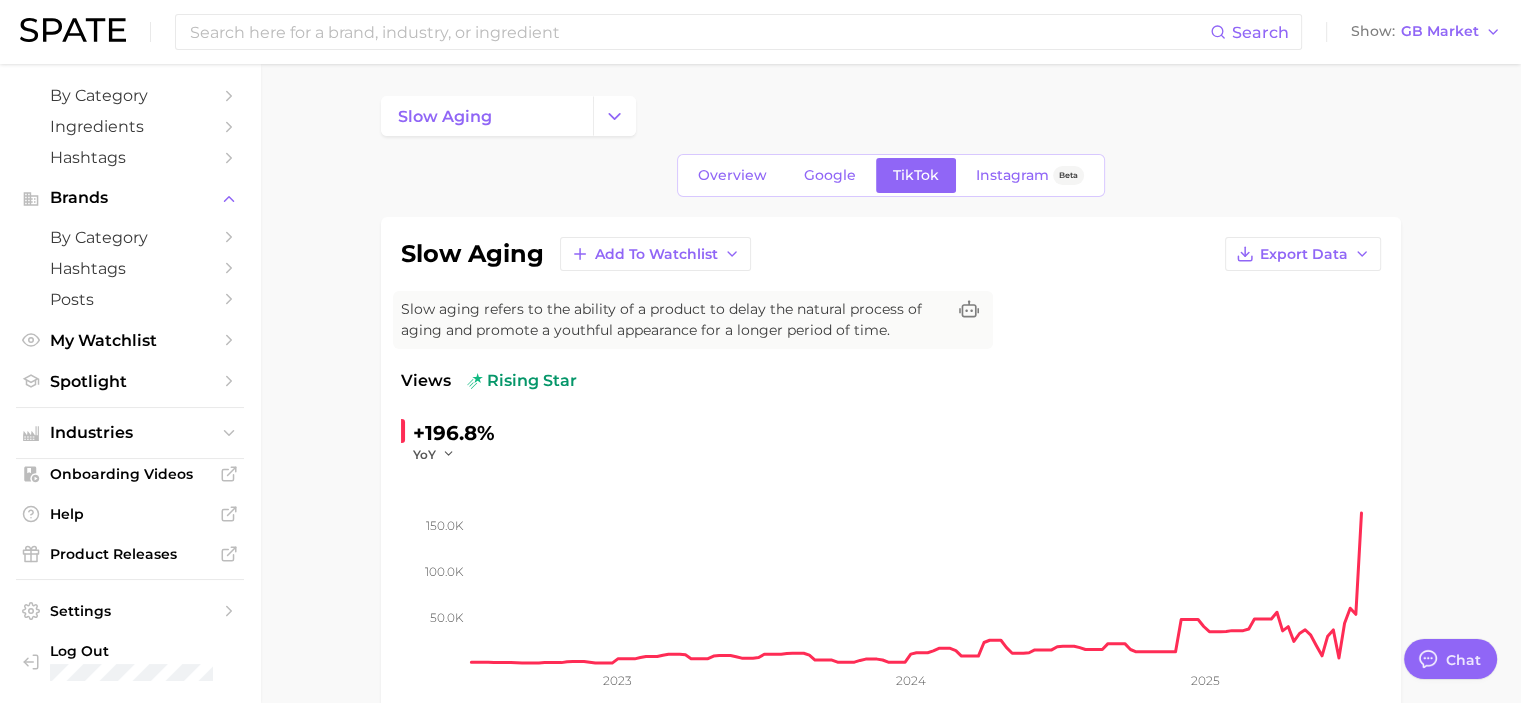 scroll, scrollTop: 0, scrollLeft: 0, axis: both 